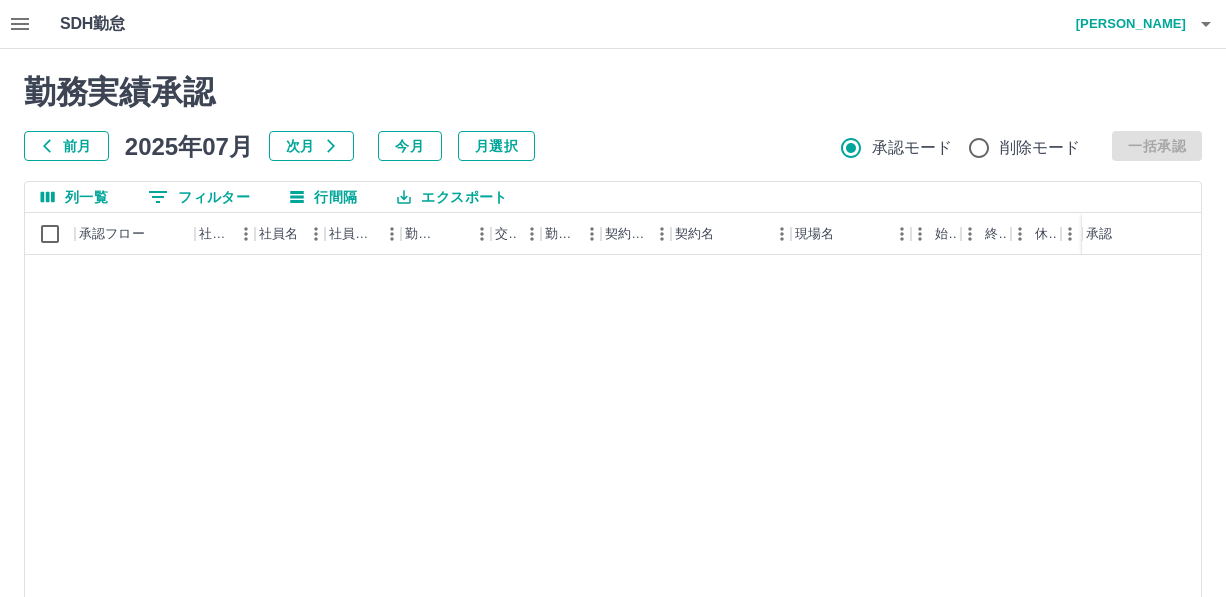 scroll, scrollTop: 248, scrollLeft: 0, axis: vertical 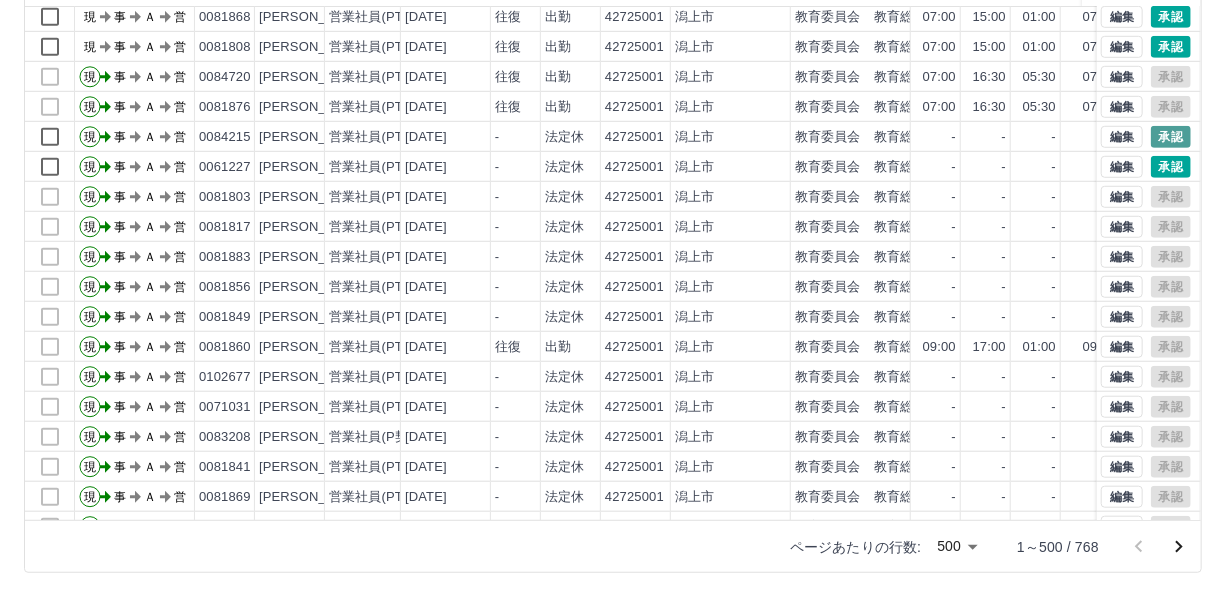 click on "承認" at bounding box center (1171, 137) 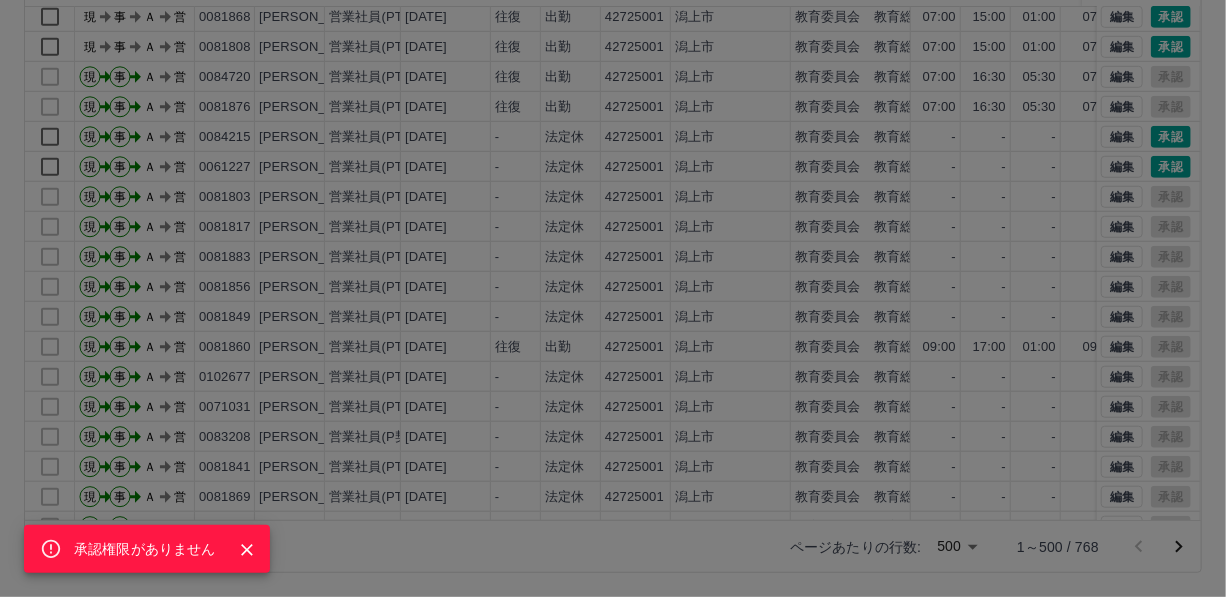 click 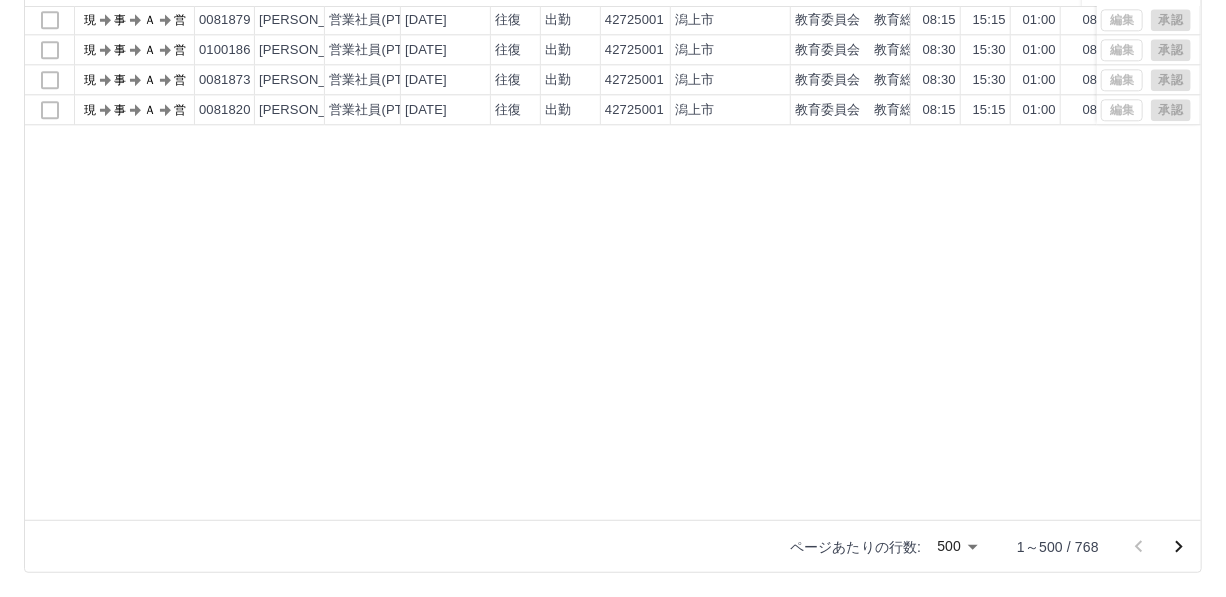 scroll, scrollTop: 8484, scrollLeft: 0, axis: vertical 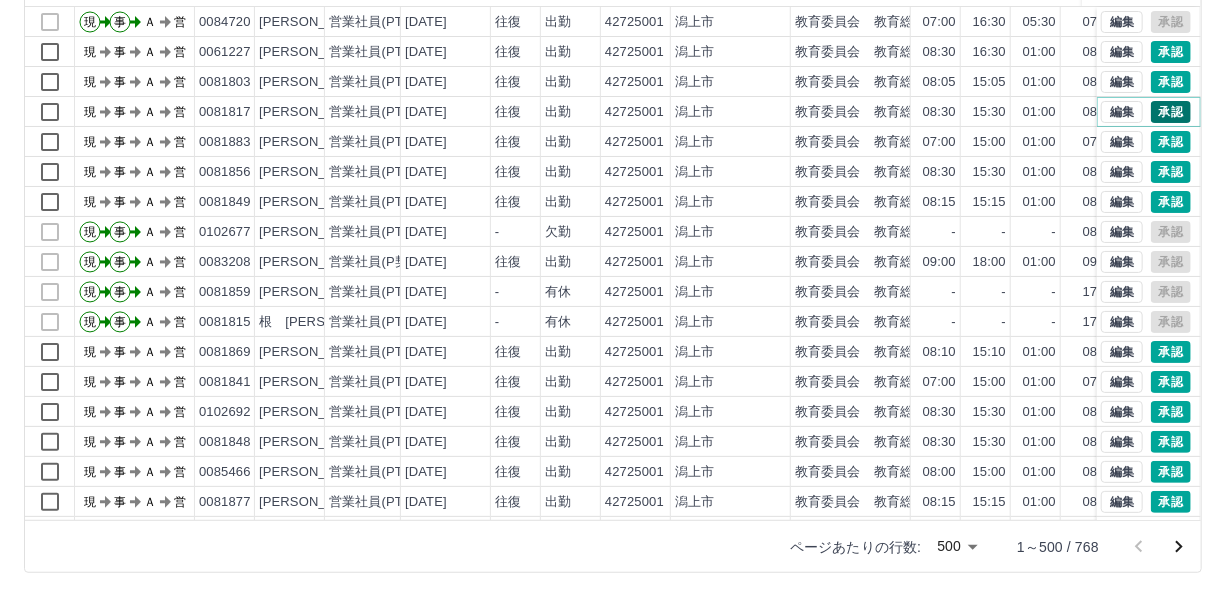 click on "承認" at bounding box center [1171, 112] 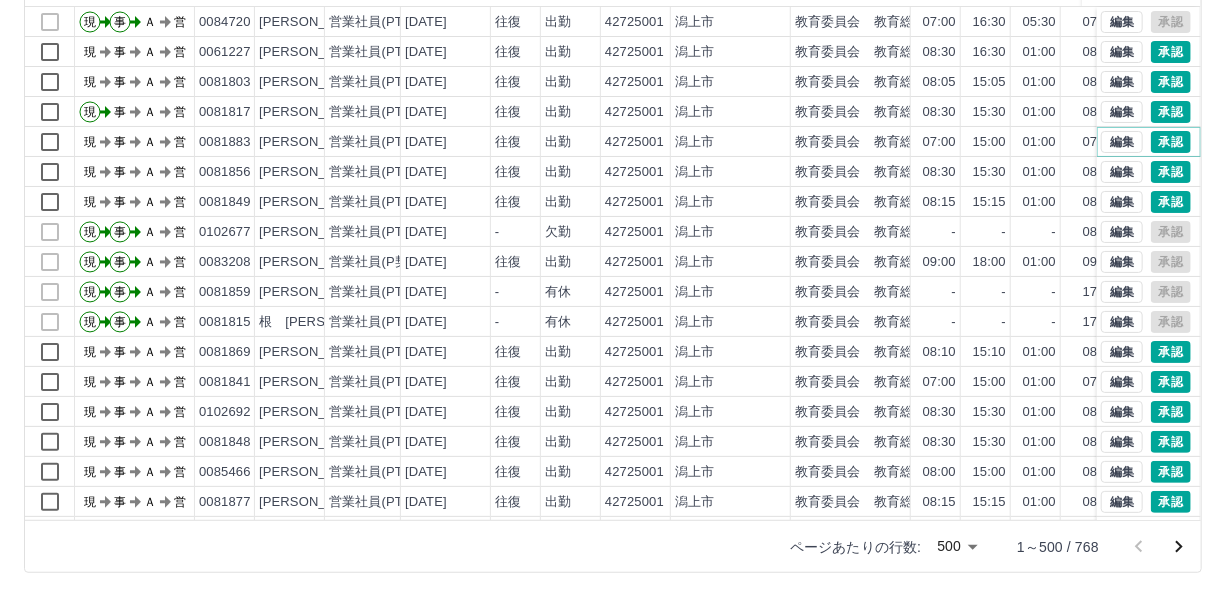 click on "承認" at bounding box center [1171, 142] 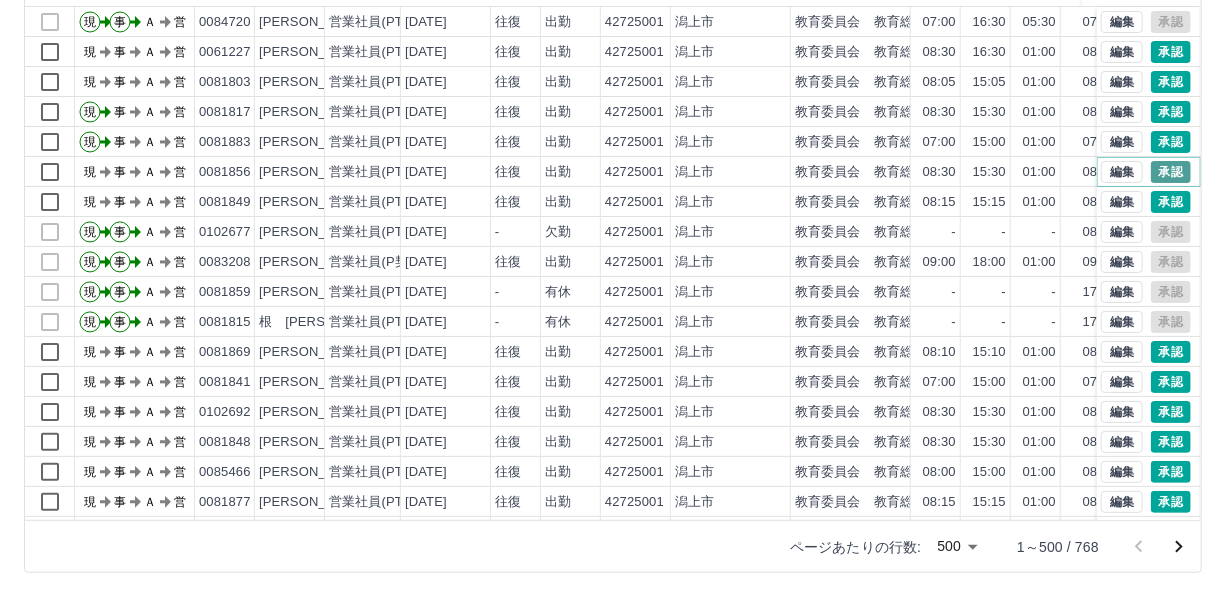 click on "承認" at bounding box center [1171, 172] 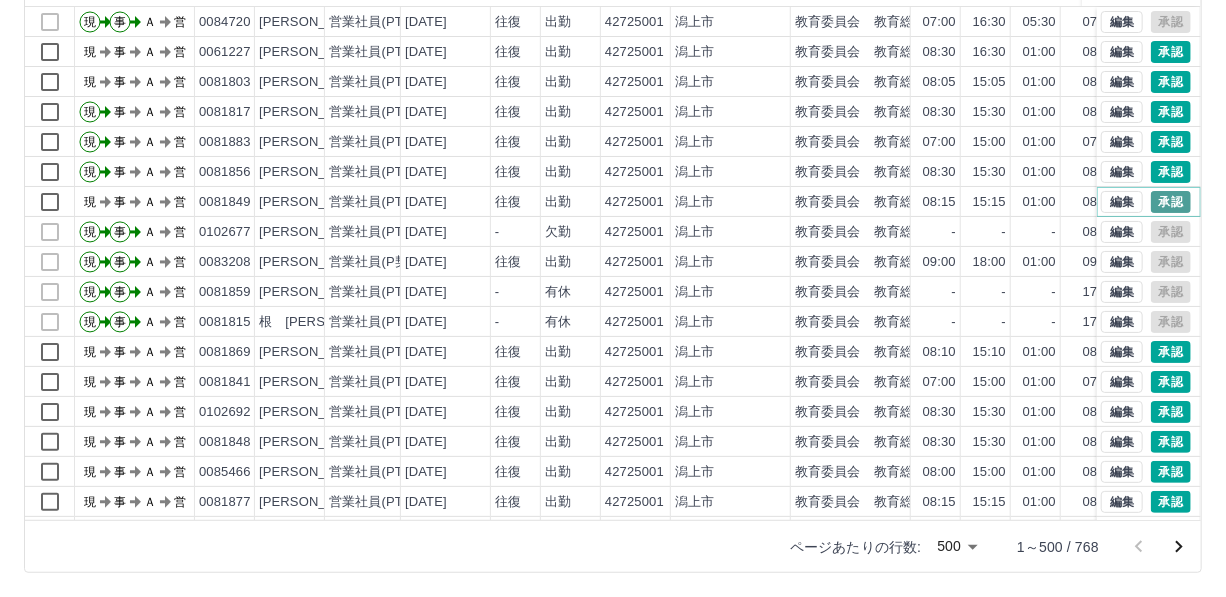 click on "承認" at bounding box center (1171, 202) 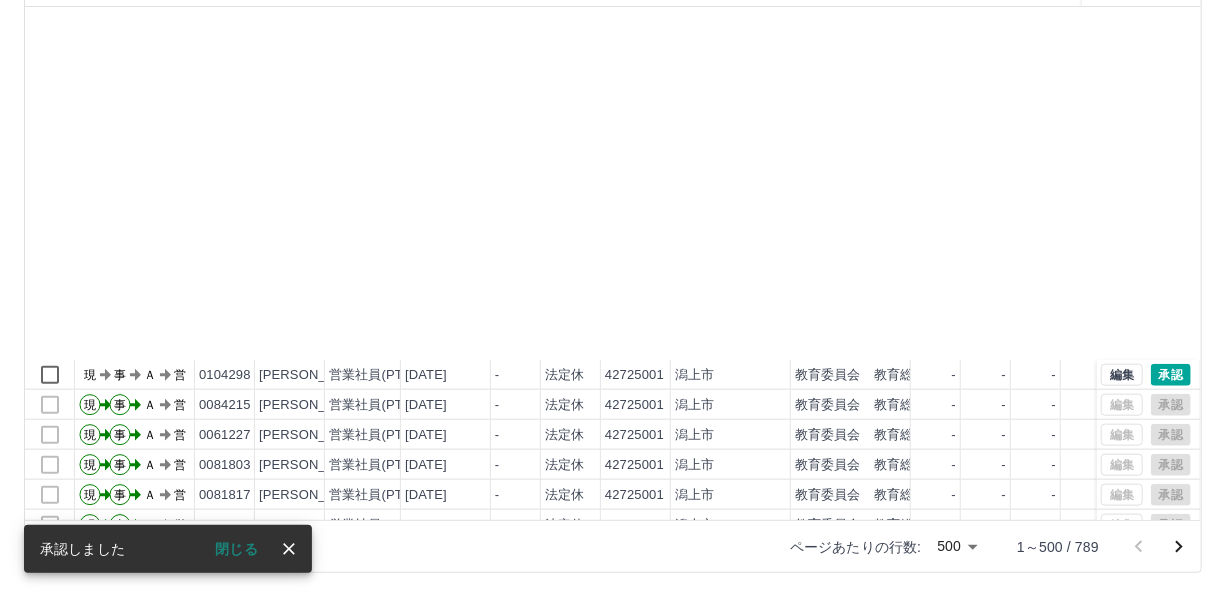 scroll, scrollTop: 1147, scrollLeft: 0, axis: vertical 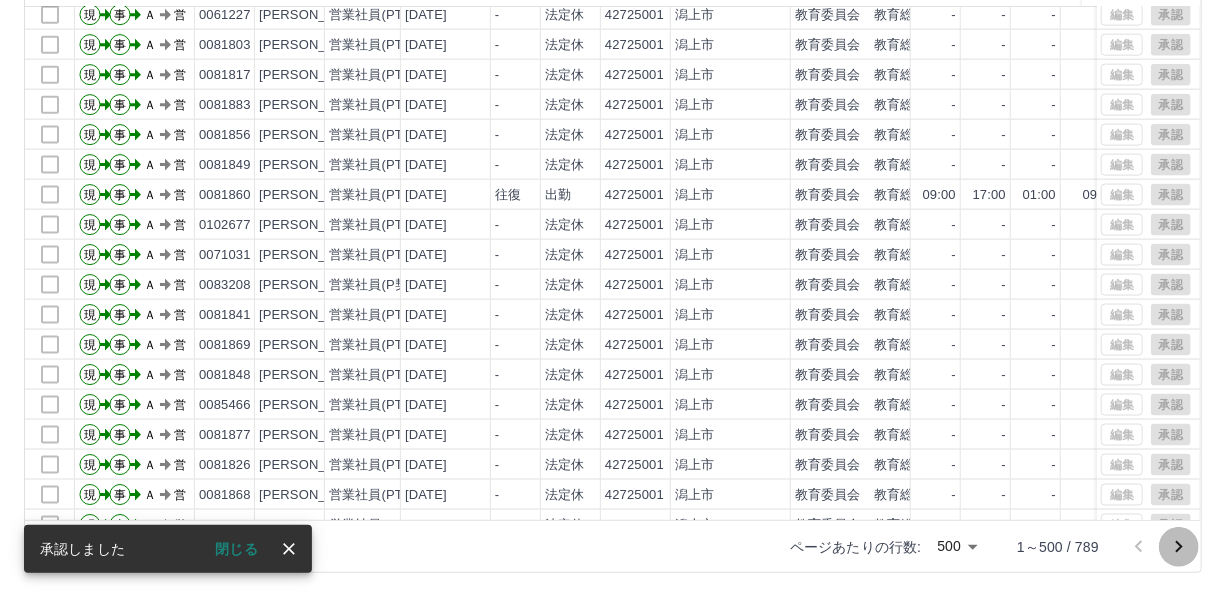 click 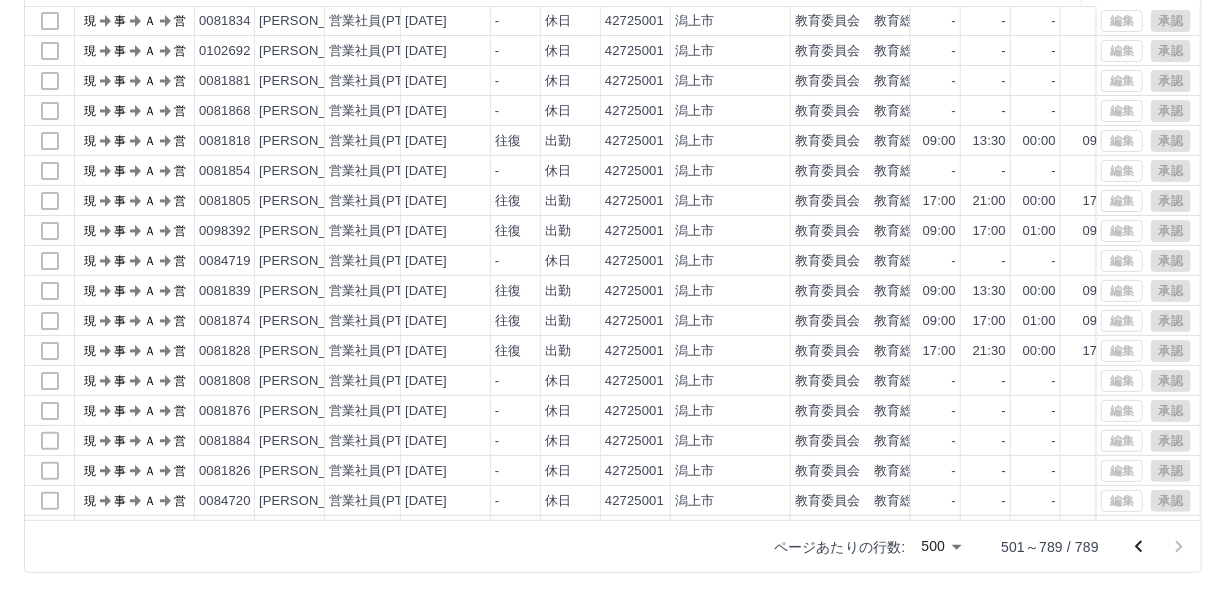 scroll, scrollTop: 0, scrollLeft: 0, axis: both 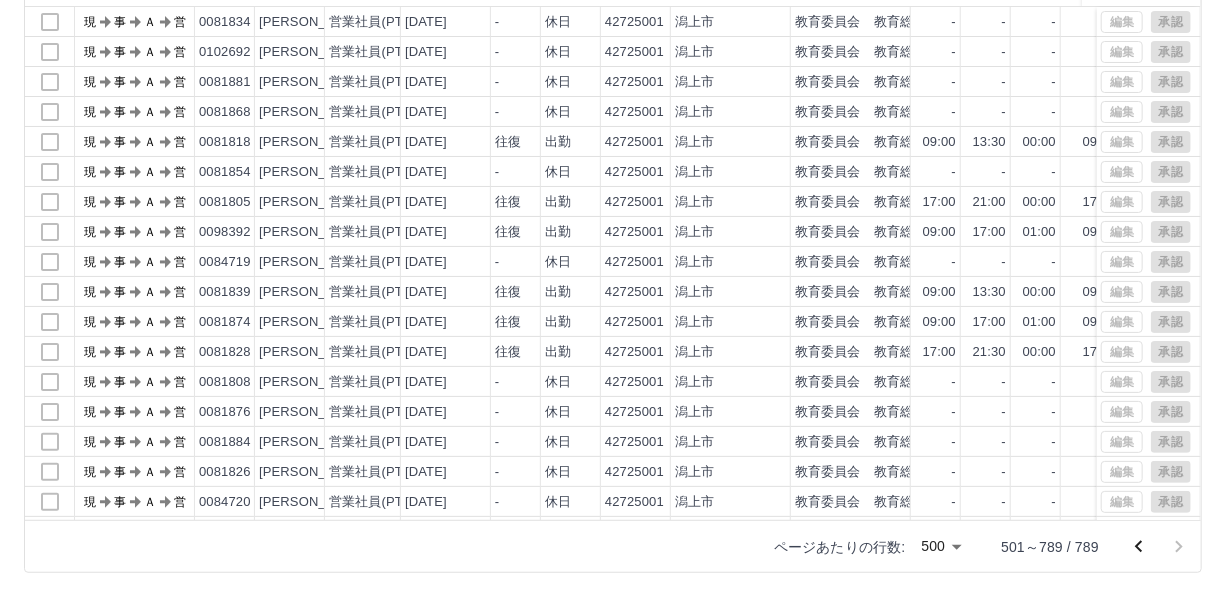 click 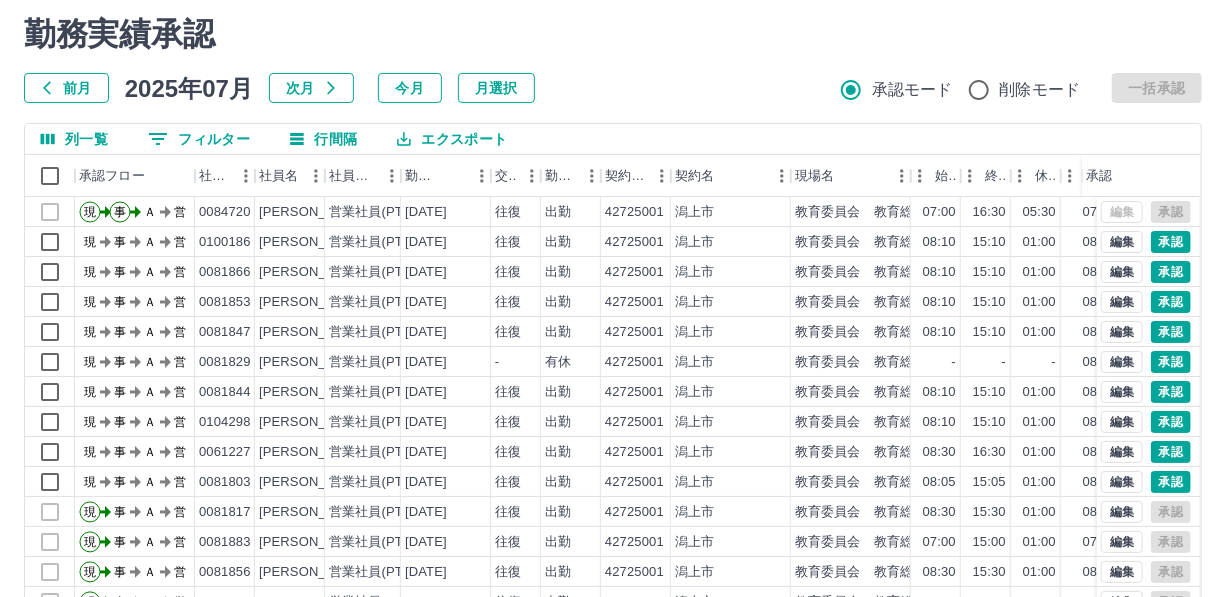 scroll, scrollTop: 90, scrollLeft: 0, axis: vertical 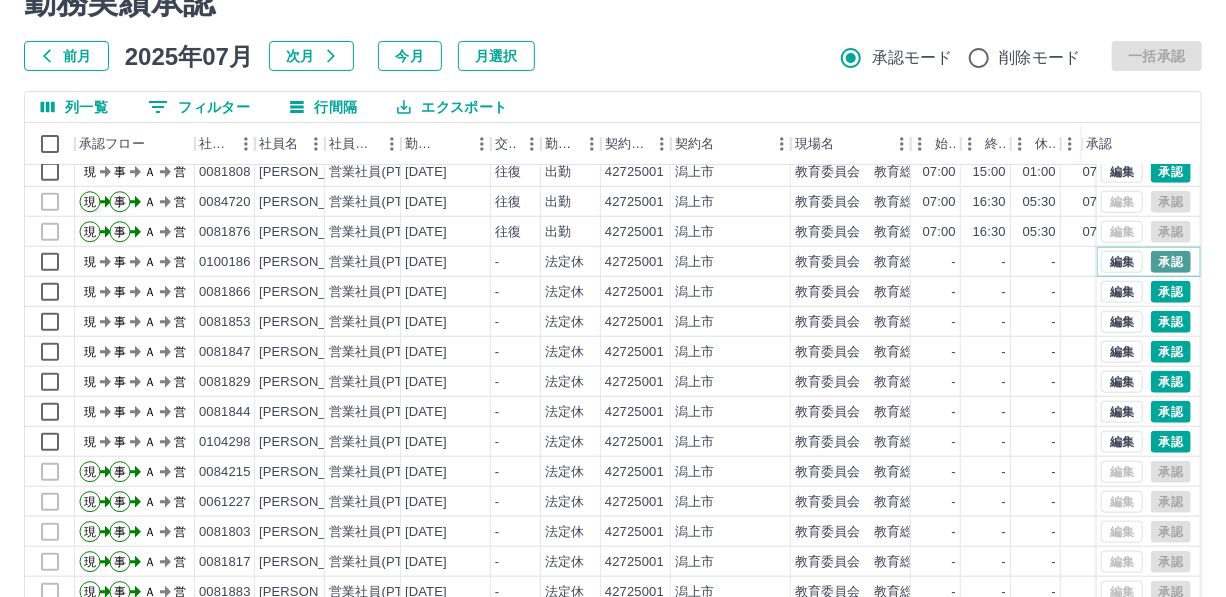 click on "承認" at bounding box center (1171, 262) 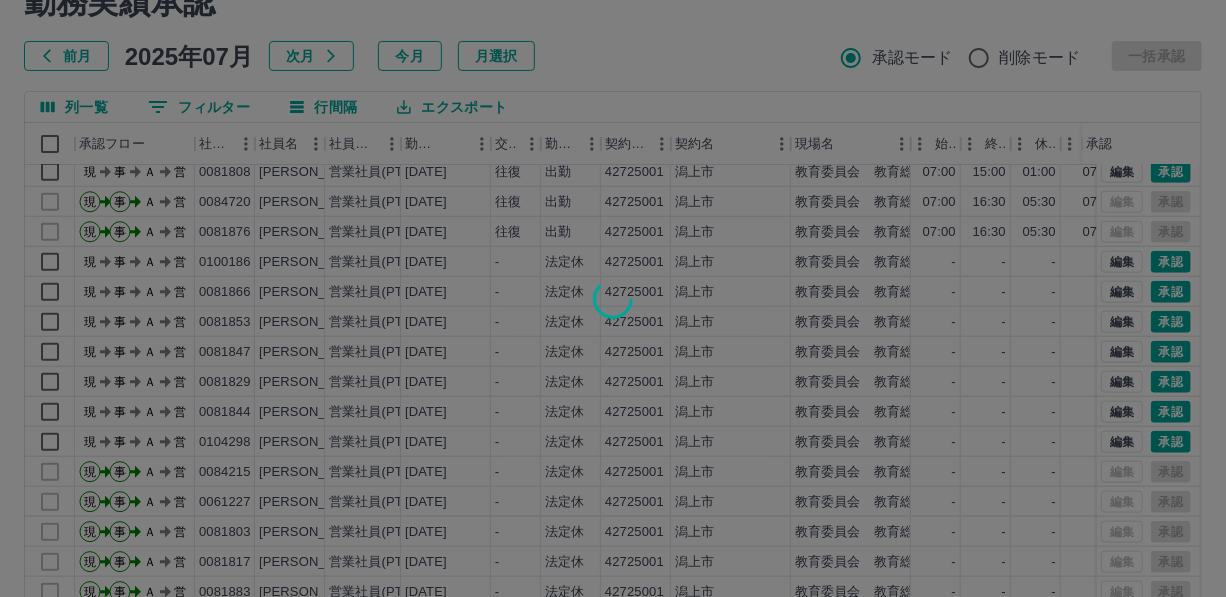 click at bounding box center [613, 298] 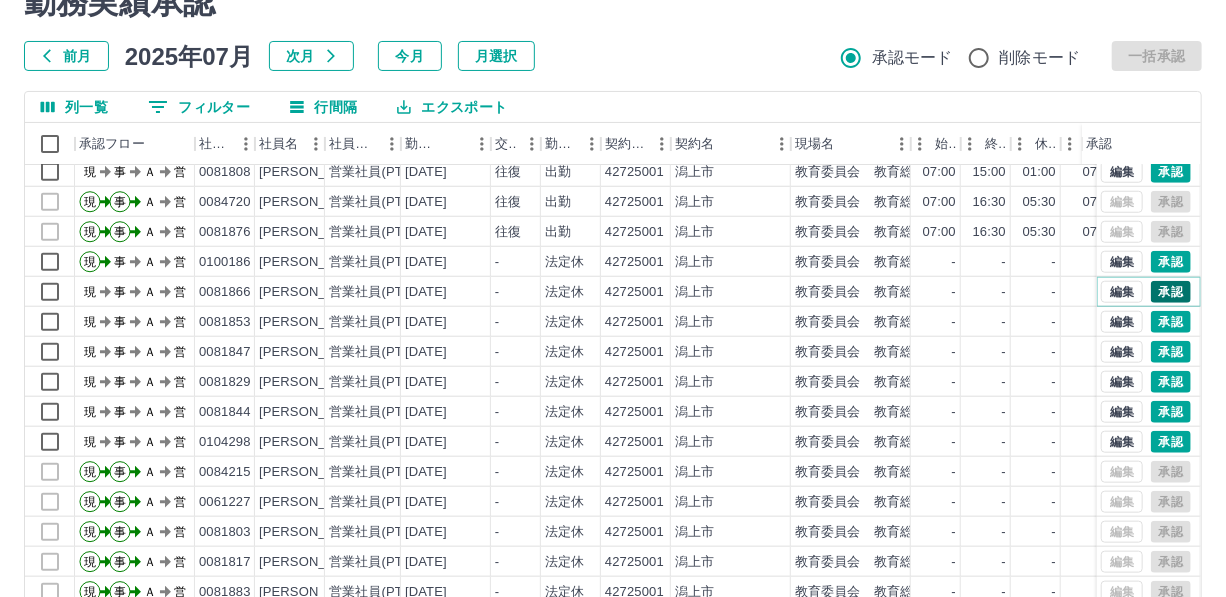 click on "承認" at bounding box center (1171, 292) 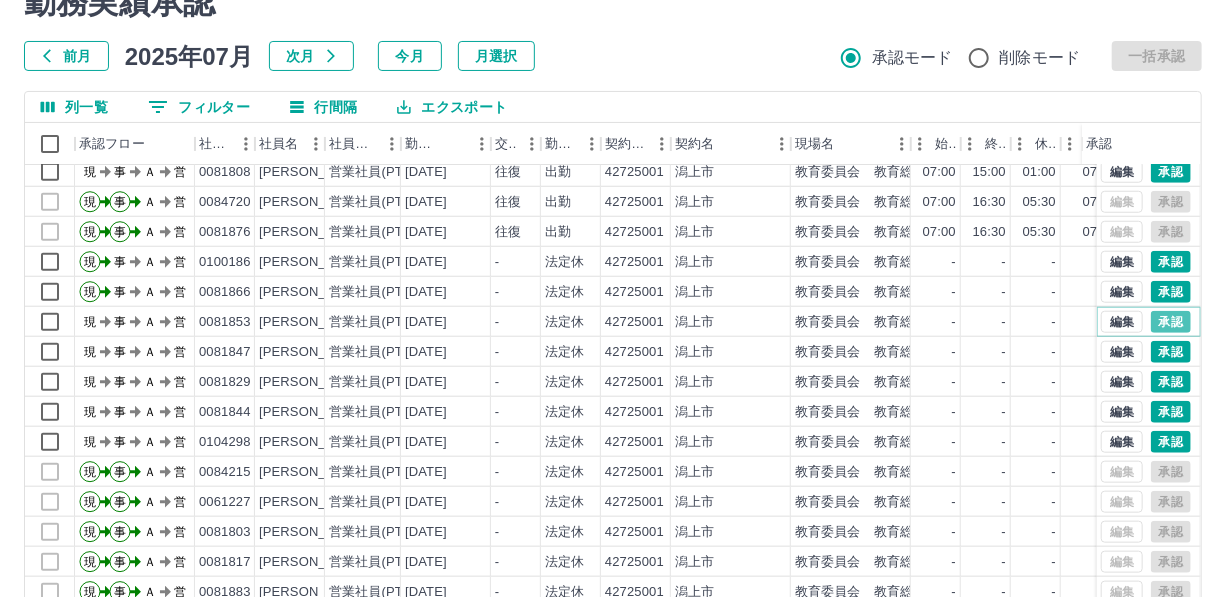 click on "承認" at bounding box center (1171, 322) 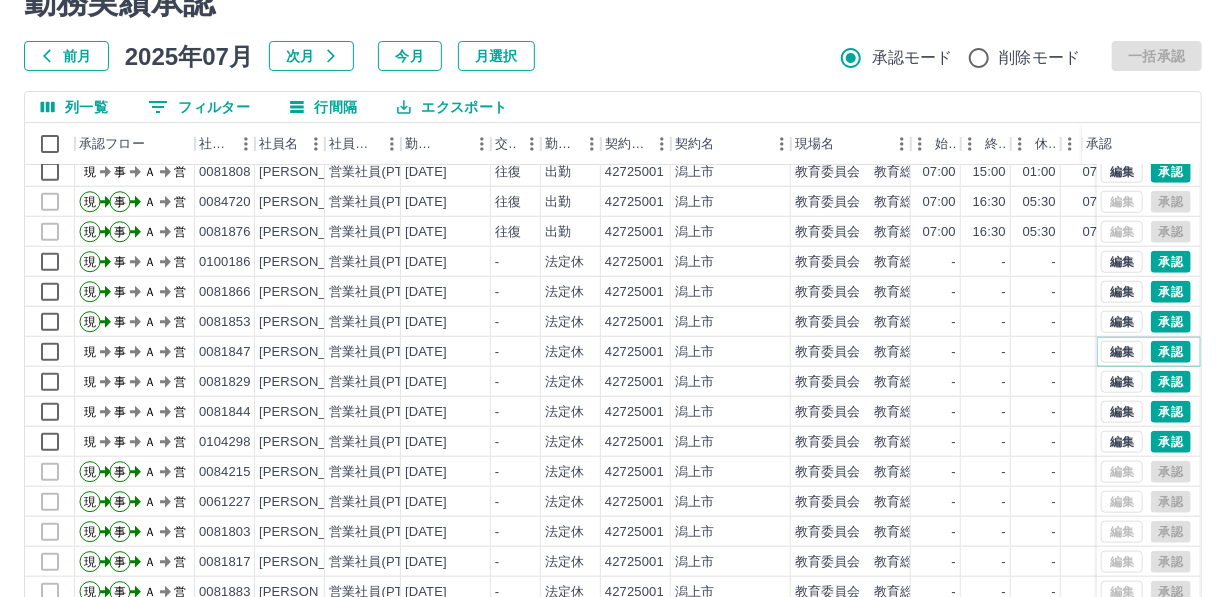click on "承認" at bounding box center (1171, 352) 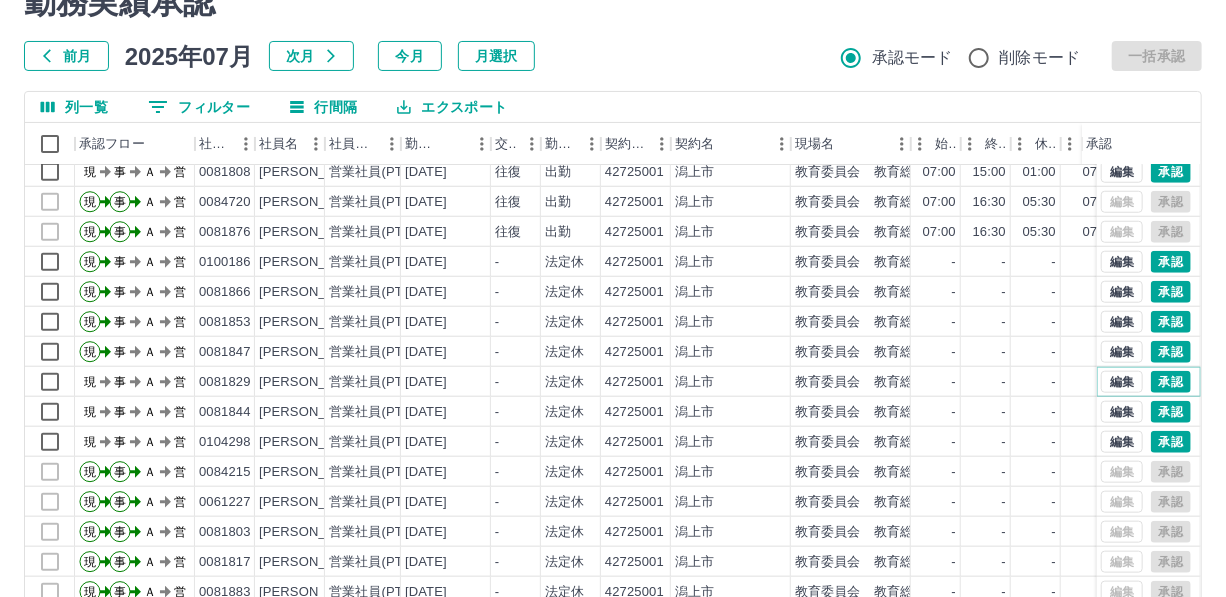 click on "承認" at bounding box center [1171, 382] 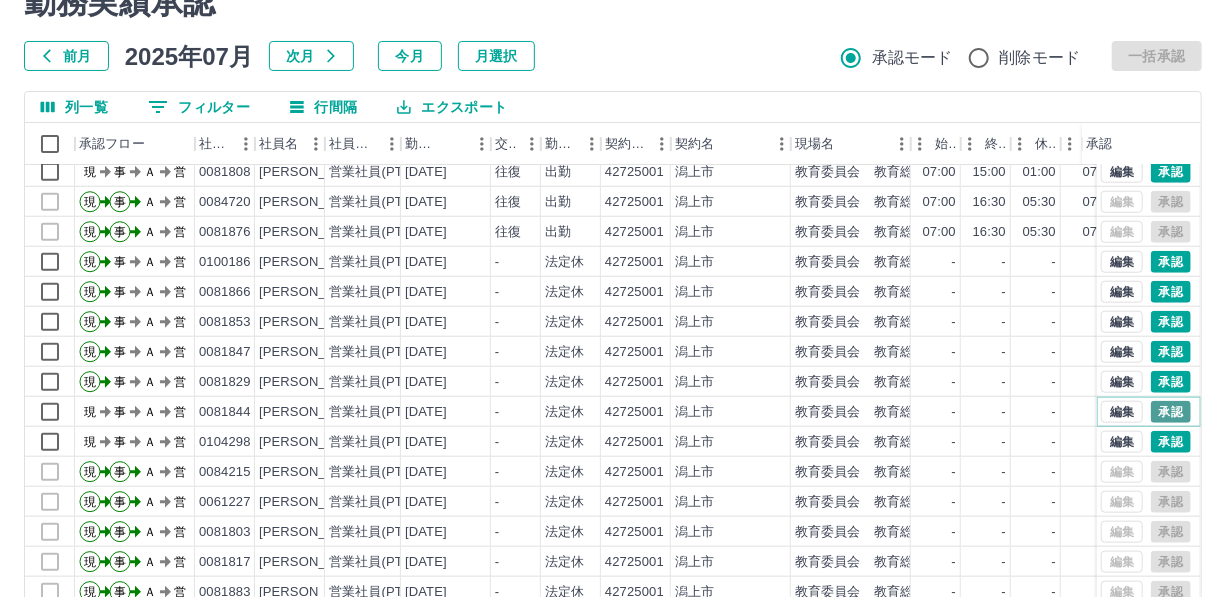 click on "承認" at bounding box center [1171, 412] 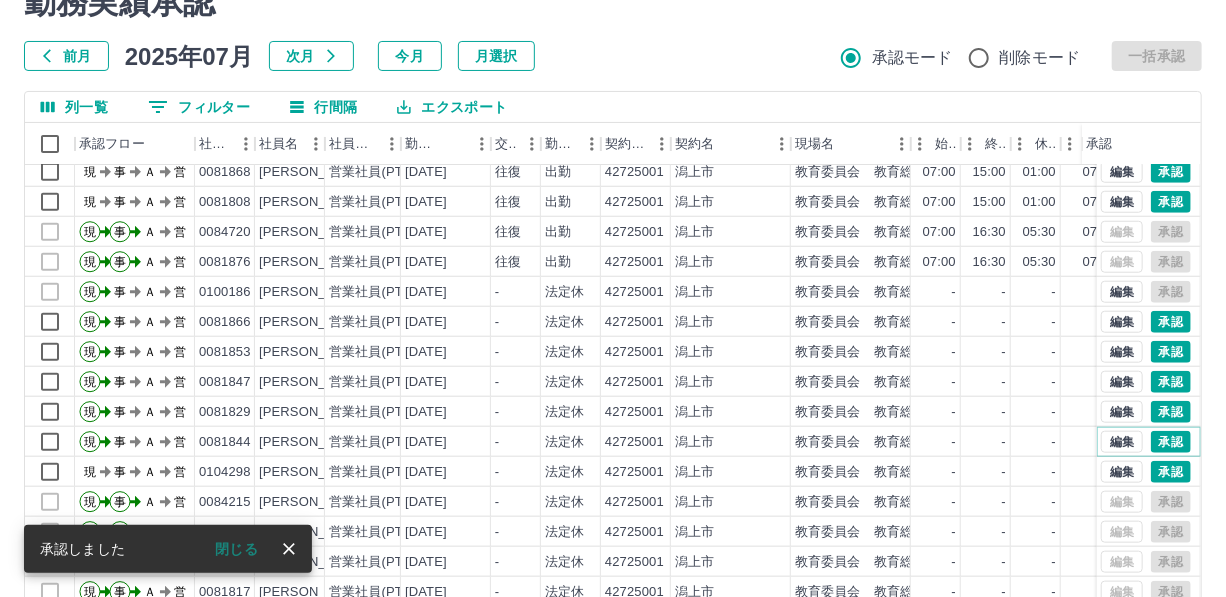 scroll, scrollTop: 848, scrollLeft: 0, axis: vertical 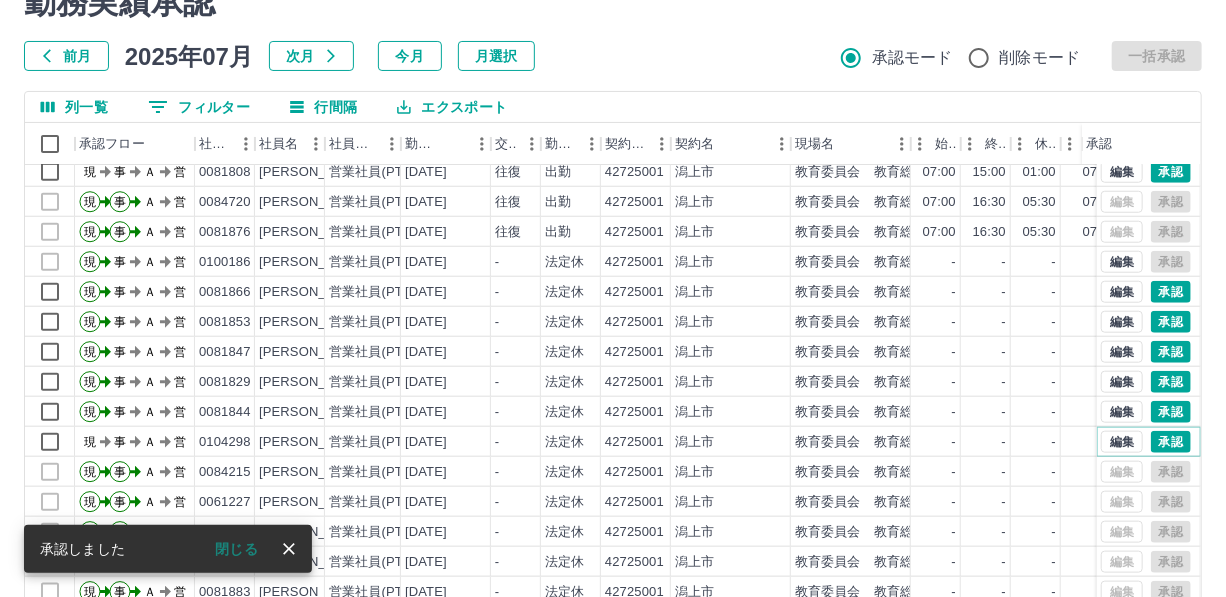 click on "承認" at bounding box center [1171, 442] 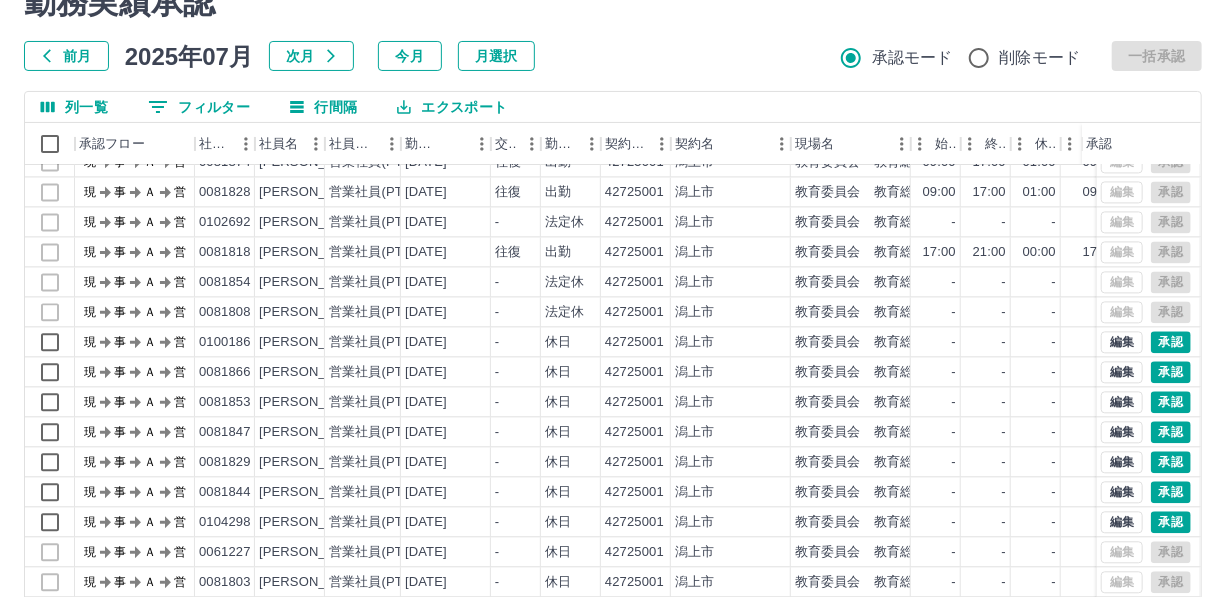scroll, scrollTop: 2030, scrollLeft: 0, axis: vertical 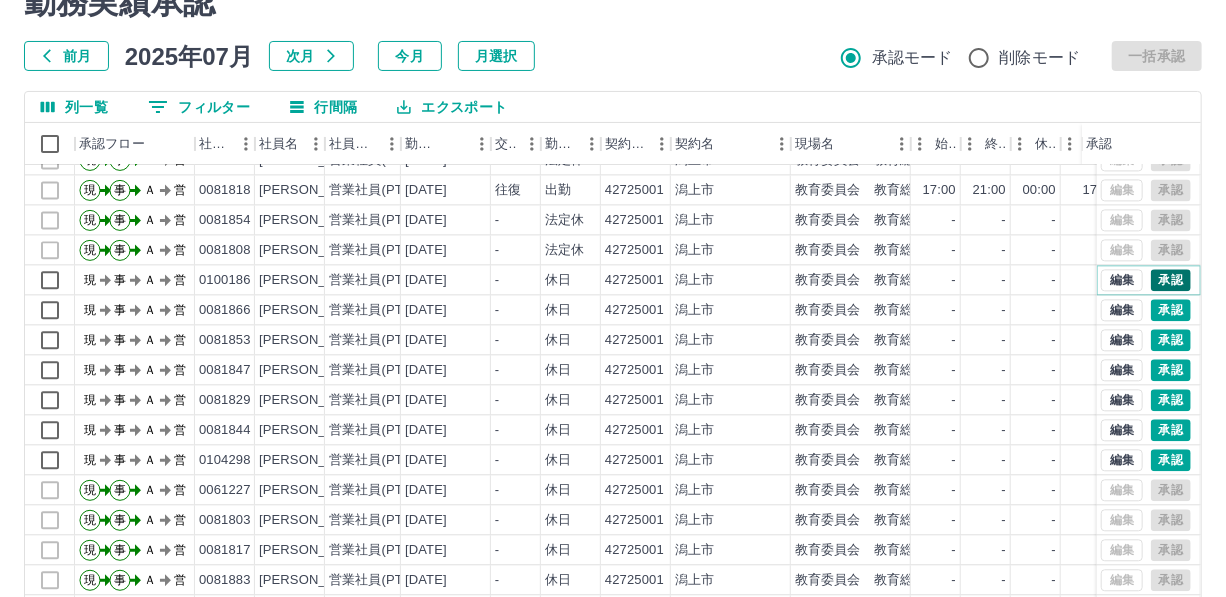 click on "承認" at bounding box center (1171, 280) 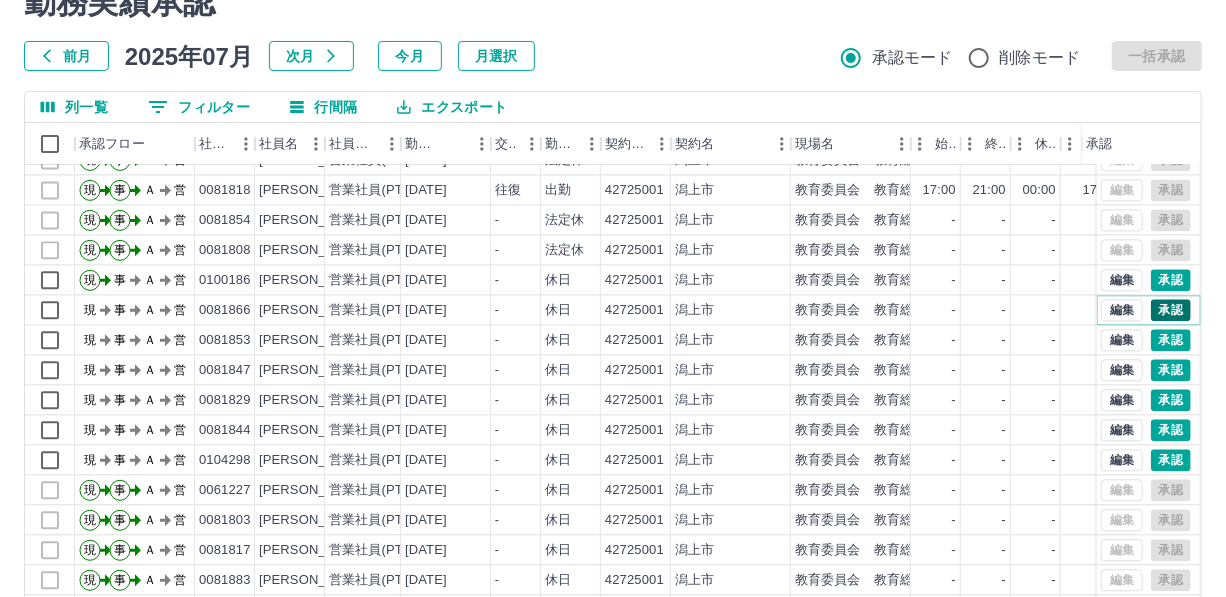 click on "承認" at bounding box center [1171, 310] 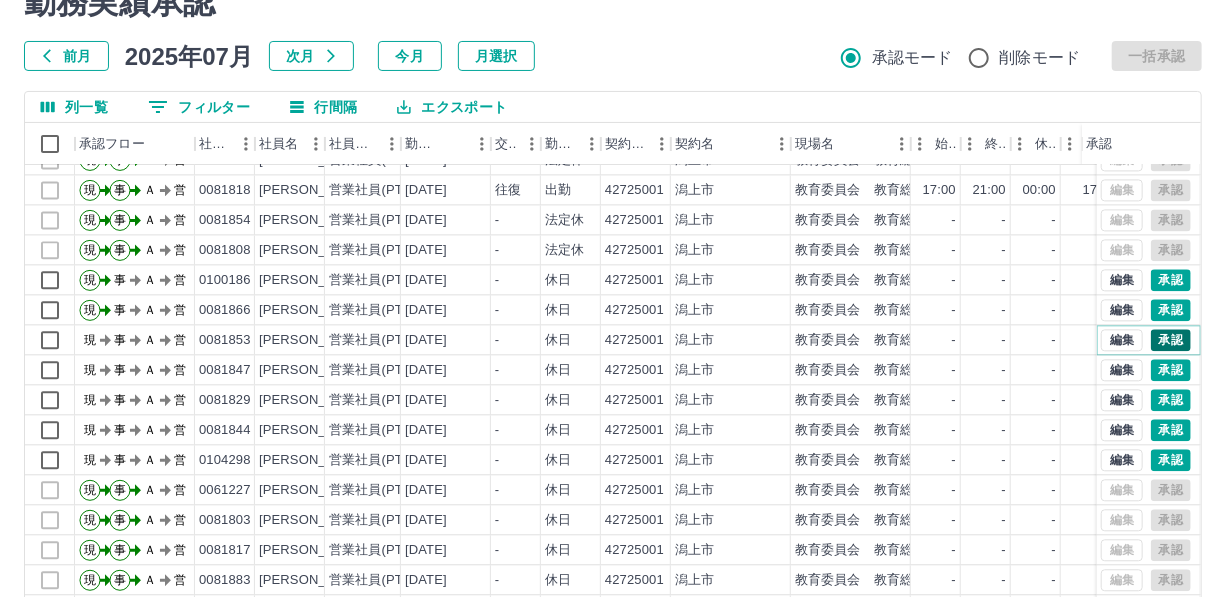 click on "承認" at bounding box center [1171, 340] 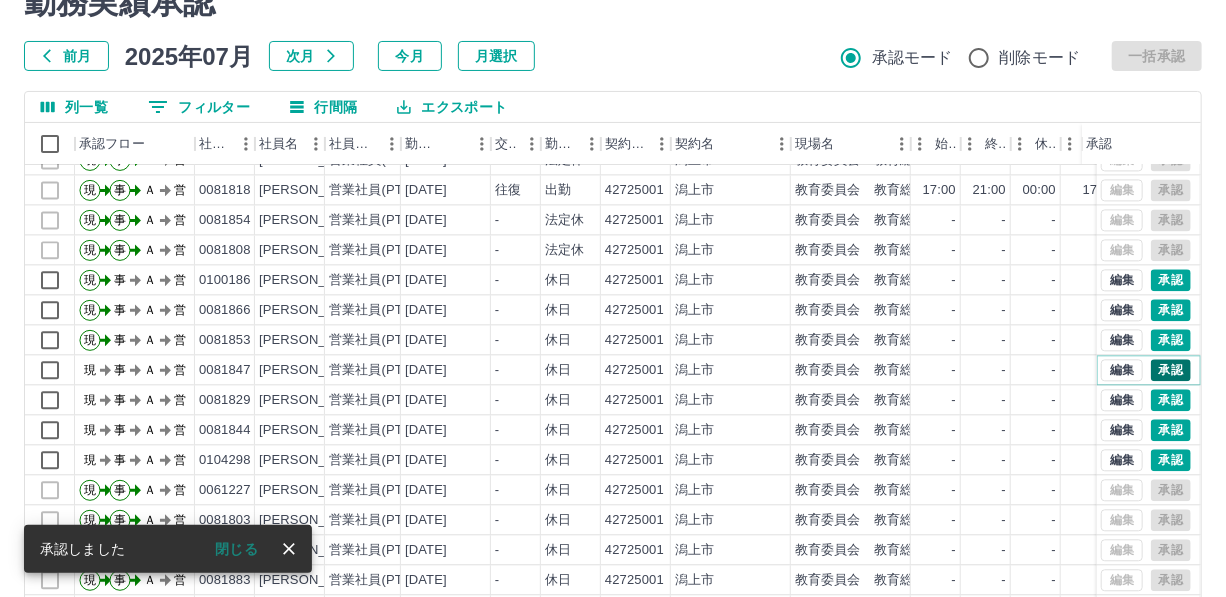 click on "承認" at bounding box center (1171, 370) 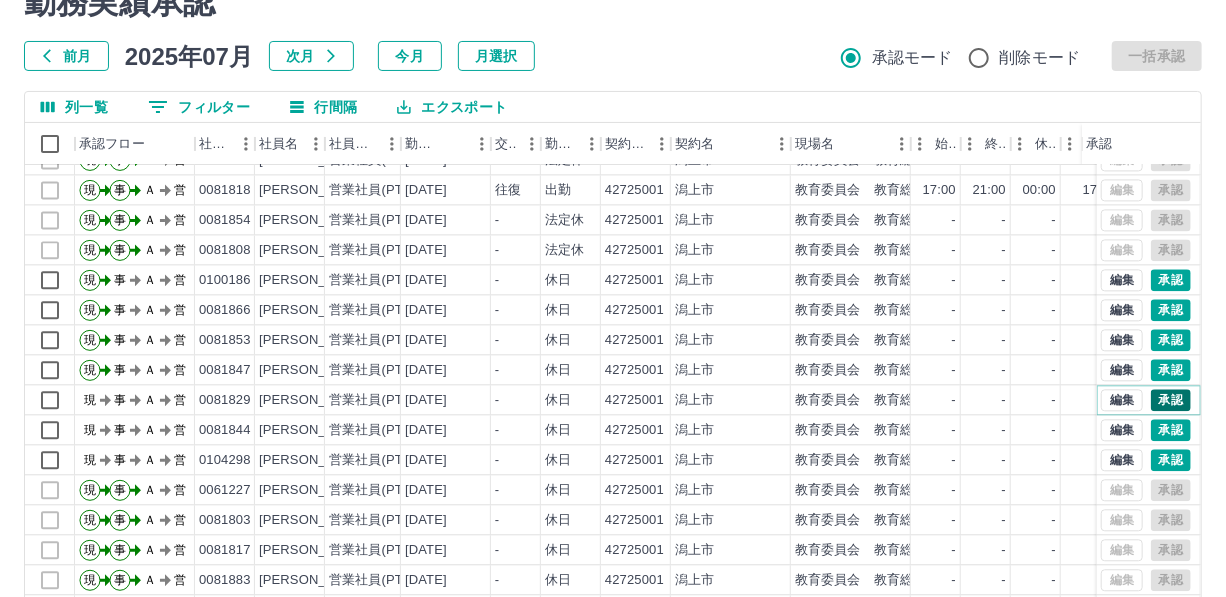 click on "承認" at bounding box center [1171, 400] 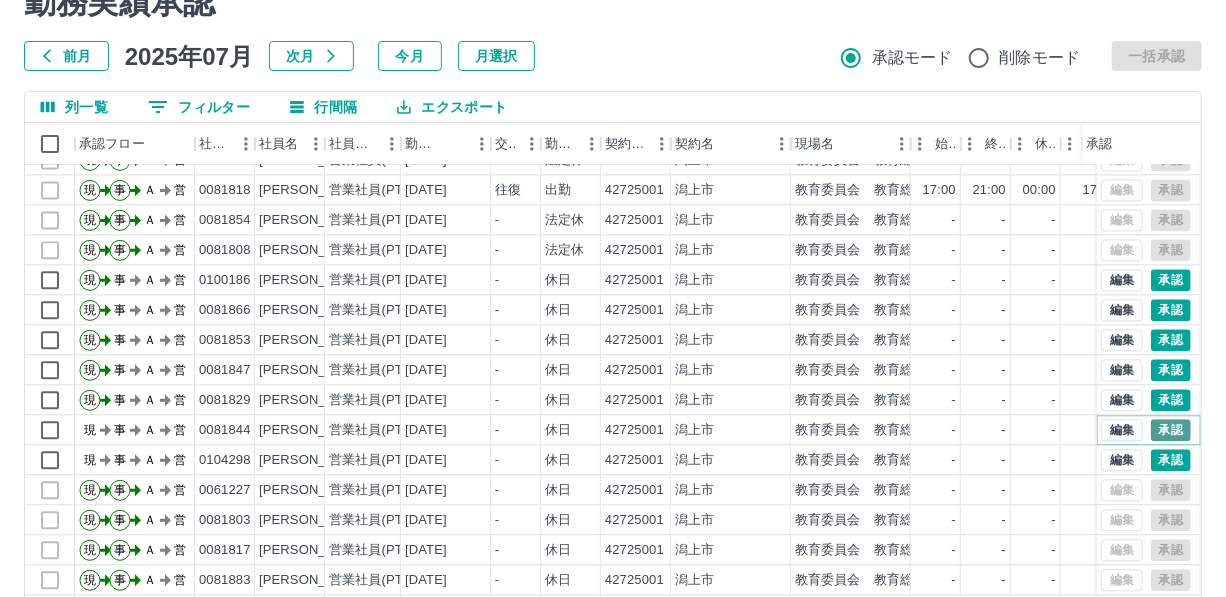 click on "承認" at bounding box center [1171, 430] 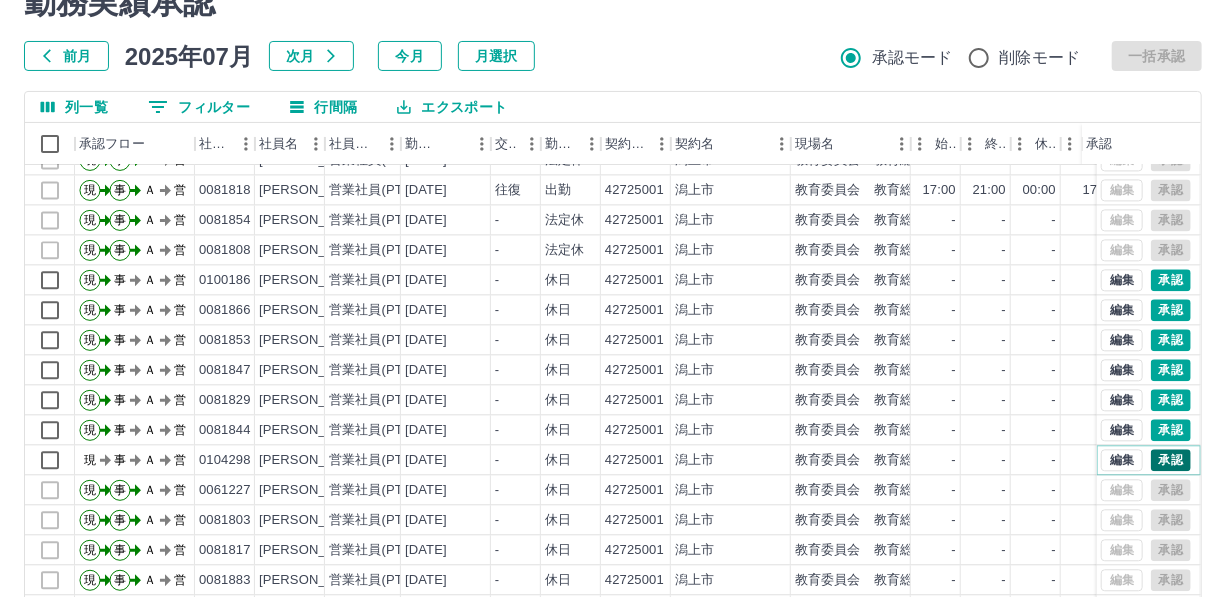click on "承認" at bounding box center [1171, 460] 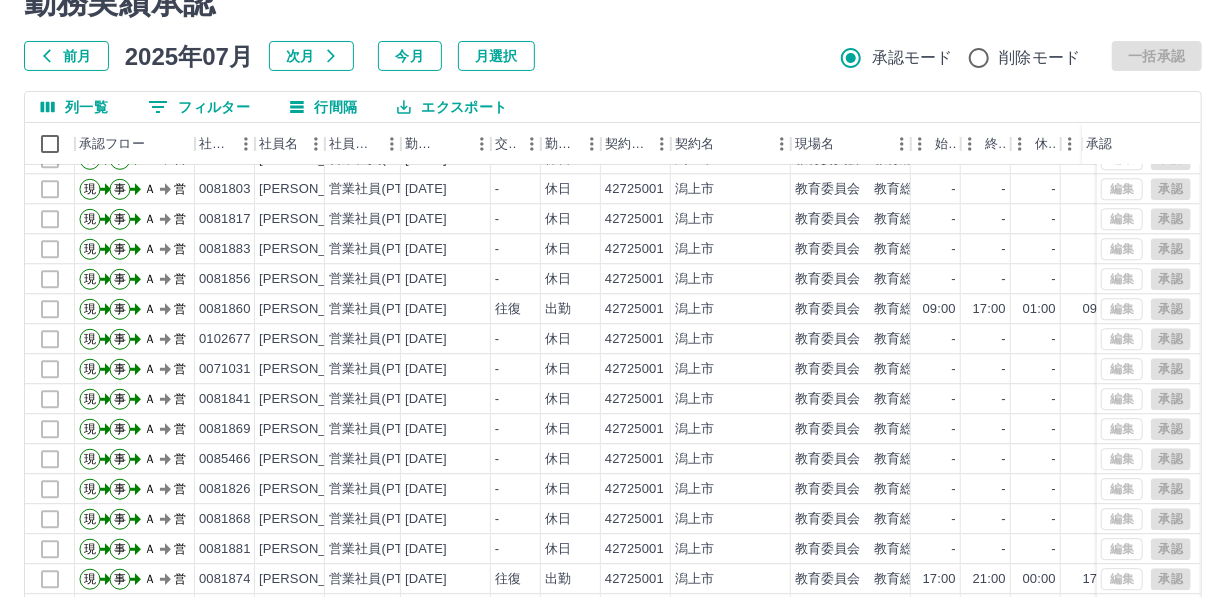 scroll, scrollTop: 2393, scrollLeft: 0, axis: vertical 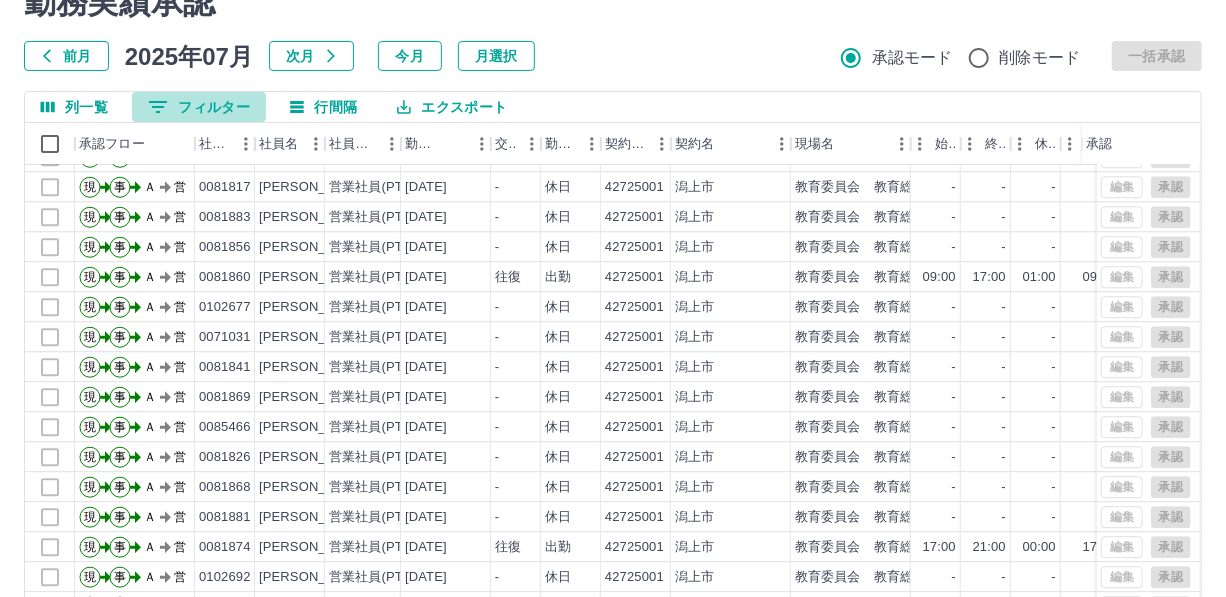 click on "0 フィルター" at bounding box center [199, 107] 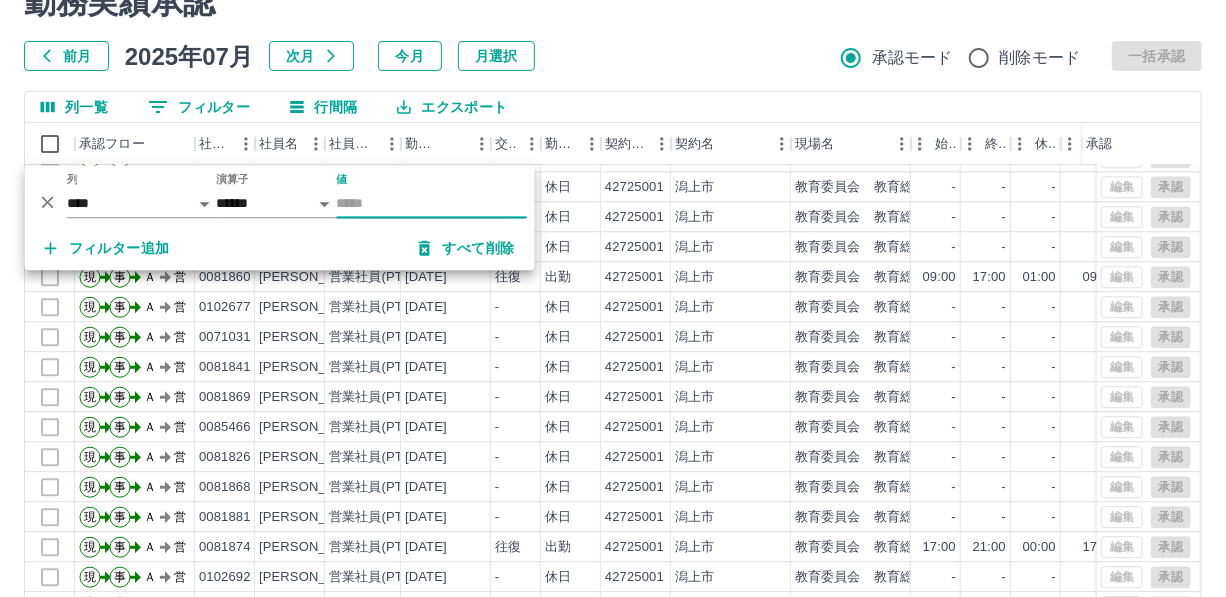 click on "値" at bounding box center [432, 203] 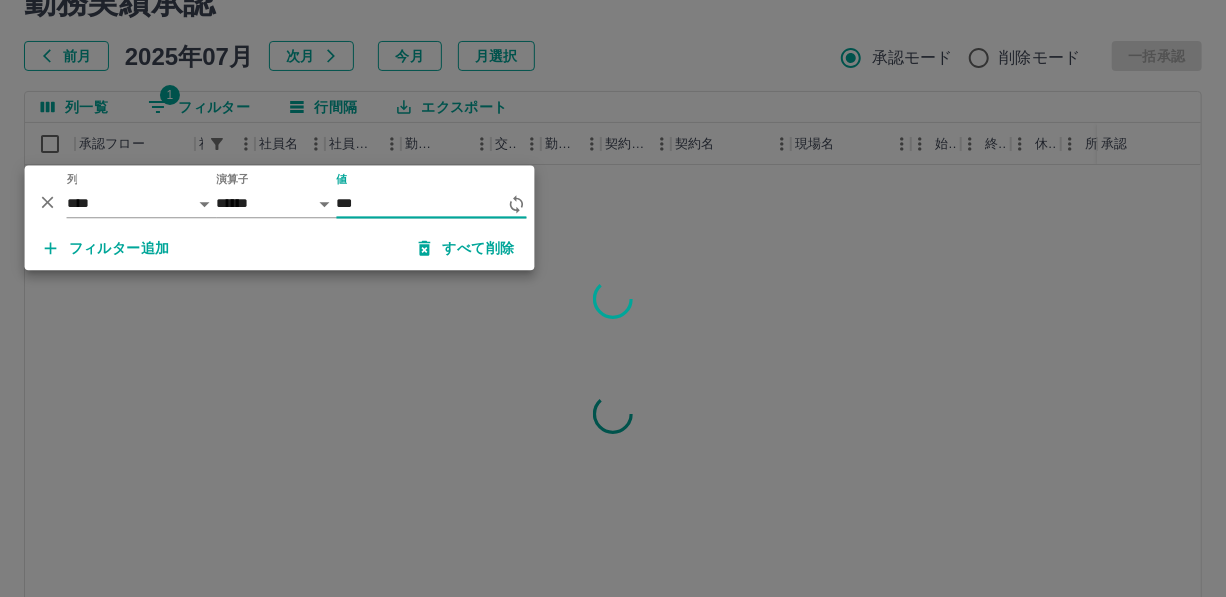 scroll, scrollTop: 0, scrollLeft: 0, axis: both 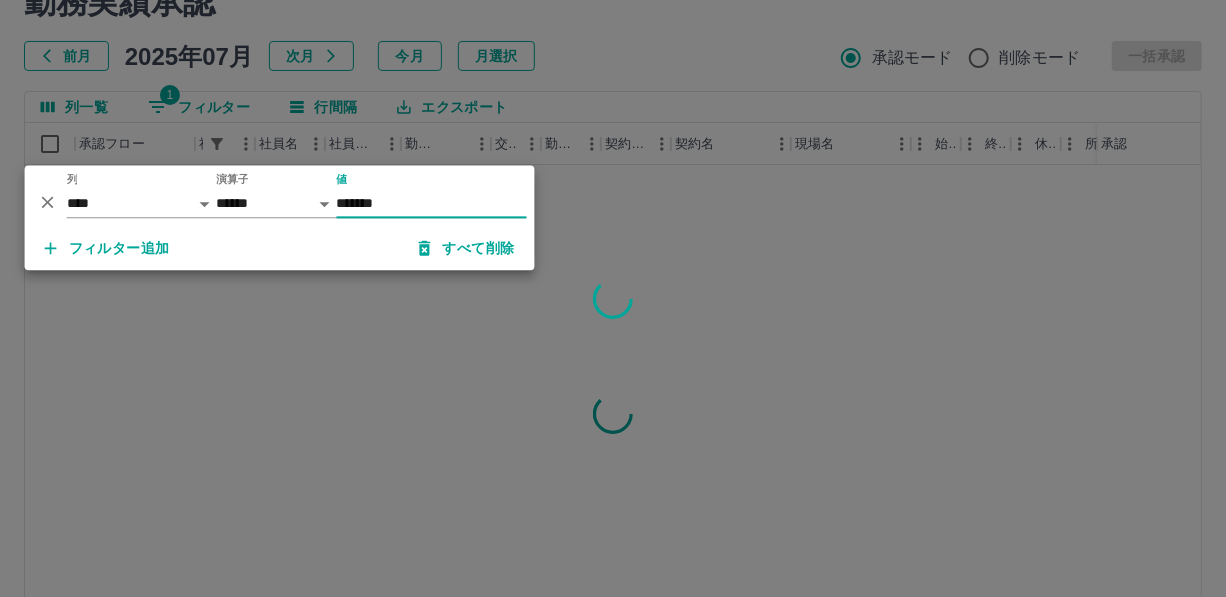 type on "*******" 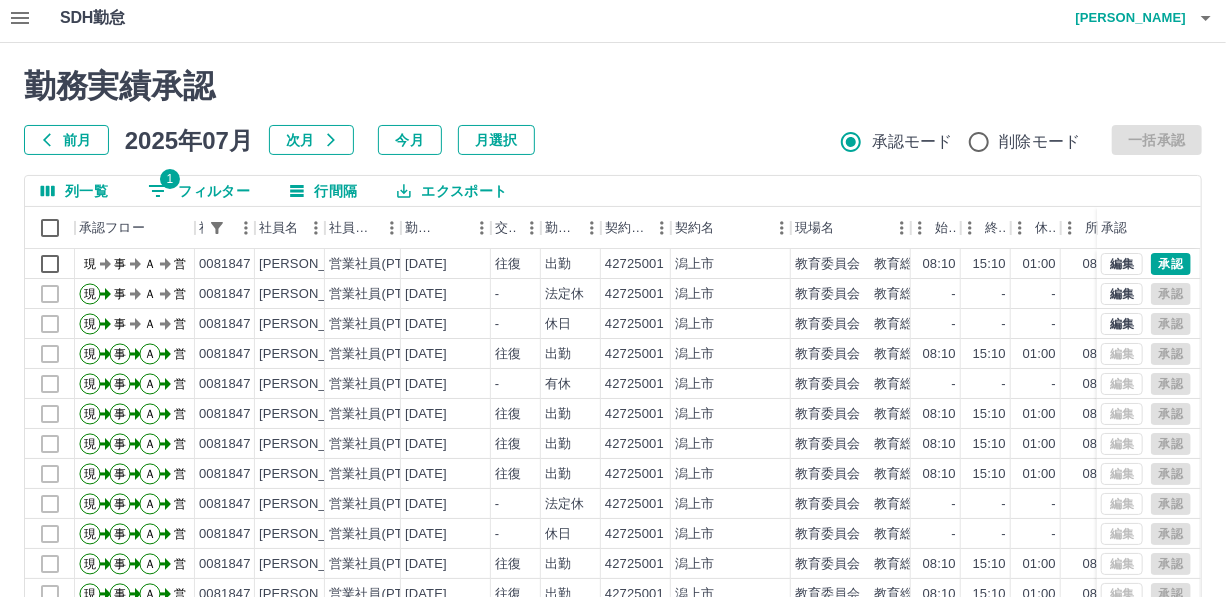 scroll, scrollTop: 0, scrollLeft: 0, axis: both 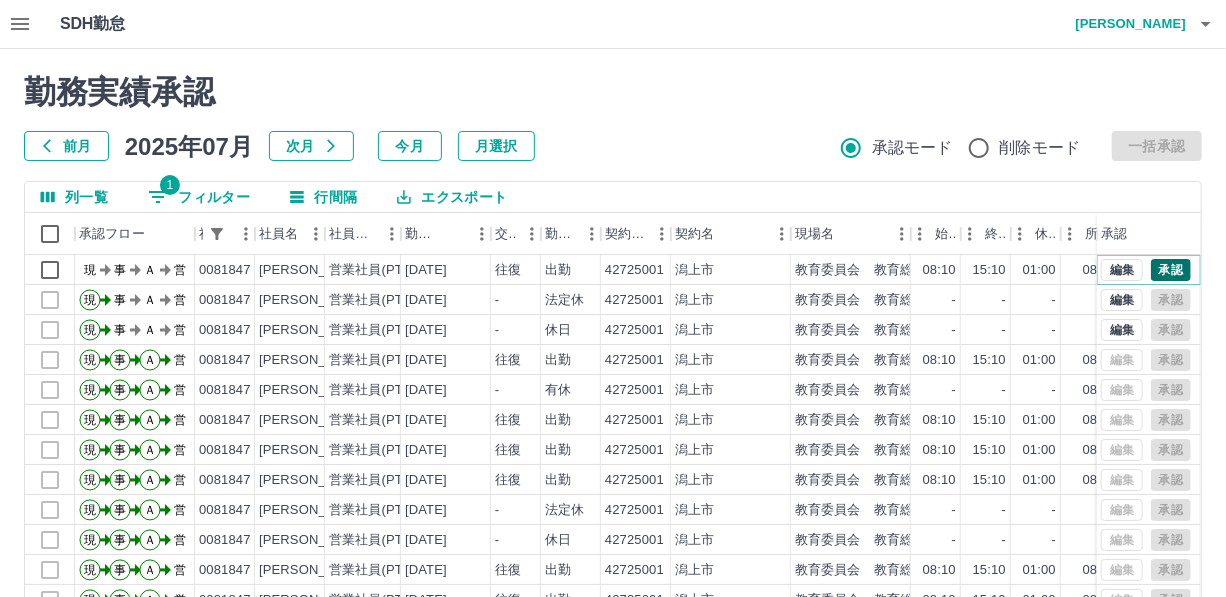 click on "承認" at bounding box center [1171, 270] 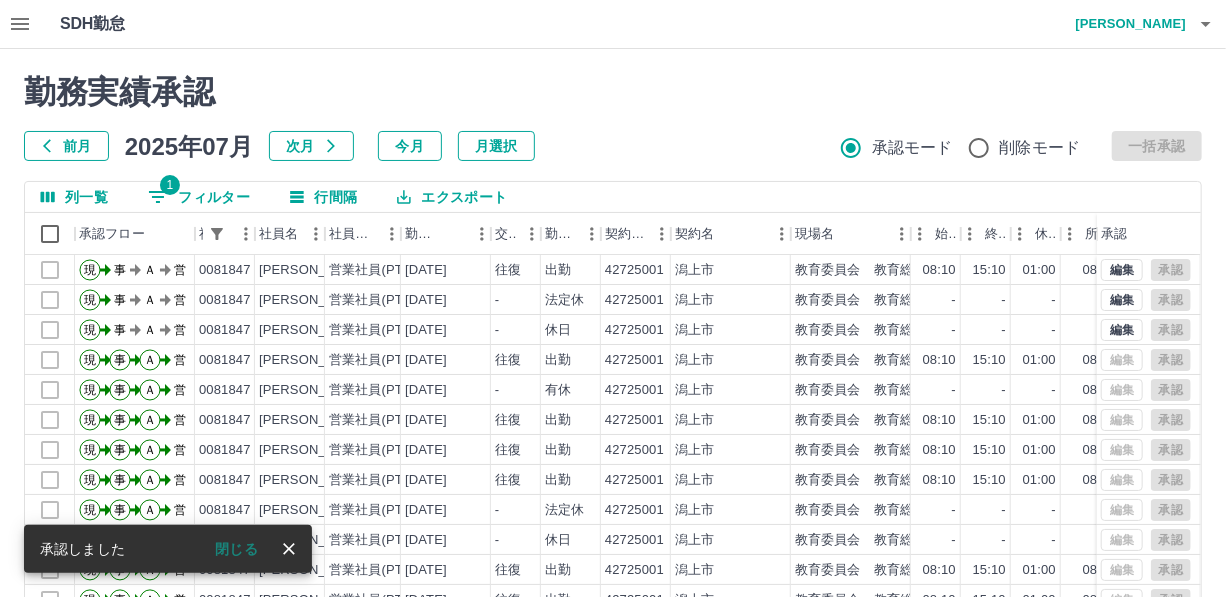 click on "1 フィルター" at bounding box center [199, 197] 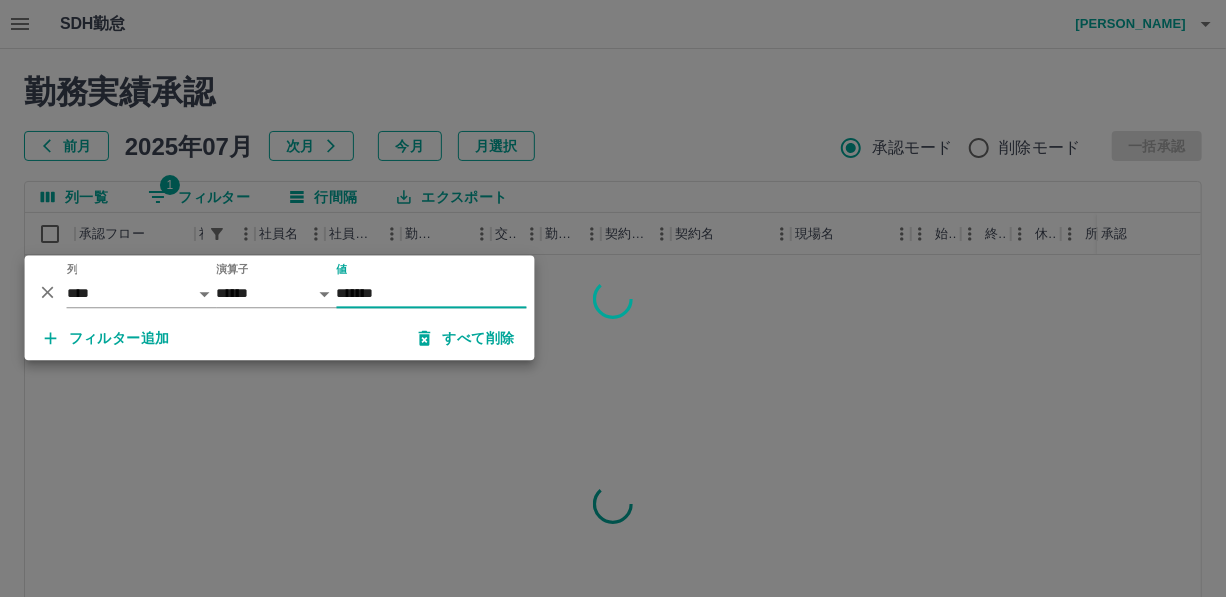 type on "*******" 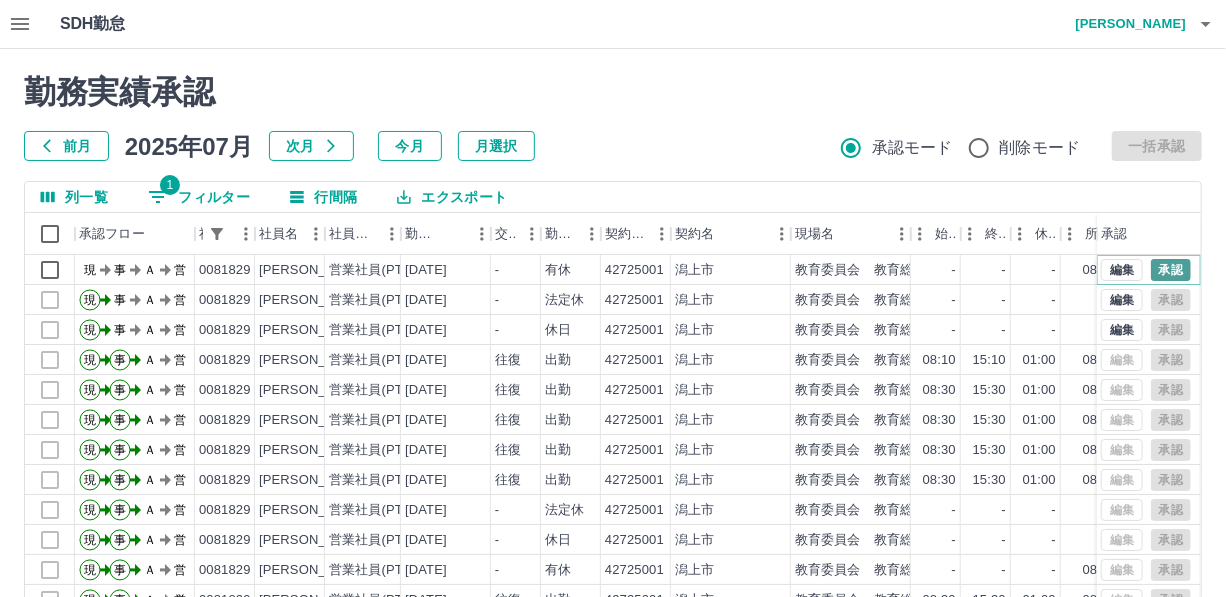 click on "承認" at bounding box center [1171, 270] 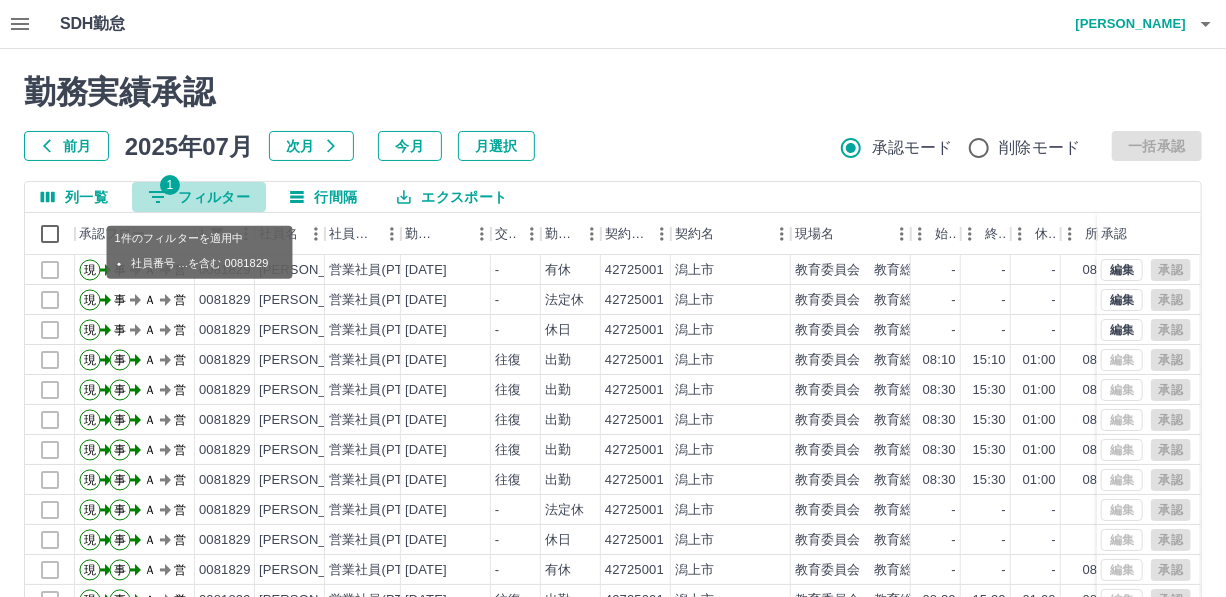 click on "1 フィルター" at bounding box center (199, 197) 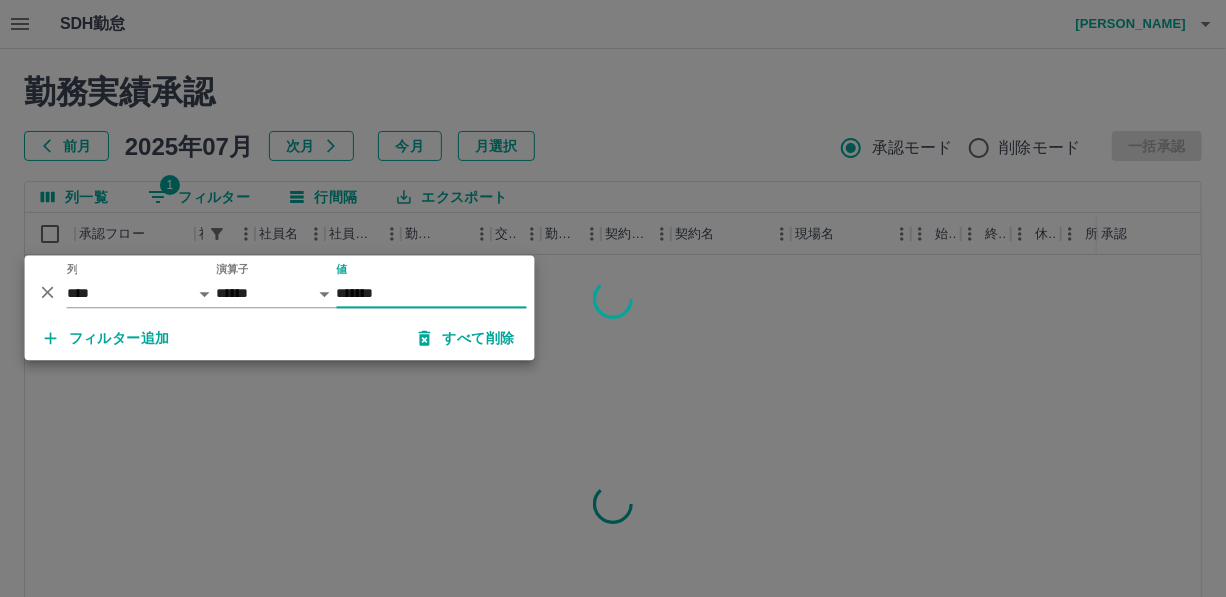 type on "*******" 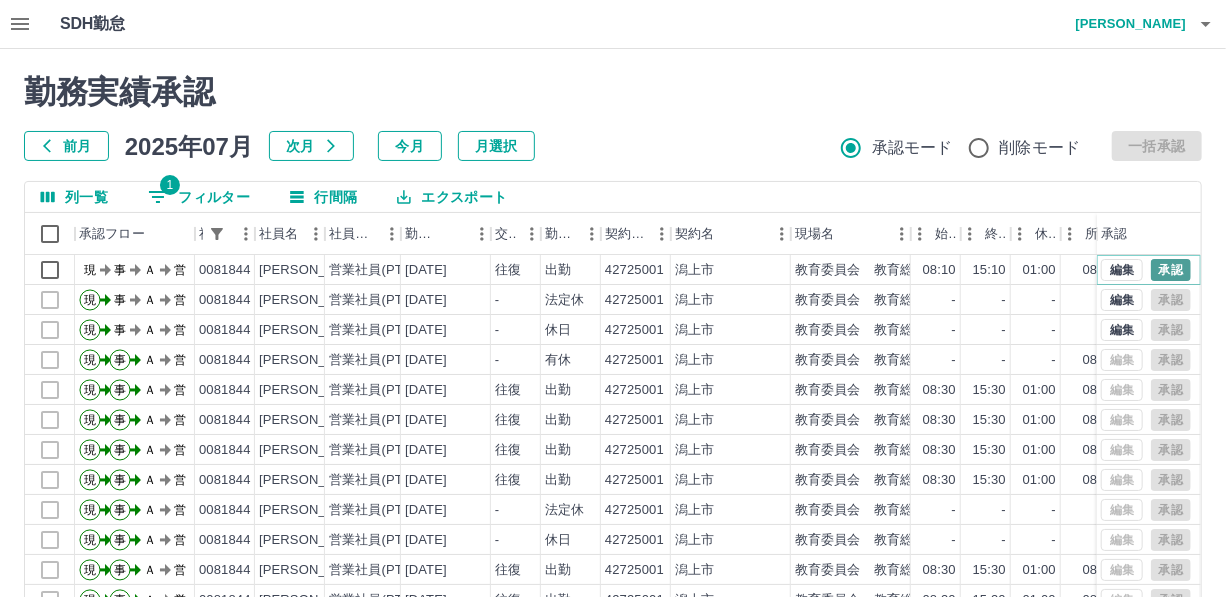 click on "承認" at bounding box center [1171, 270] 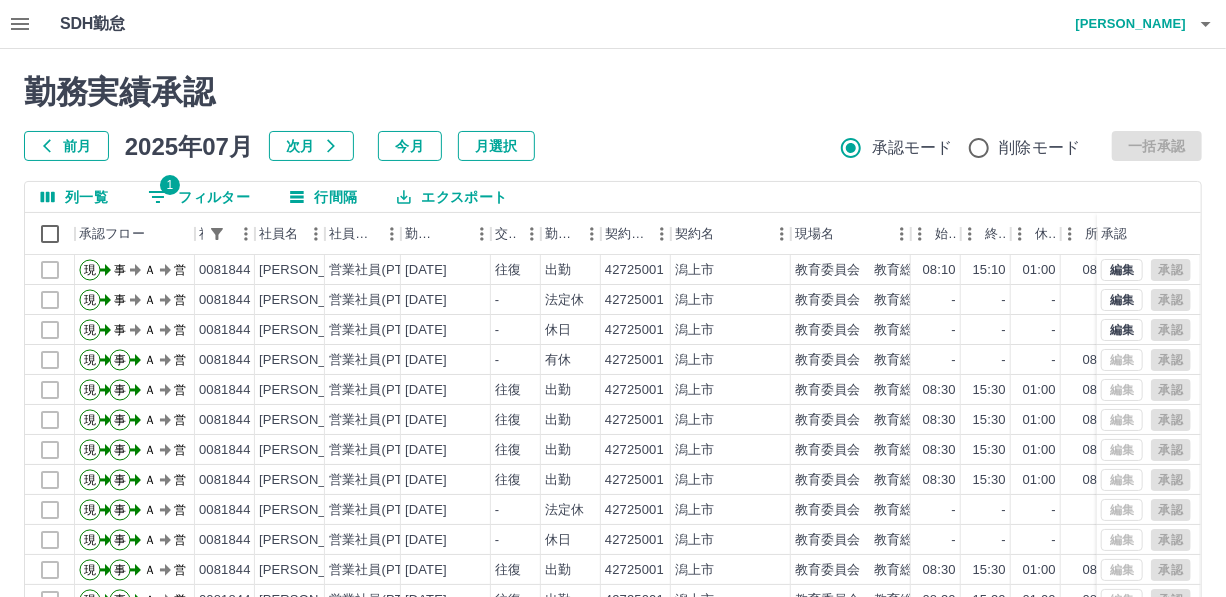 click on "1 フィルター" at bounding box center (199, 197) 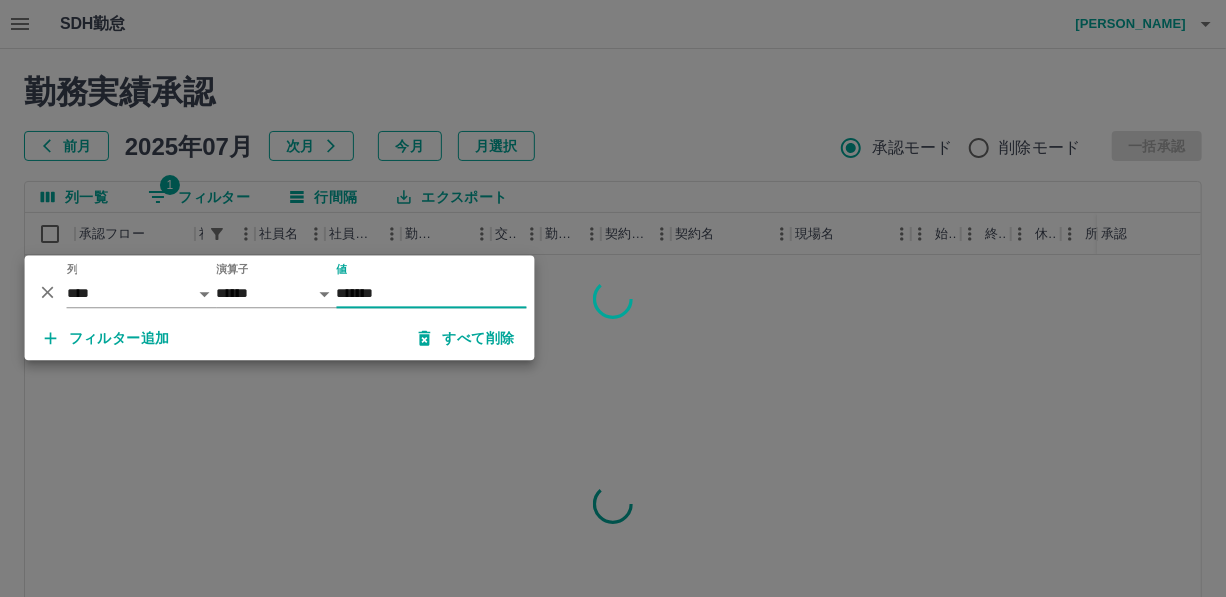 type on "*******" 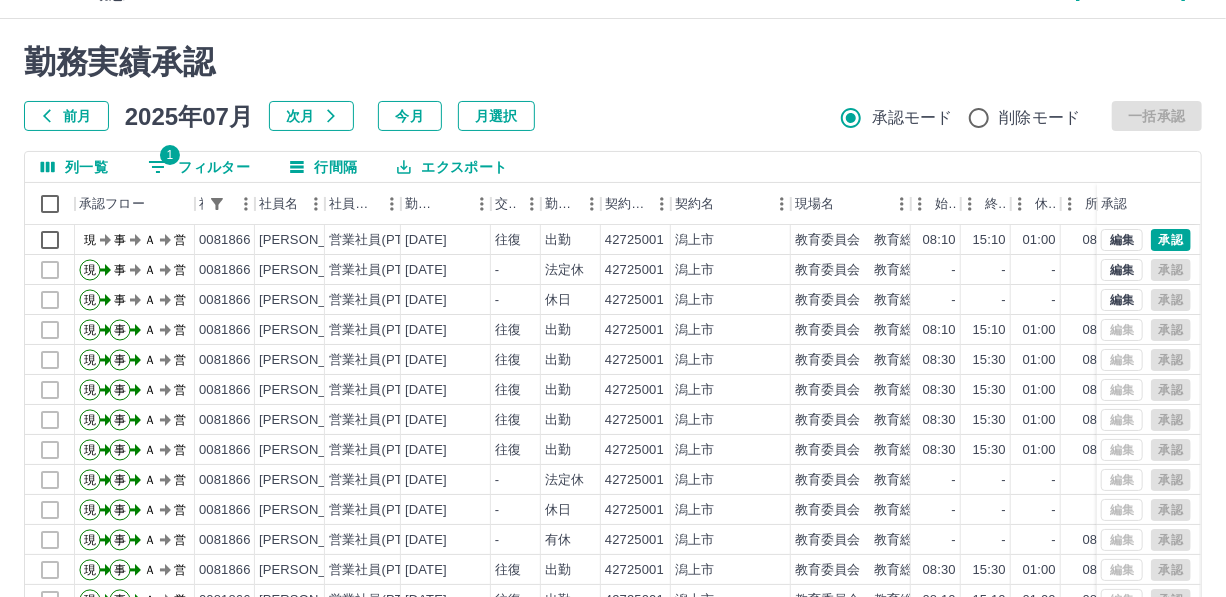 scroll, scrollTop: 0, scrollLeft: 0, axis: both 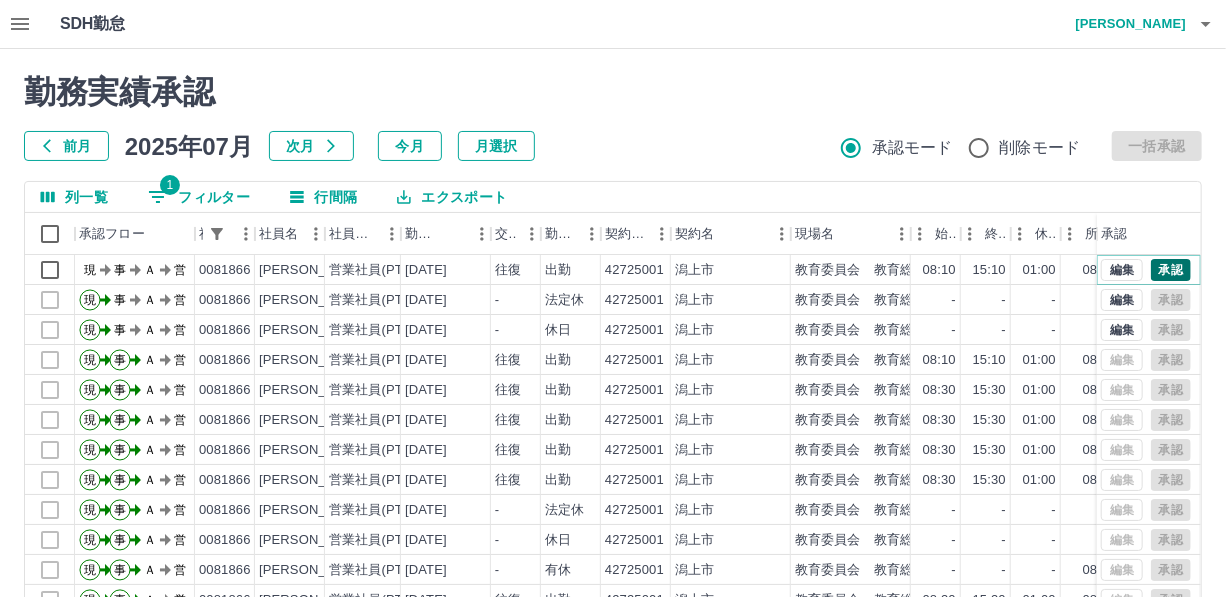 click on "承認" at bounding box center [1171, 270] 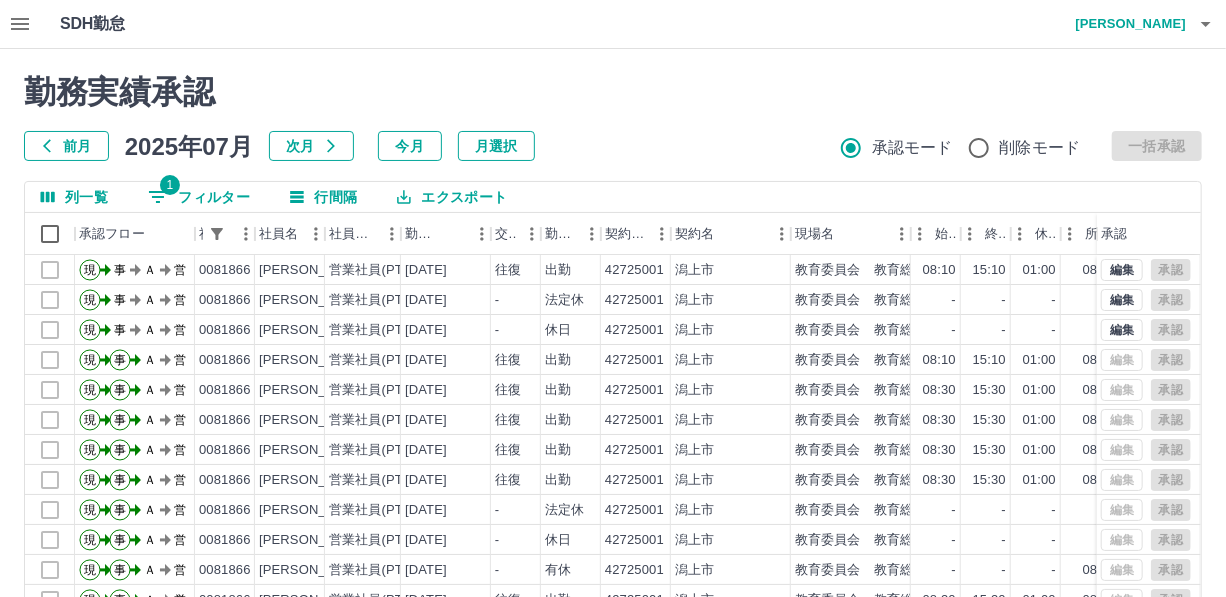 drag, startPoint x: 197, startPoint y: 186, endPoint x: 236, endPoint y: 198, distance: 40.804413 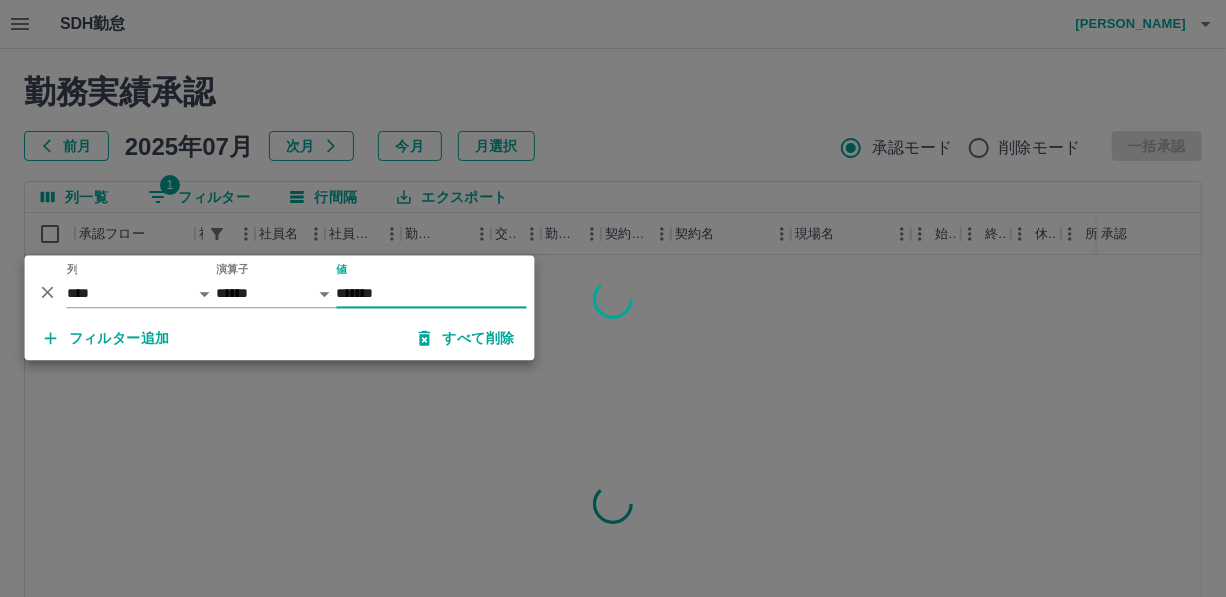 type on "*******" 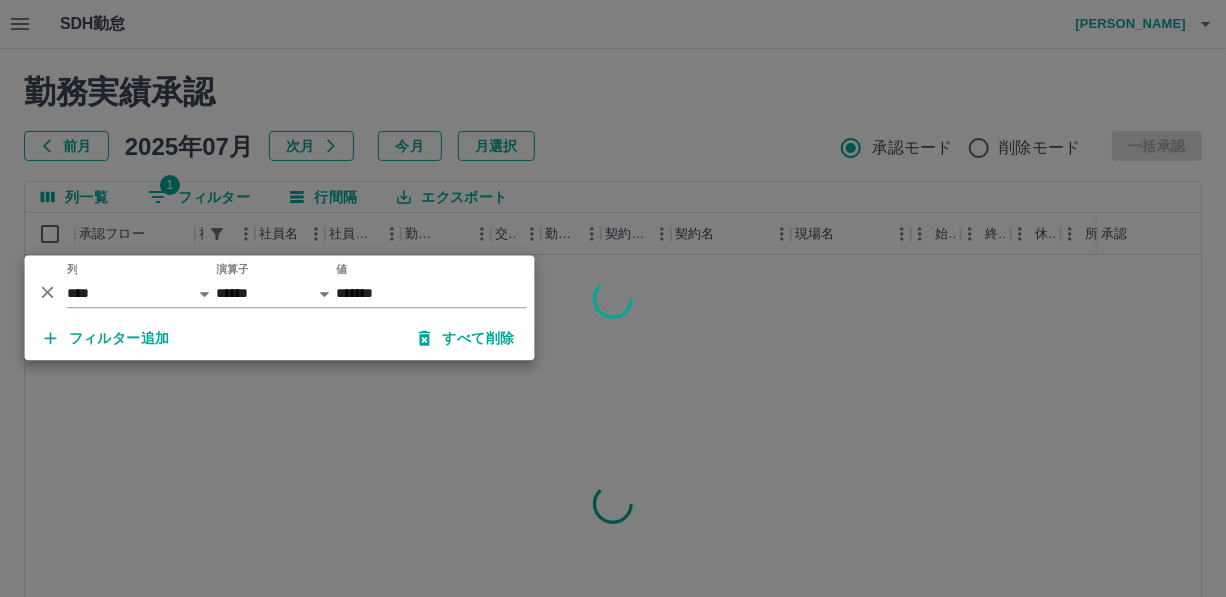 click at bounding box center [613, 298] 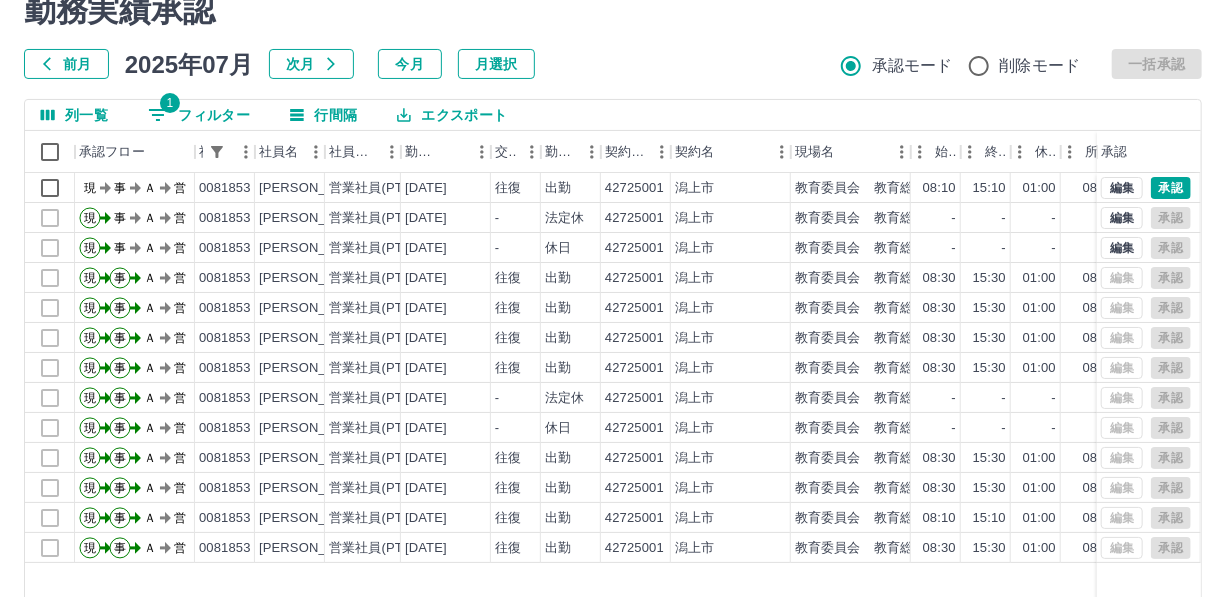scroll, scrollTop: 0, scrollLeft: 0, axis: both 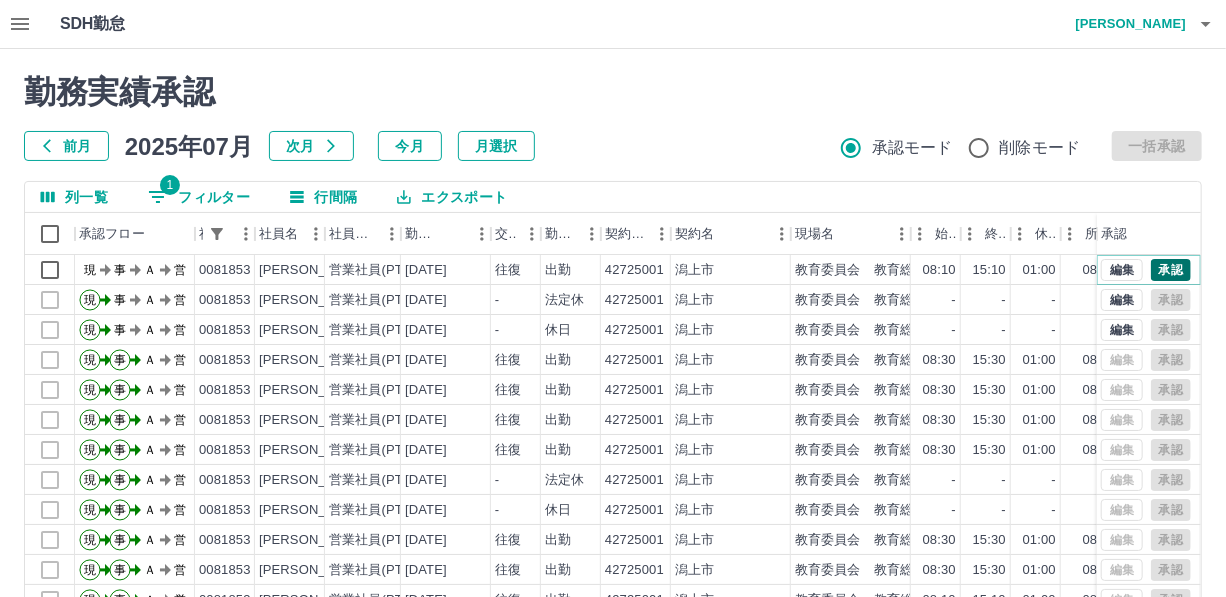 click on "承認" at bounding box center [1171, 270] 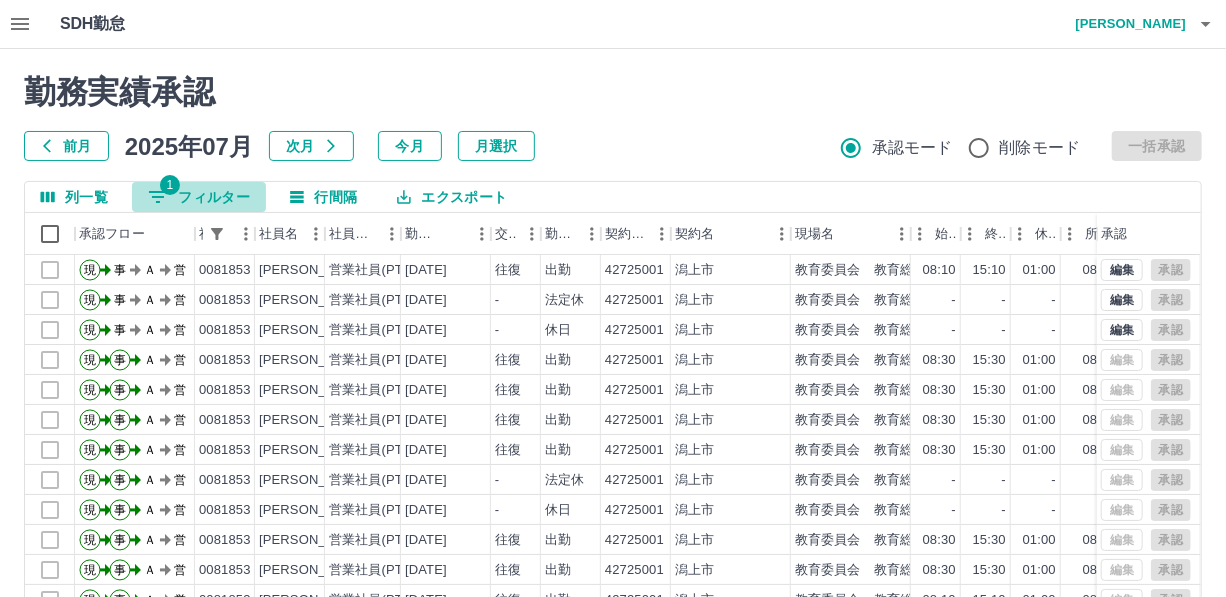 click on "1 フィルター" at bounding box center (199, 197) 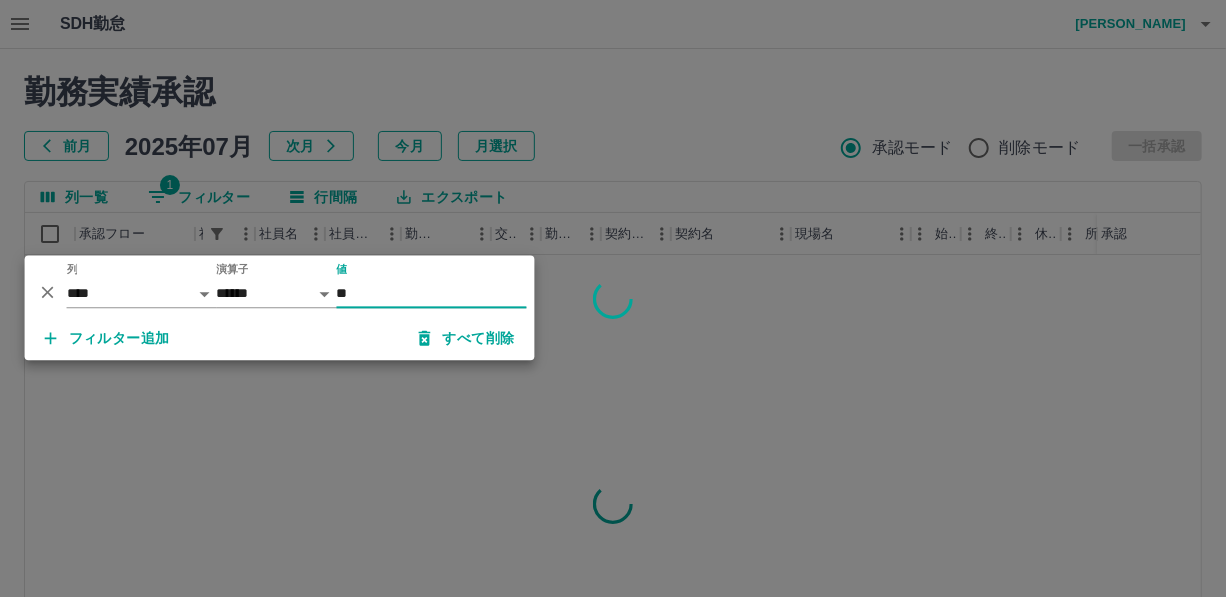 type on "*" 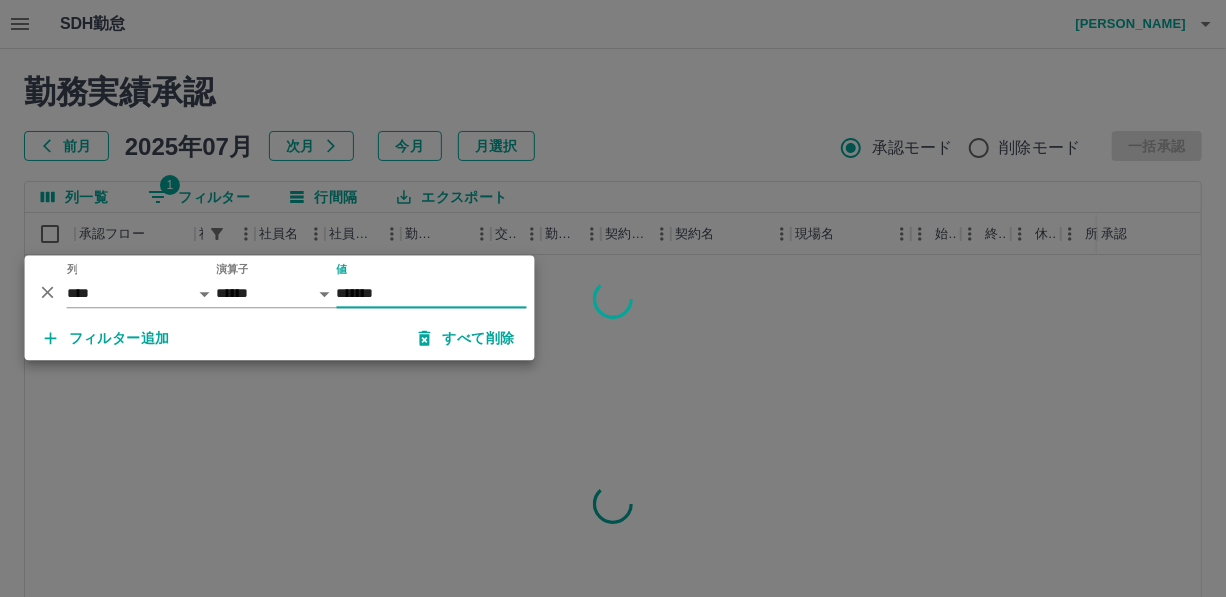 type on "*******" 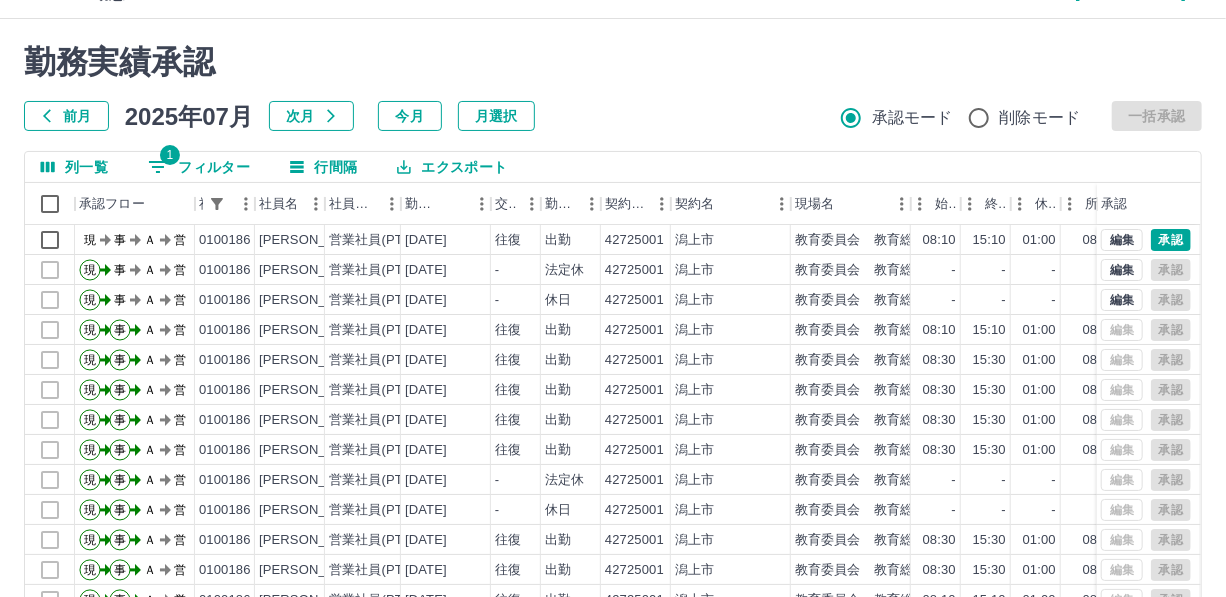 scroll, scrollTop: 0, scrollLeft: 0, axis: both 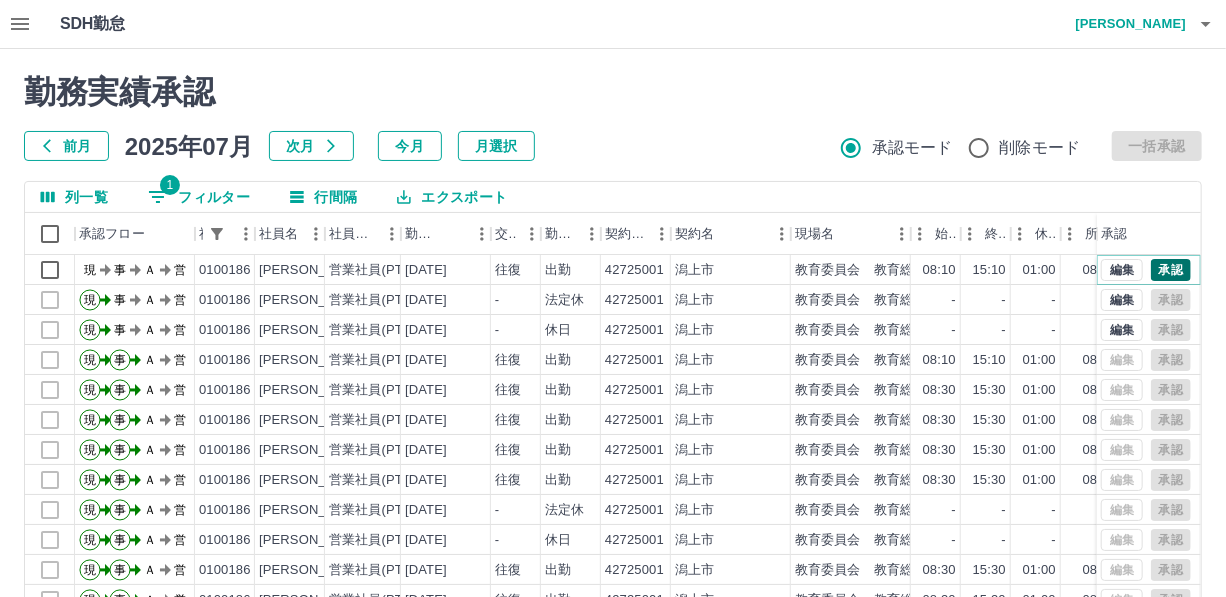 click on "承認" at bounding box center (1171, 270) 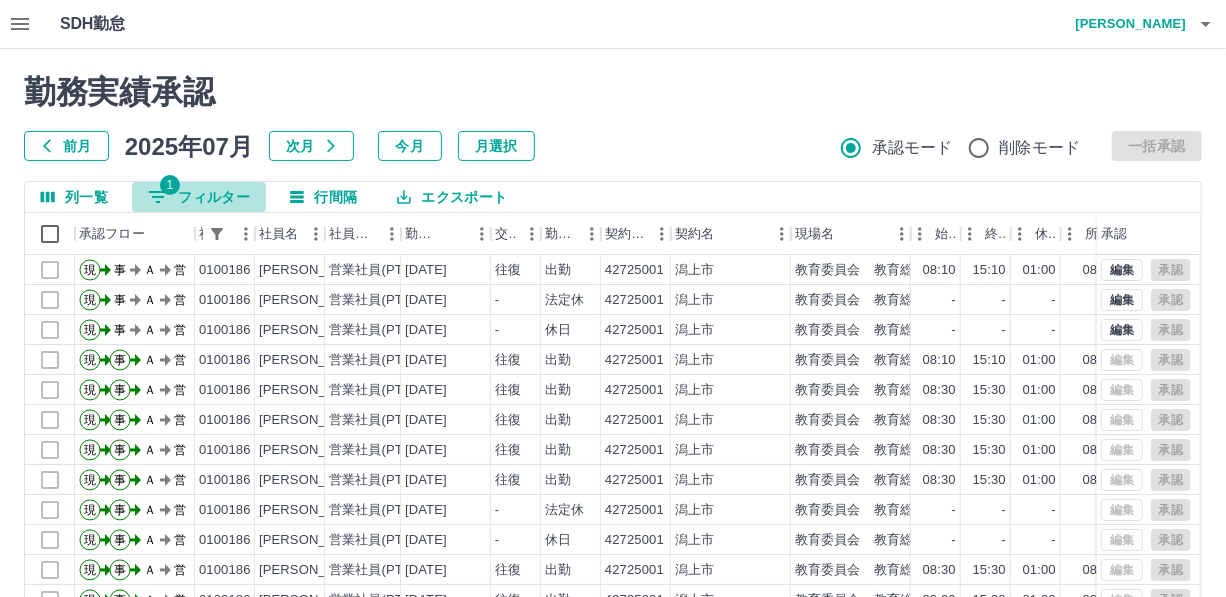 click on "1 フィルター" at bounding box center [199, 197] 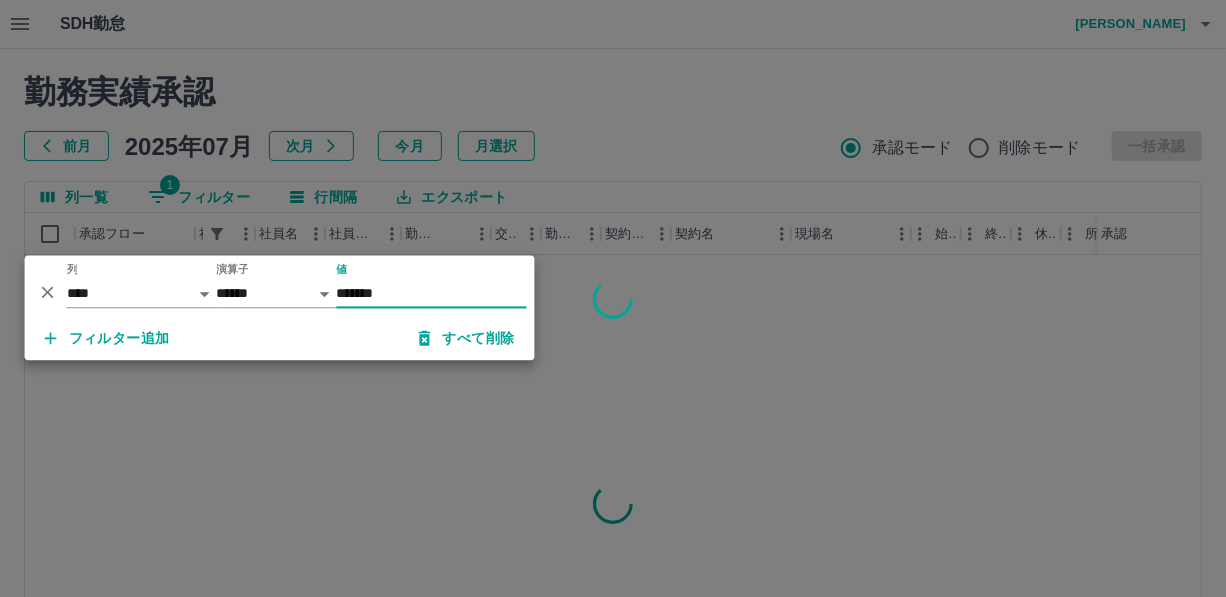 type on "*******" 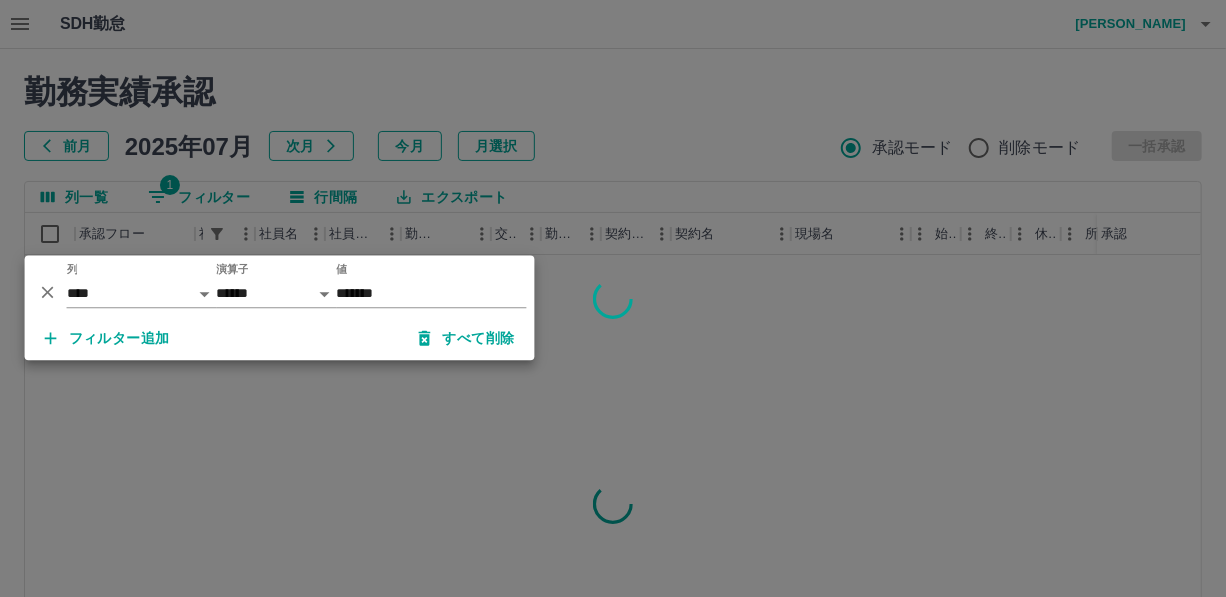click at bounding box center (613, 298) 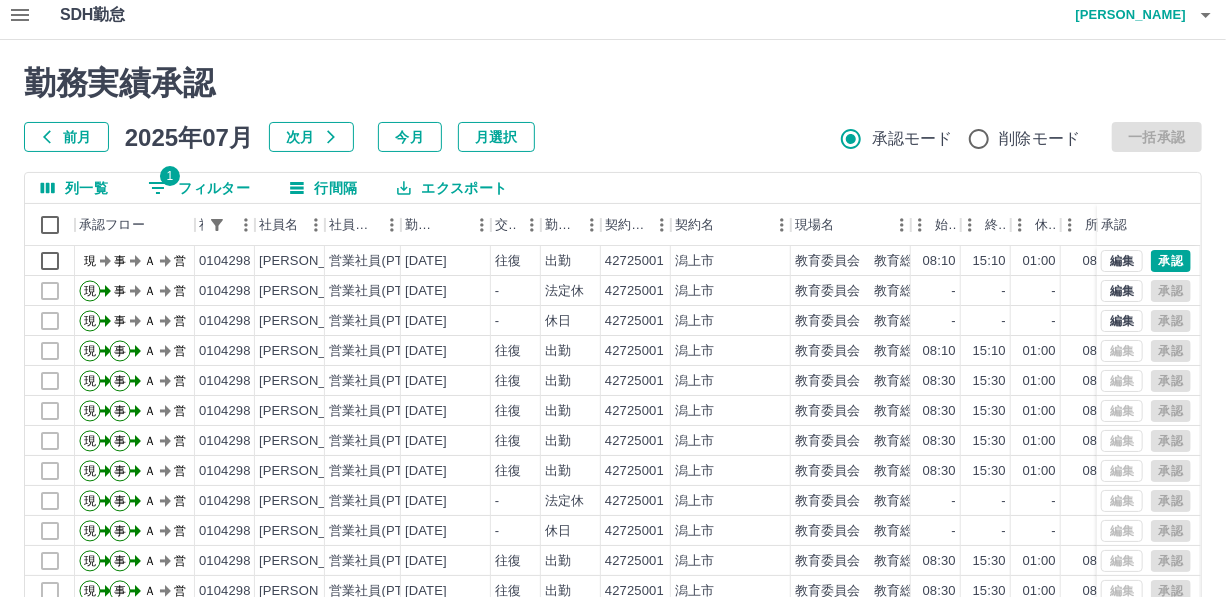 scroll, scrollTop: 0, scrollLeft: 0, axis: both 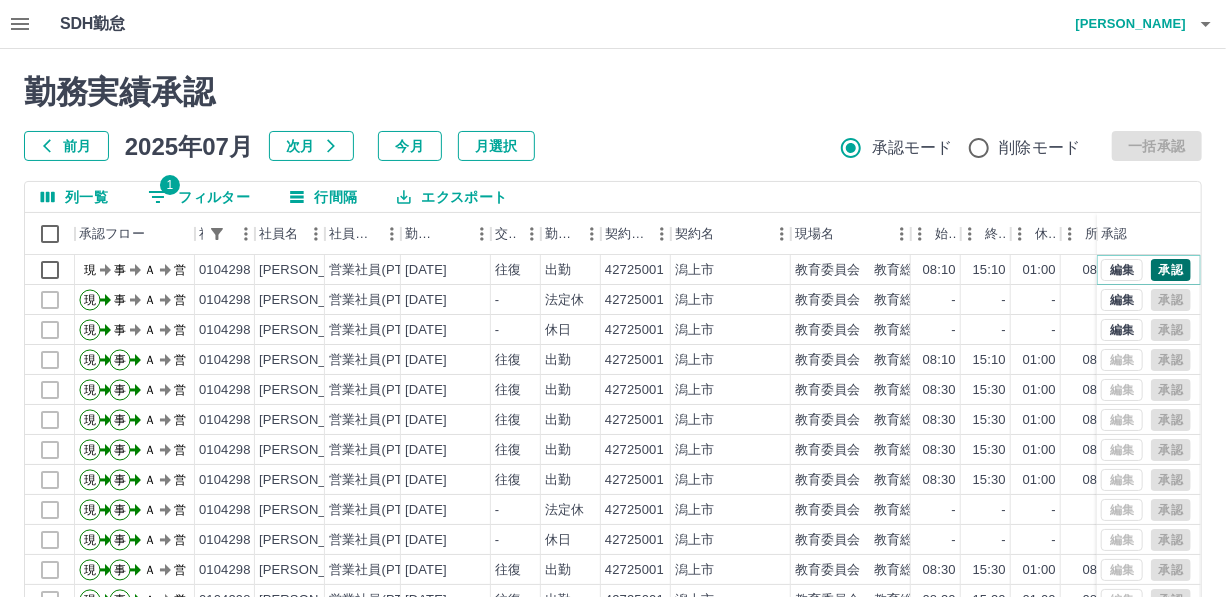 click on "承認" at bounding box center (1171, 270) 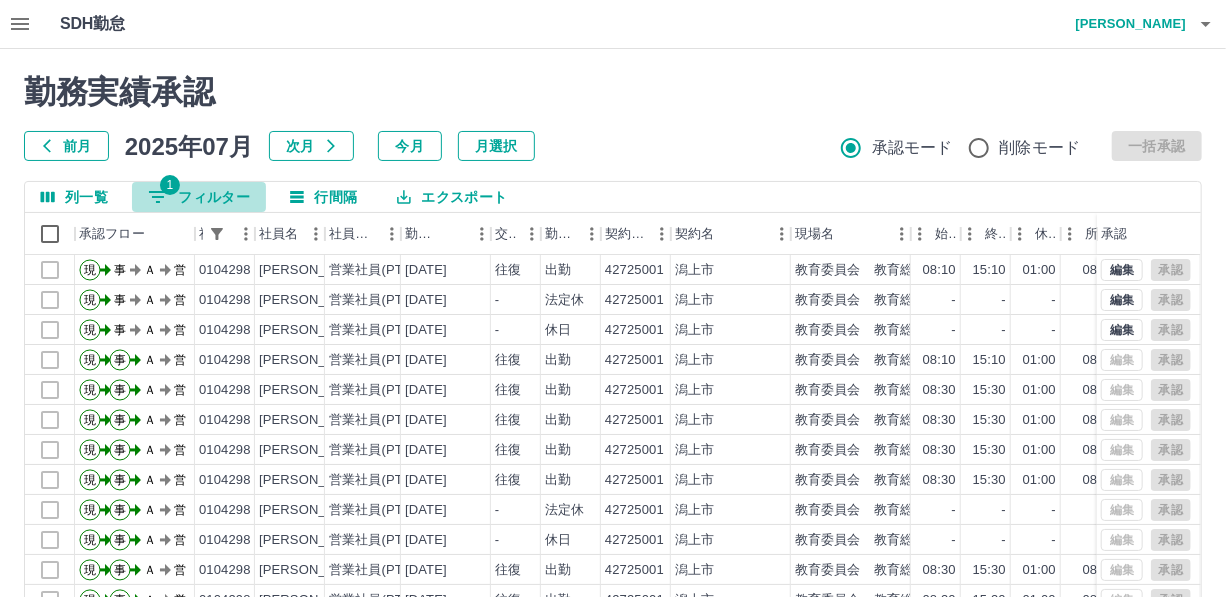 click on "1 フィルター" at bounding box center (199, 197) 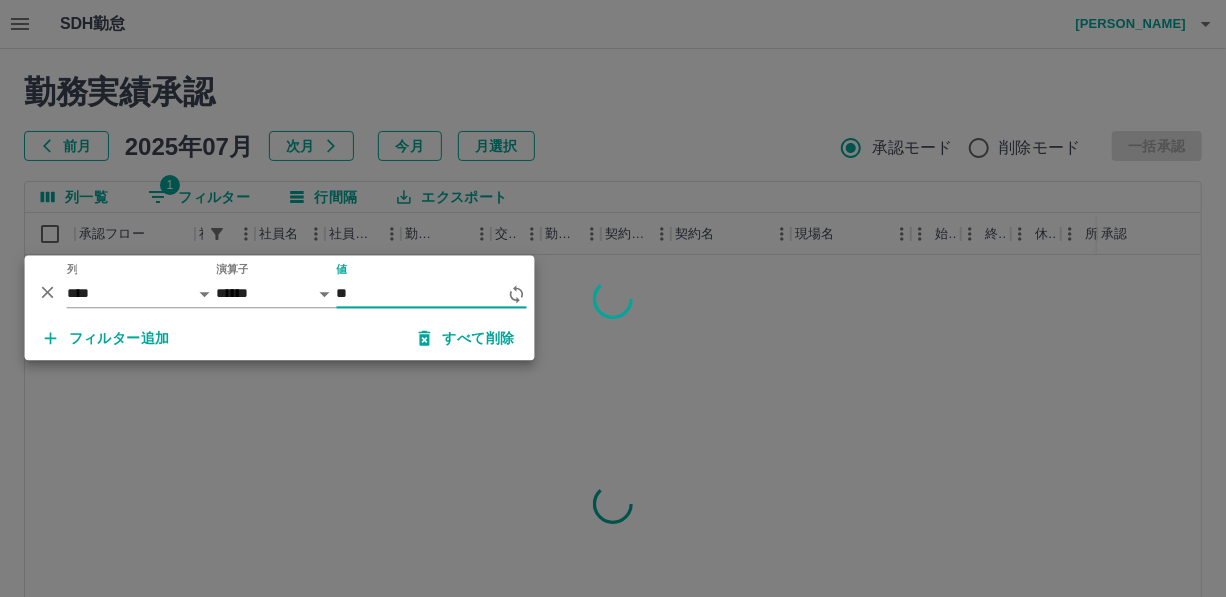 type on "*" 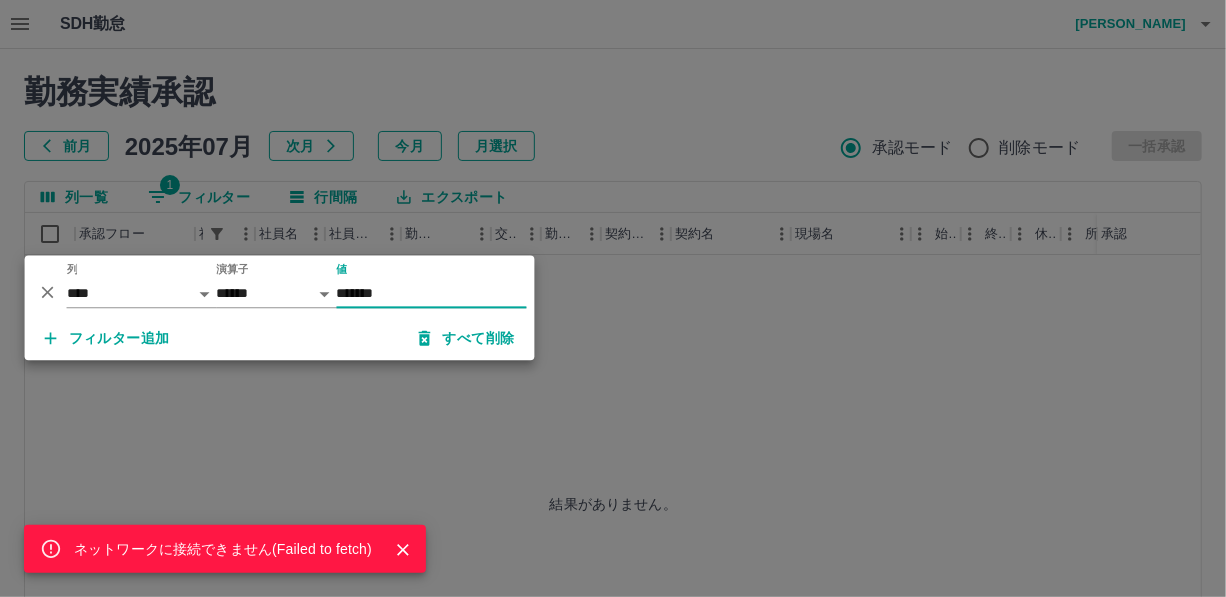 type on "*******" 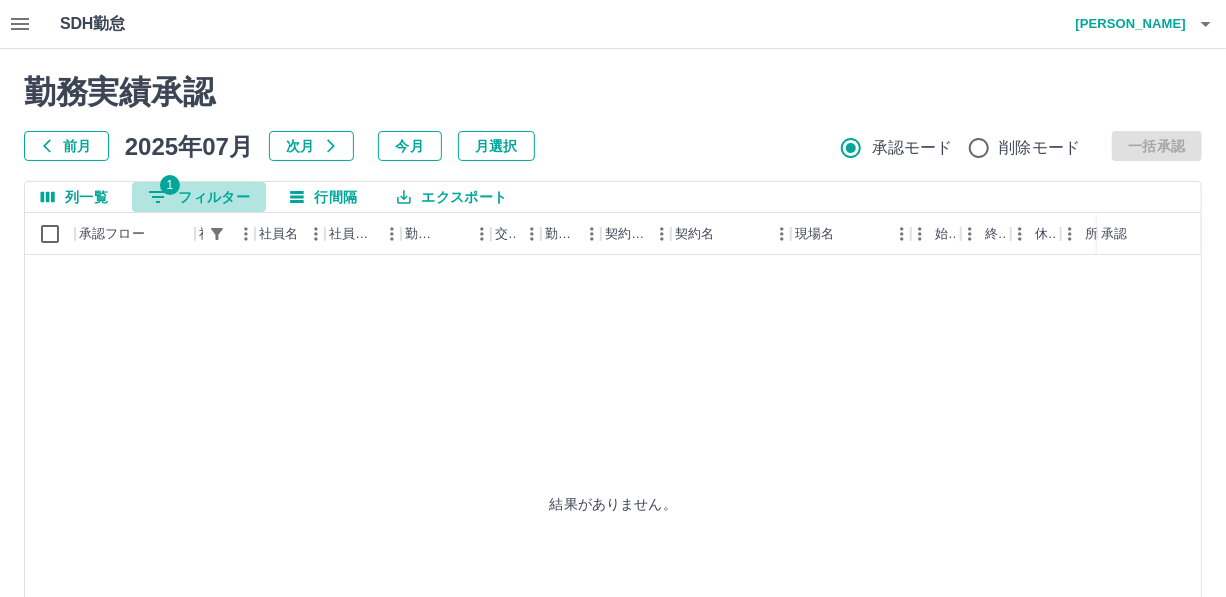 click on "1 フィルター" at bounding box center [199, 197] 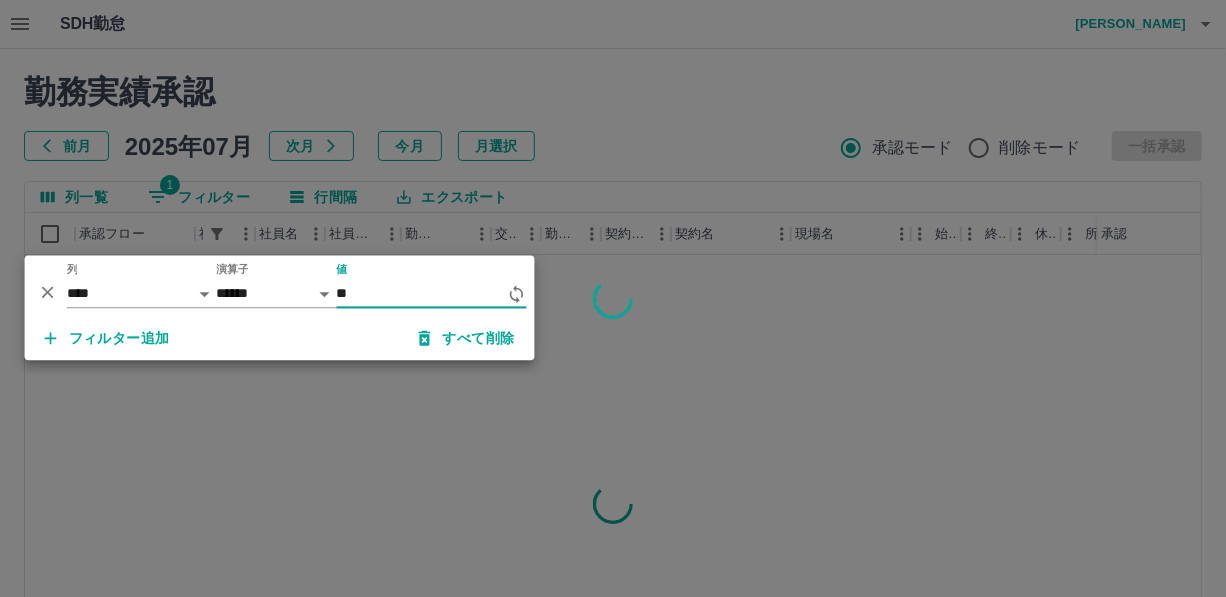 type on "*" 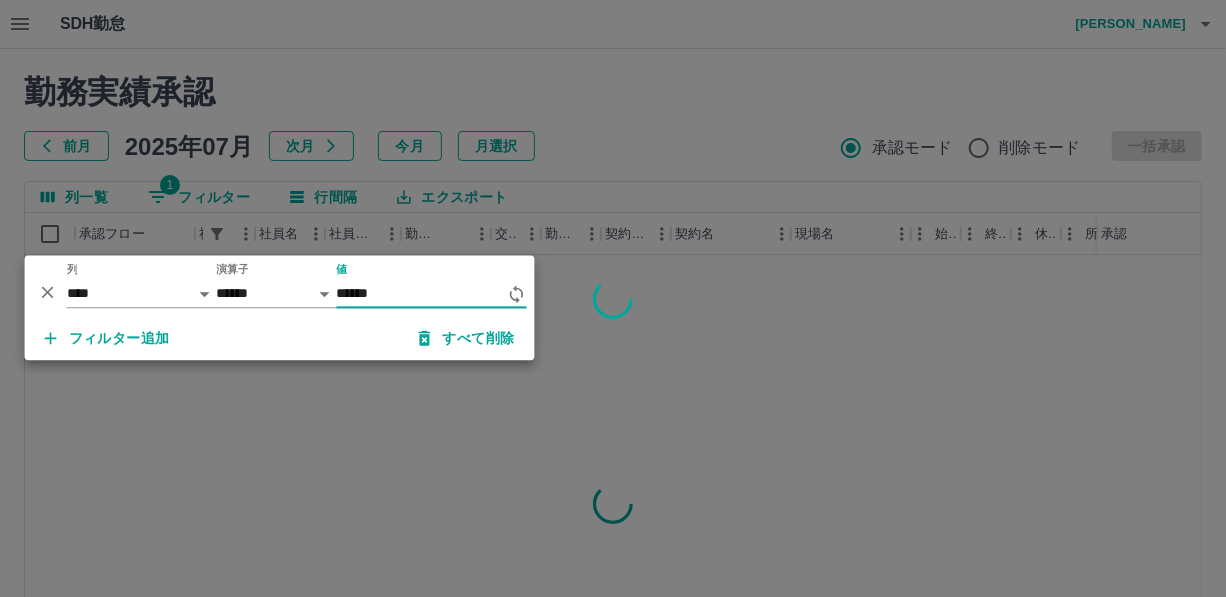 type on "*******" 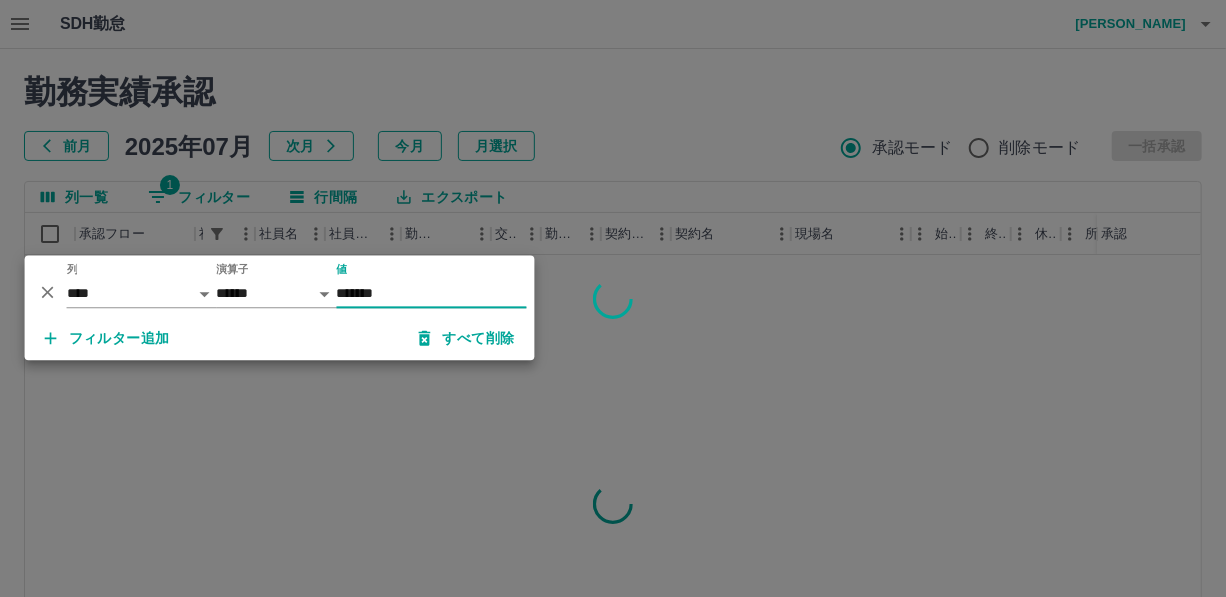 click at bounding box center (613, 298) 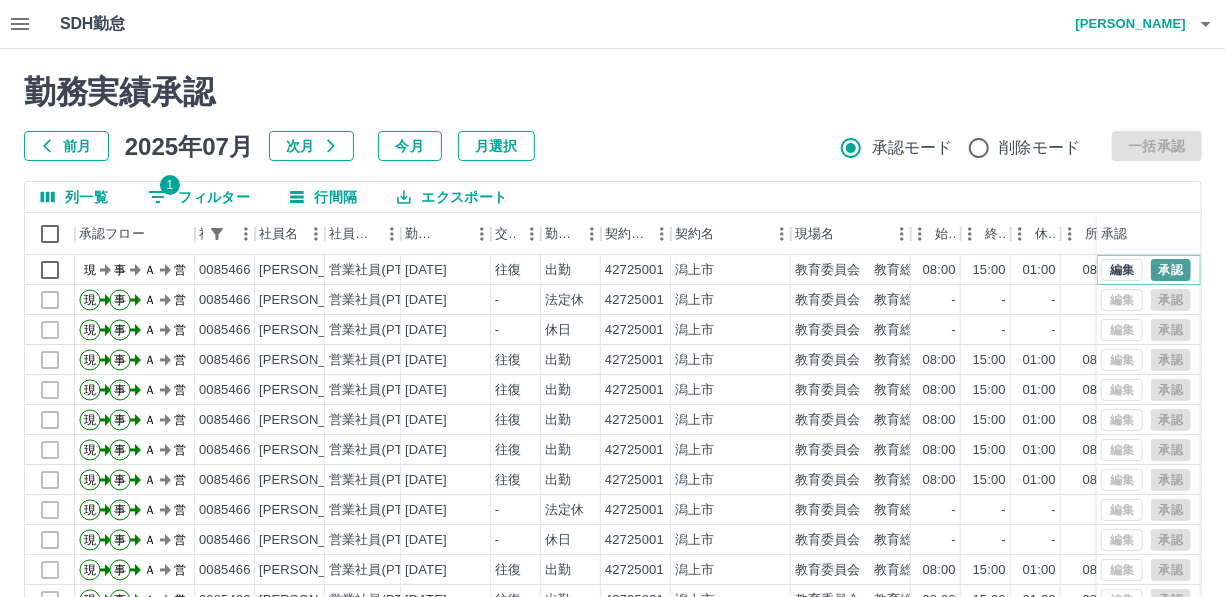 click on "承認" at bounding box center (1171, 270) 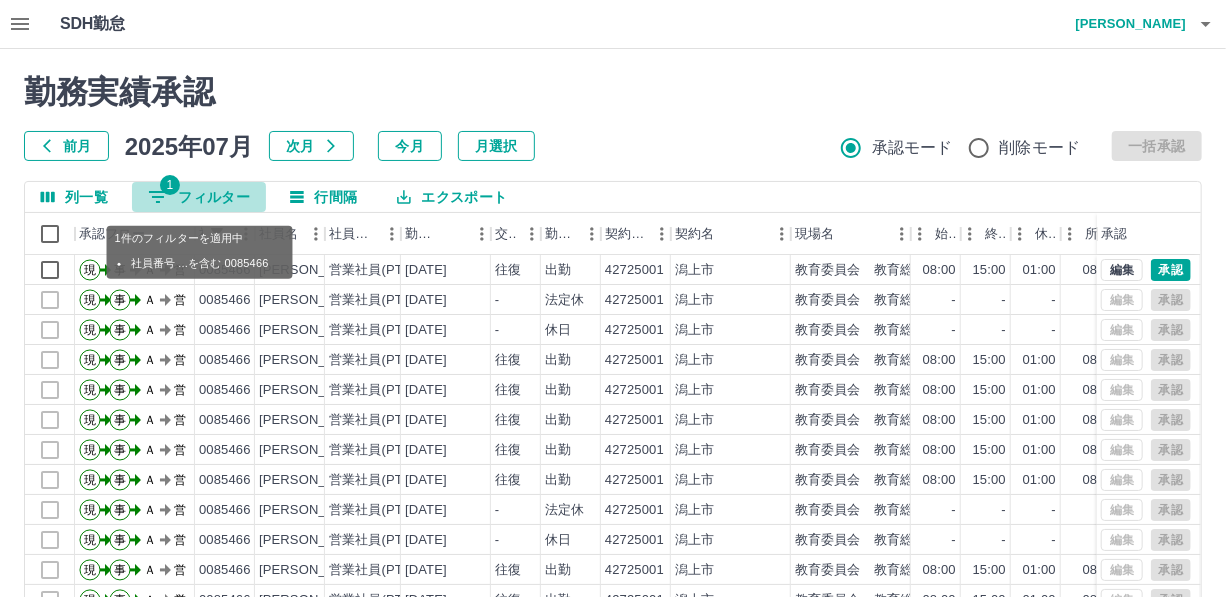 click on "1 フィルター" at bounding box center [199, 197] 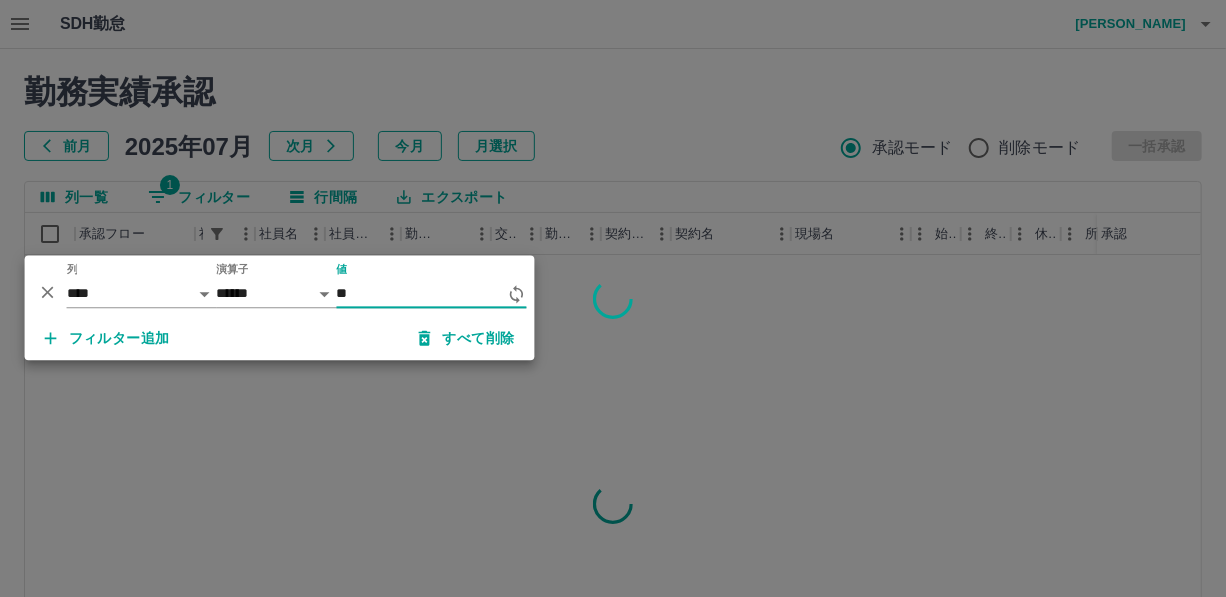 type on "*" 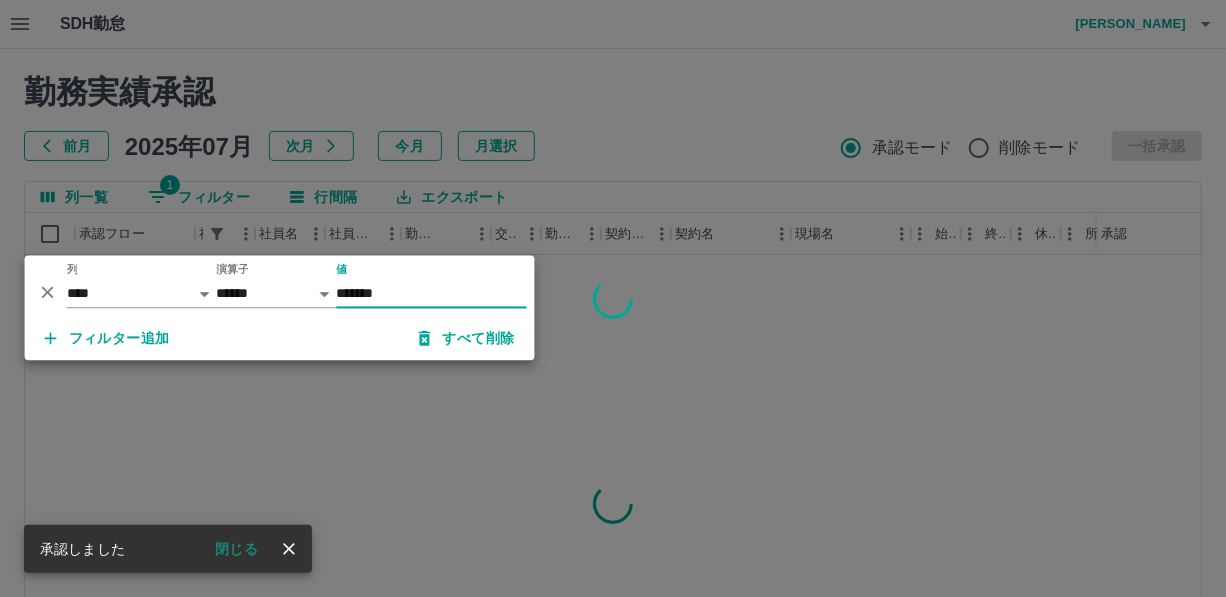type on "*******" 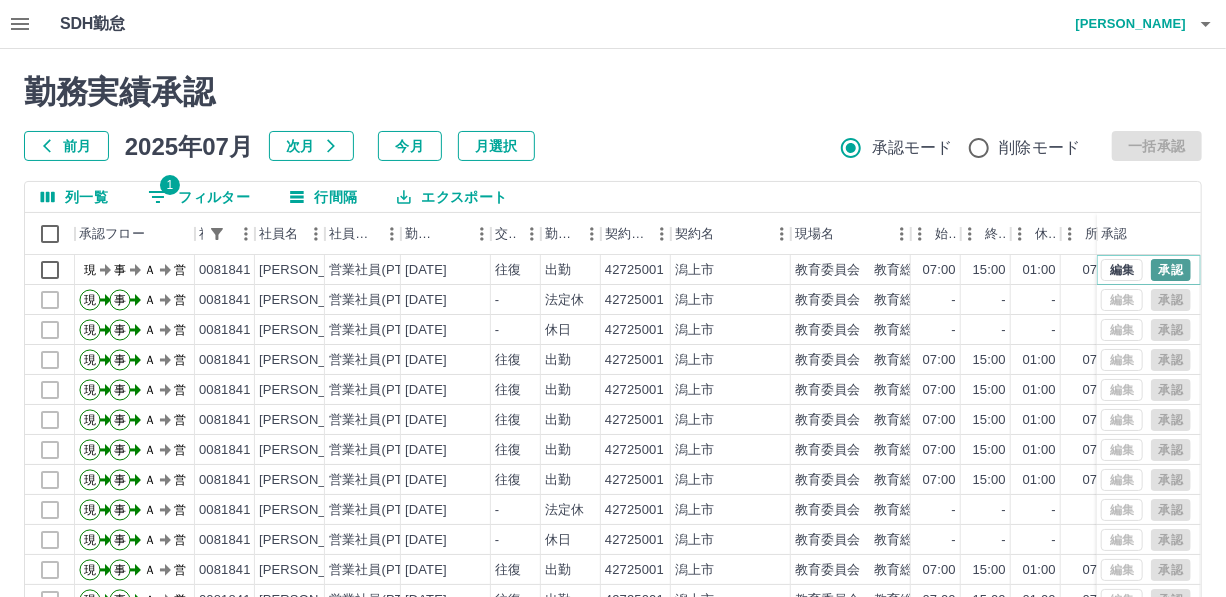 click on "承認" at bounding box center (1171, 270) 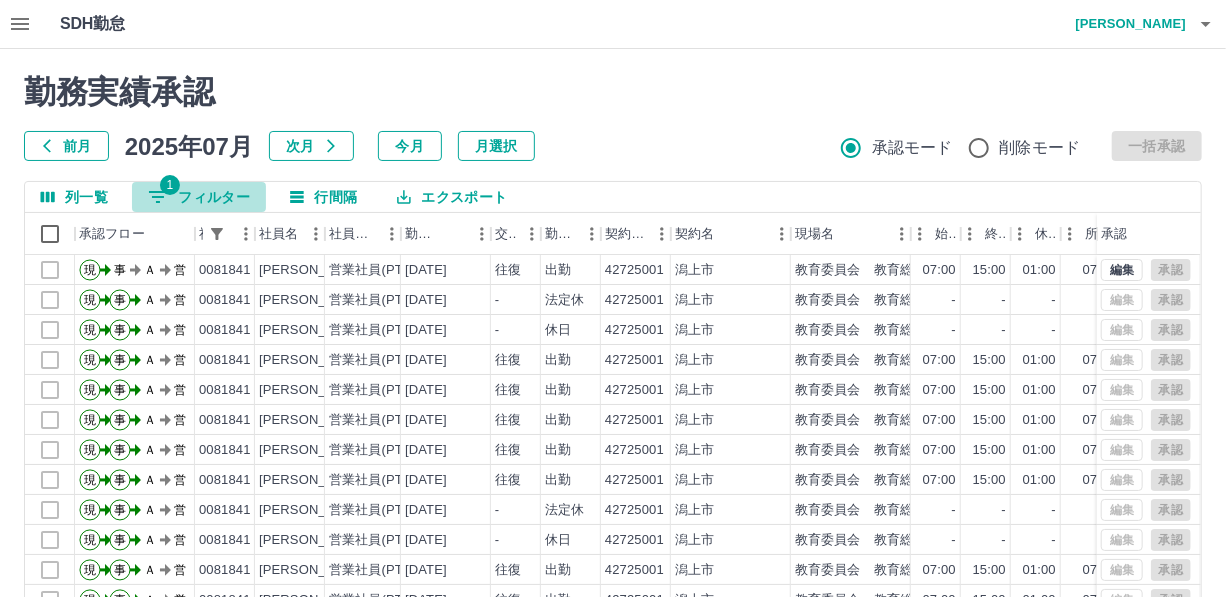 click on "1 フィルター" at bounding box center (199, 197) 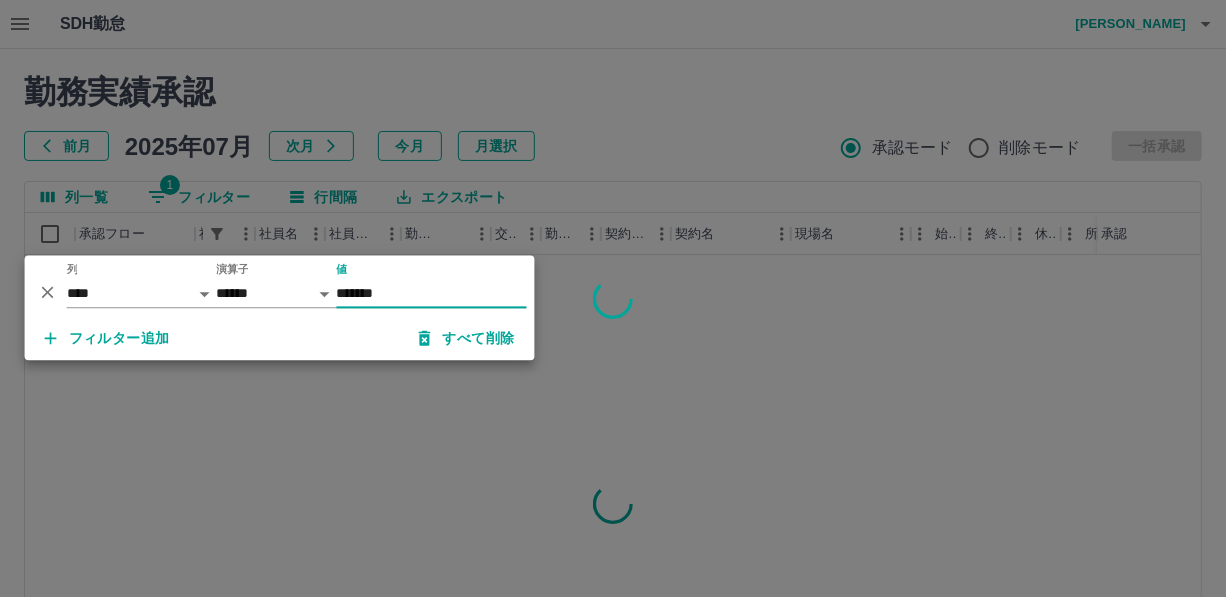 type on "*******" 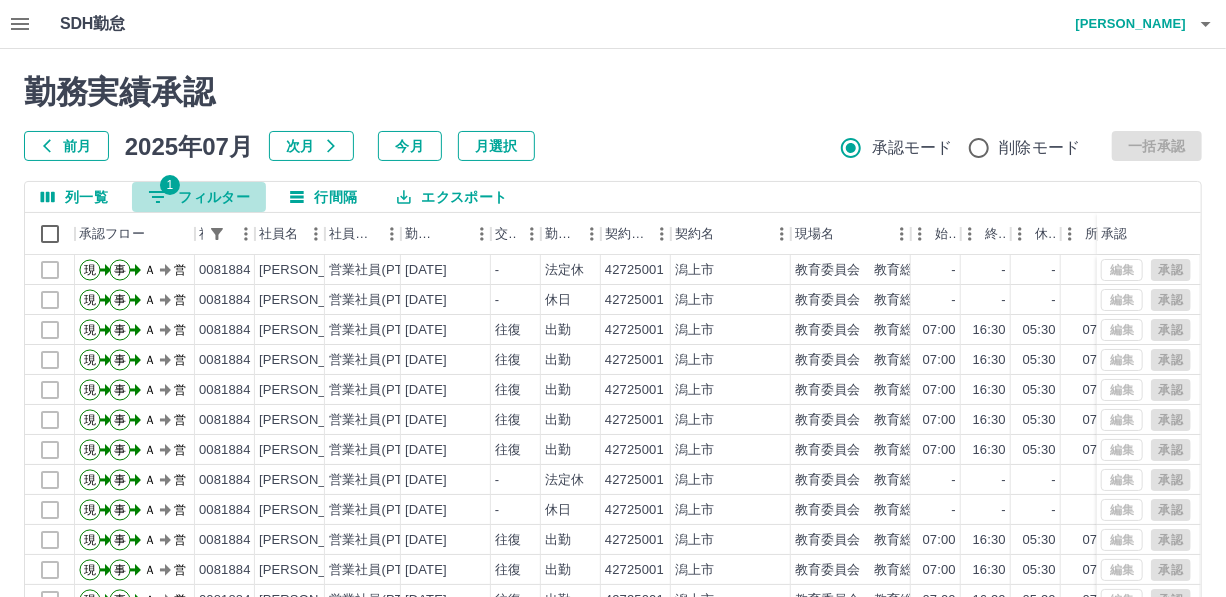 click on "1 フィルター" at bounding box center (199, 197) 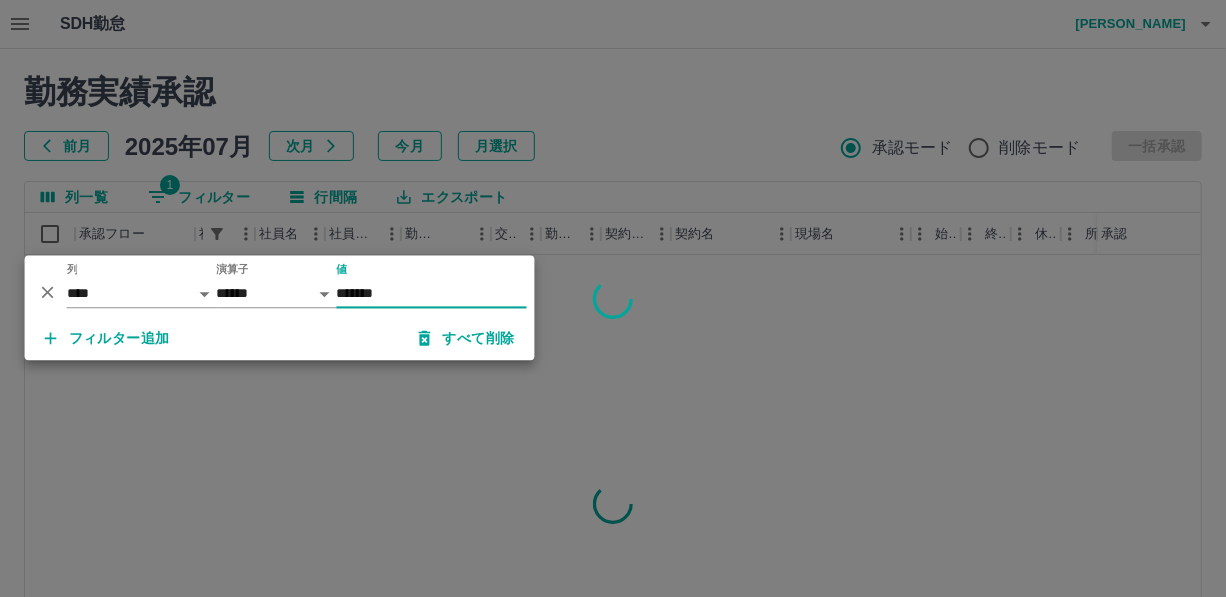 type on "*******" 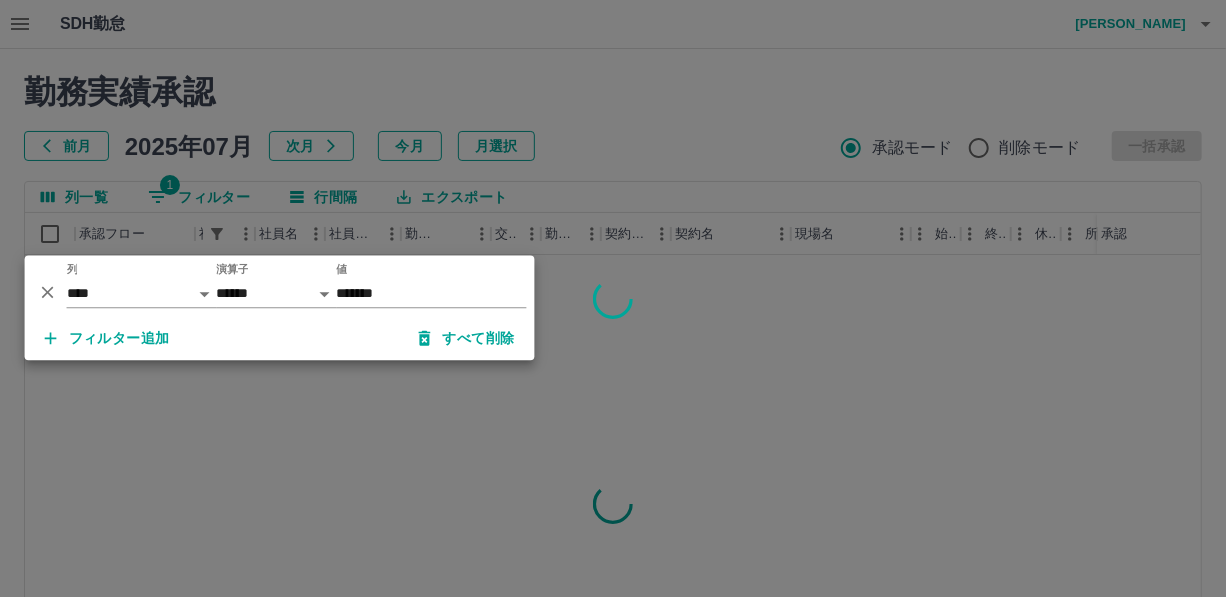 click at bounding box center [613, 298] 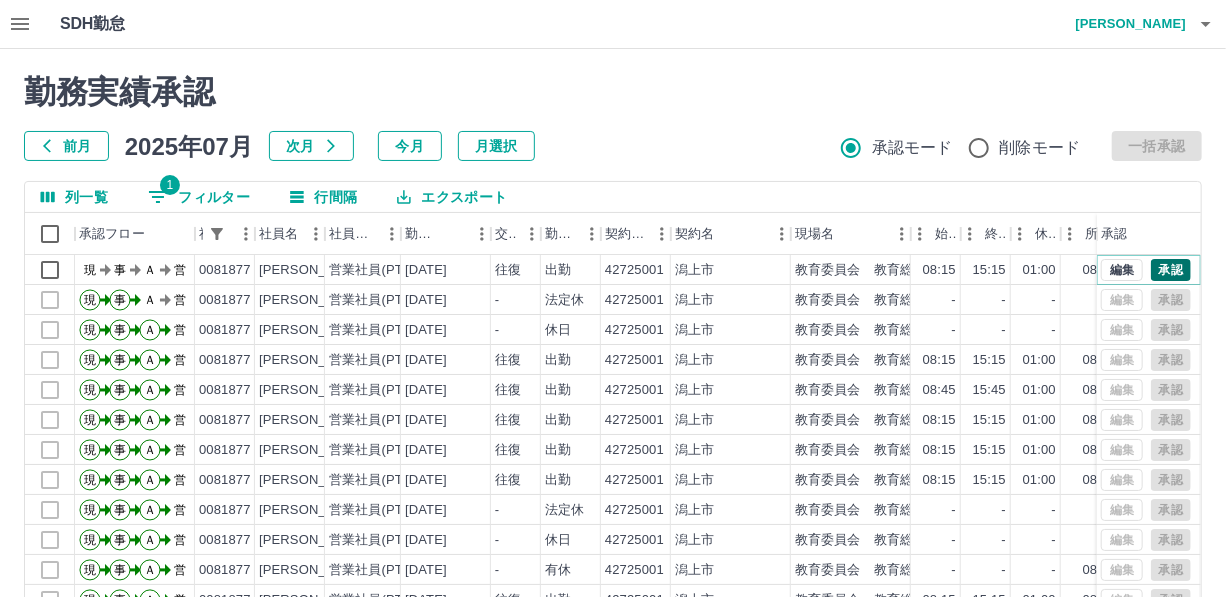 click on "承認" at bounding box center [1171, 270] 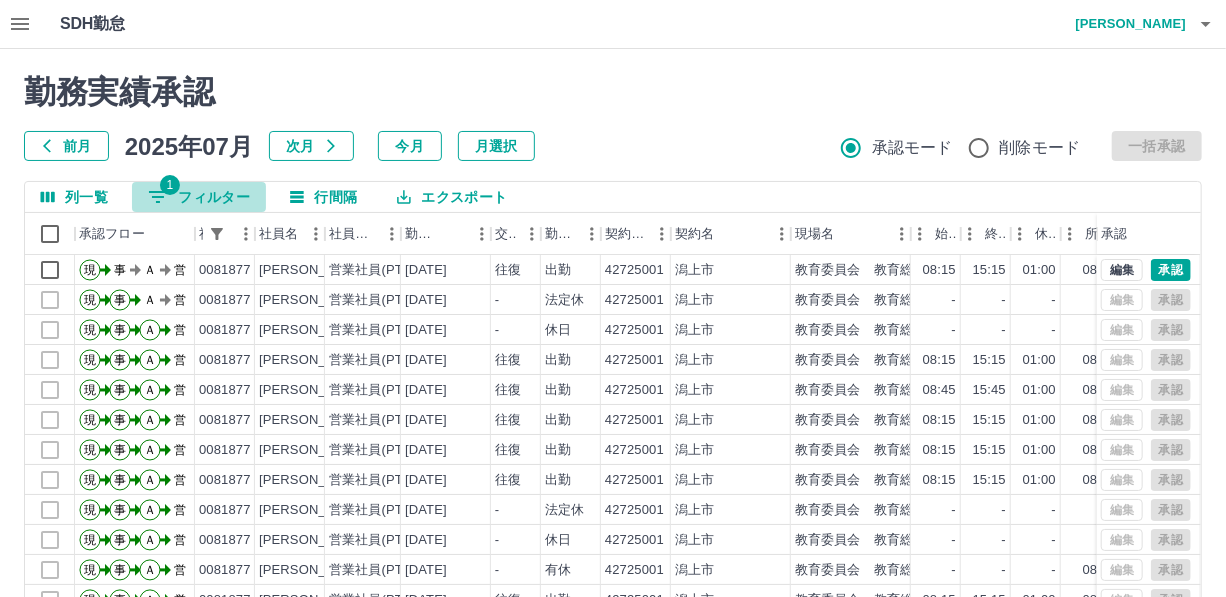 click on "1 フィルター" at bounding box center (199, 197) 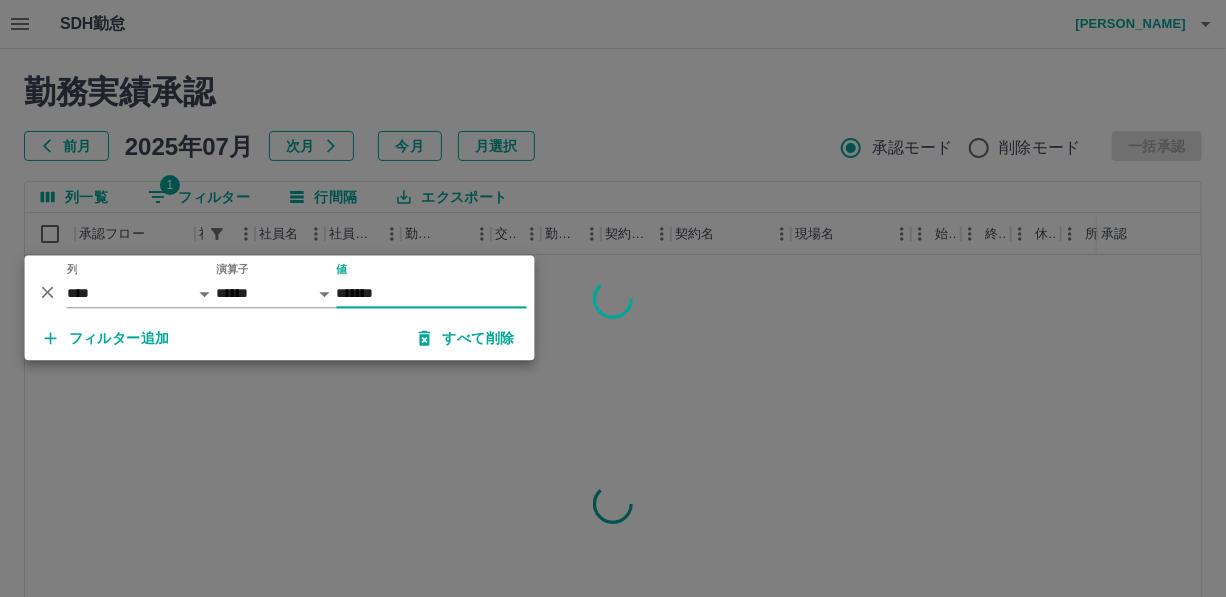 type on "*******" 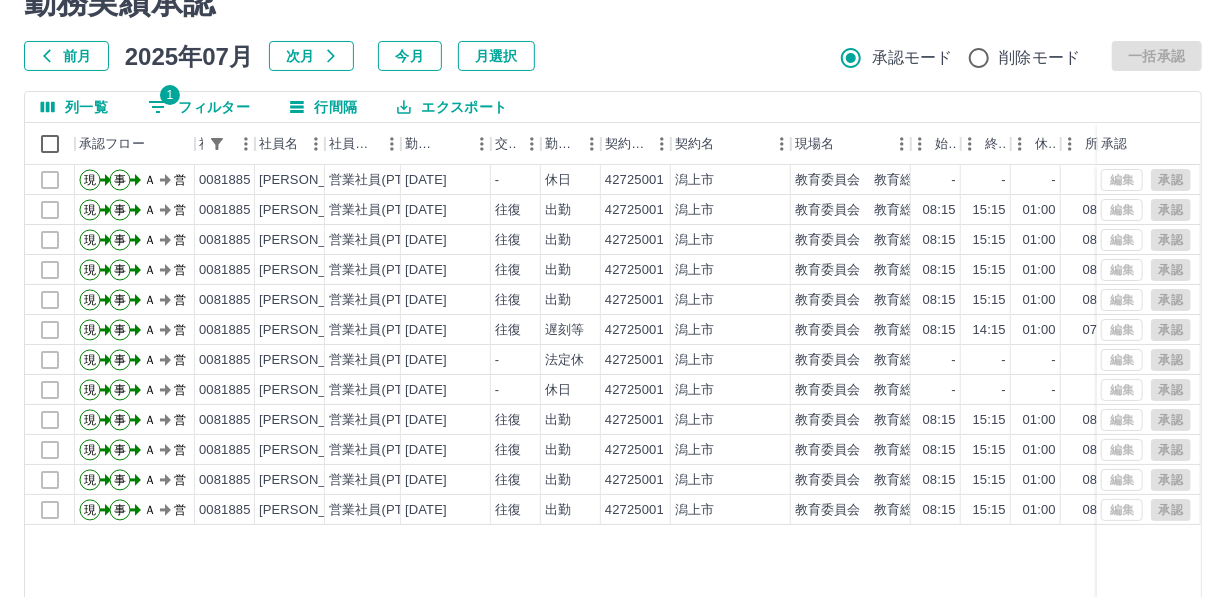scroll, scrollTop: 0, scrollLeft: 0, axis: both 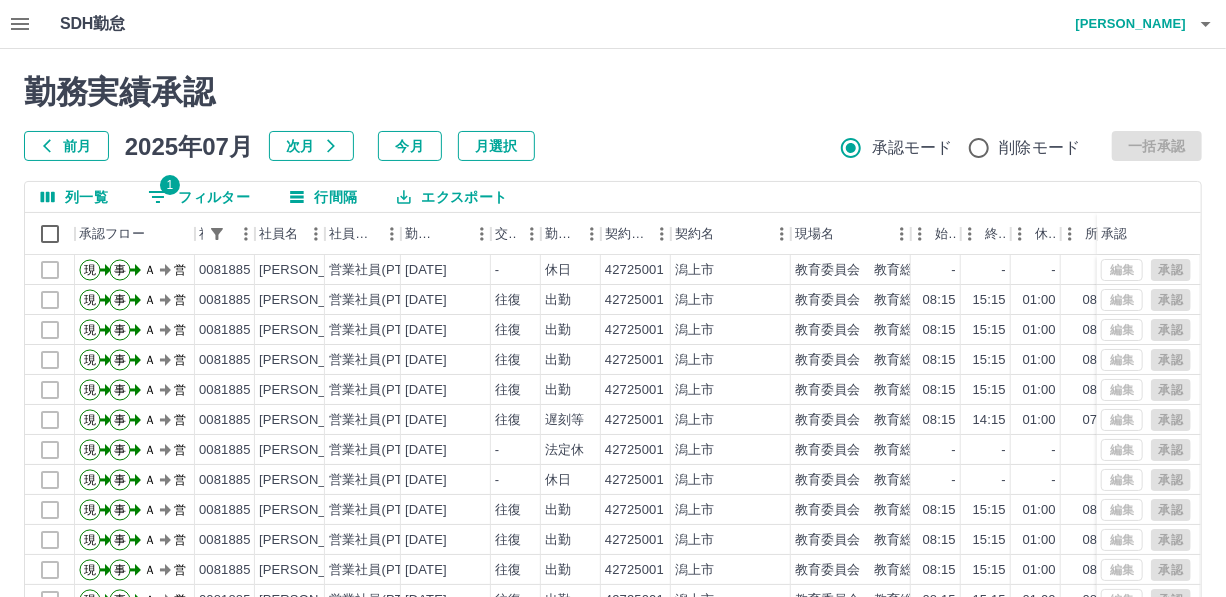 click on "1 フィルター" at bounding box center [199, 197] 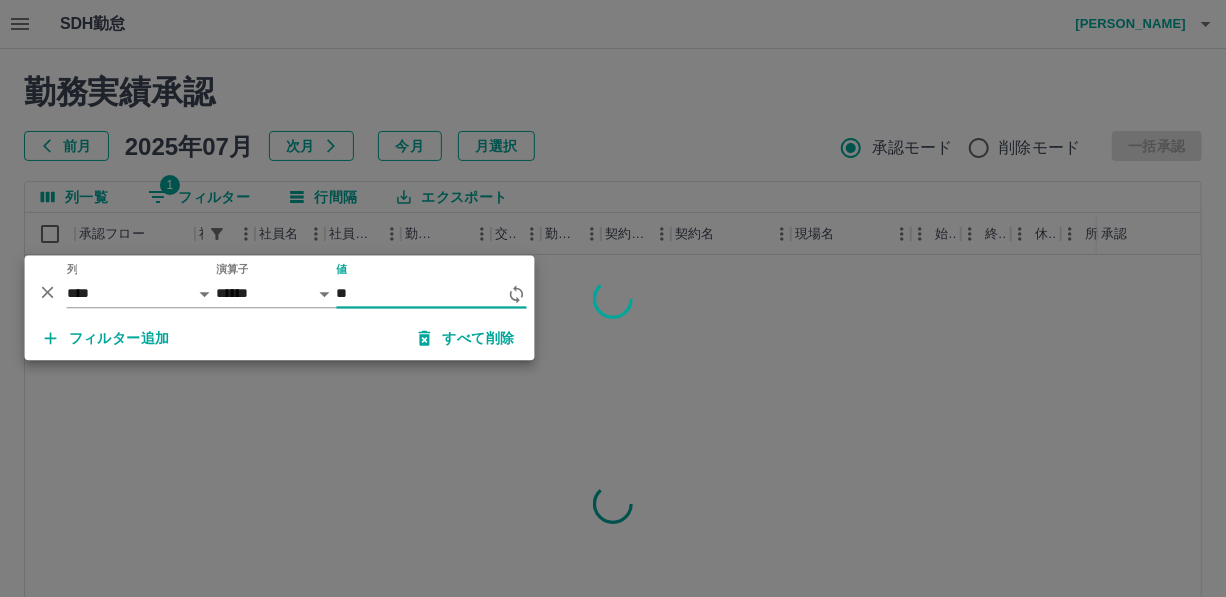 type on "*" 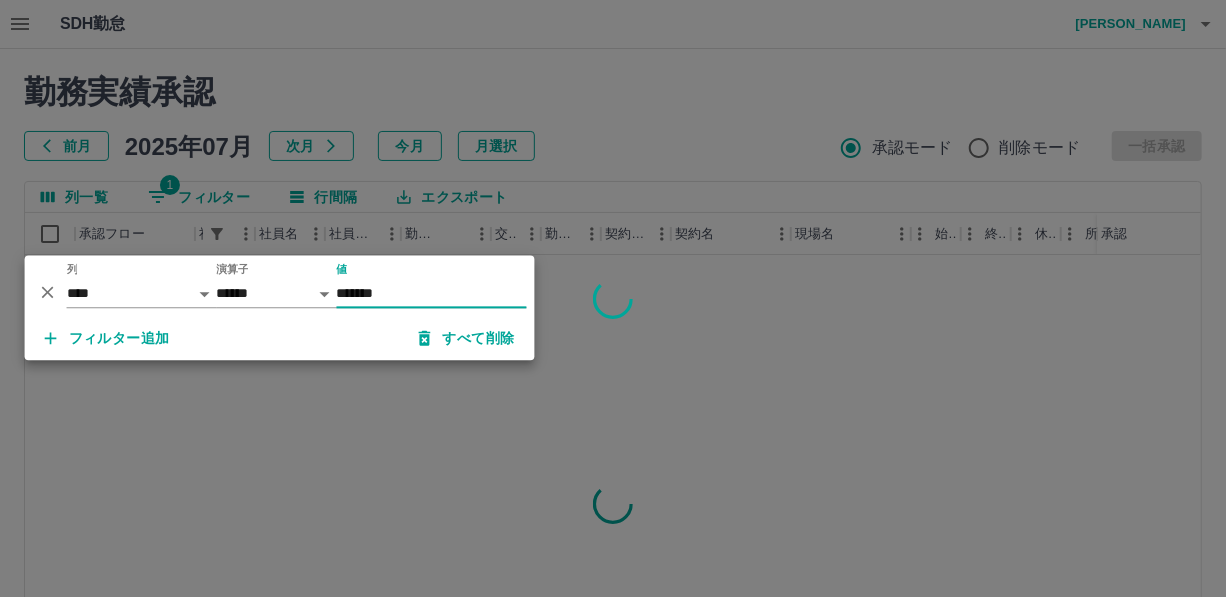 type on "*******" 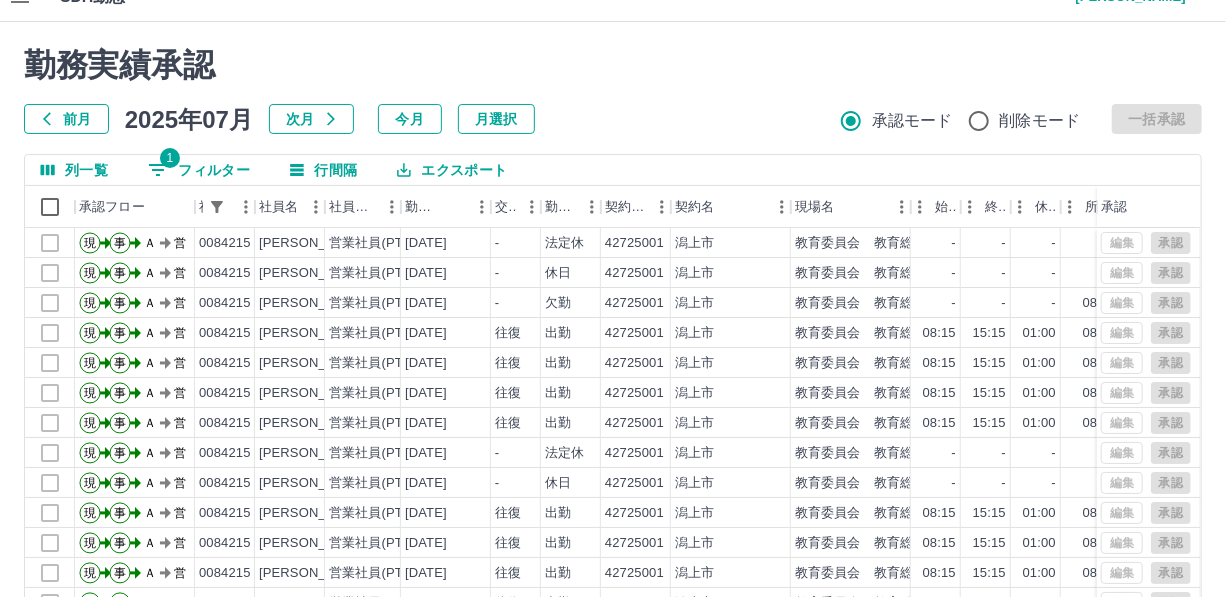 scroll, scrollTop: 0, scrollLeft: 0, axis: both 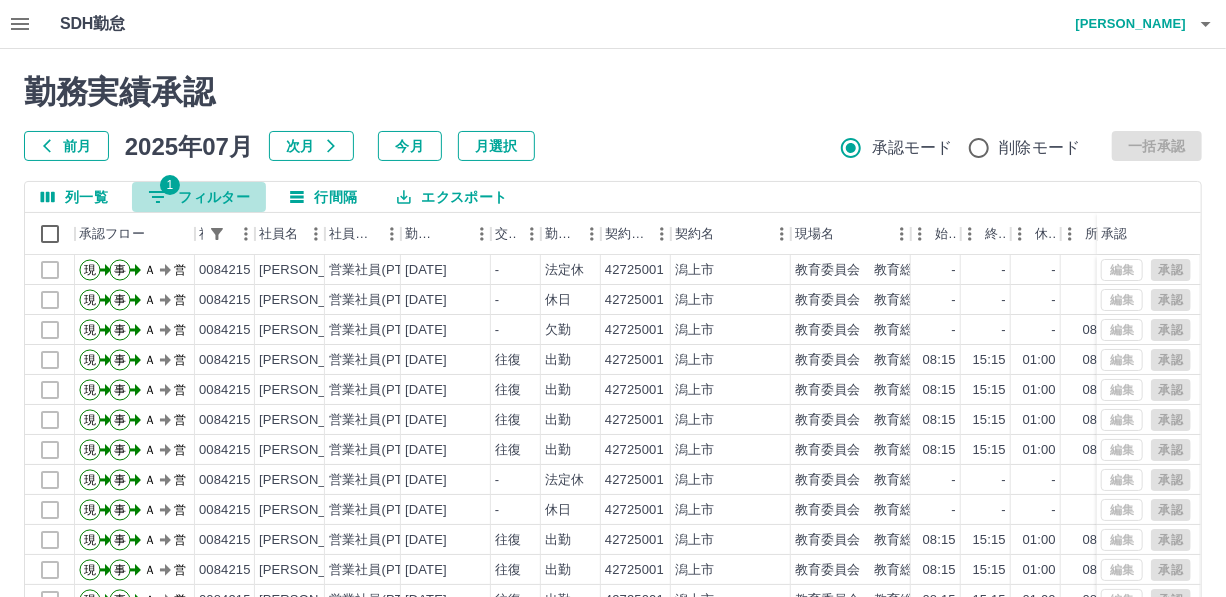 click on "1 フィルター" at bounding box center (199, 197) 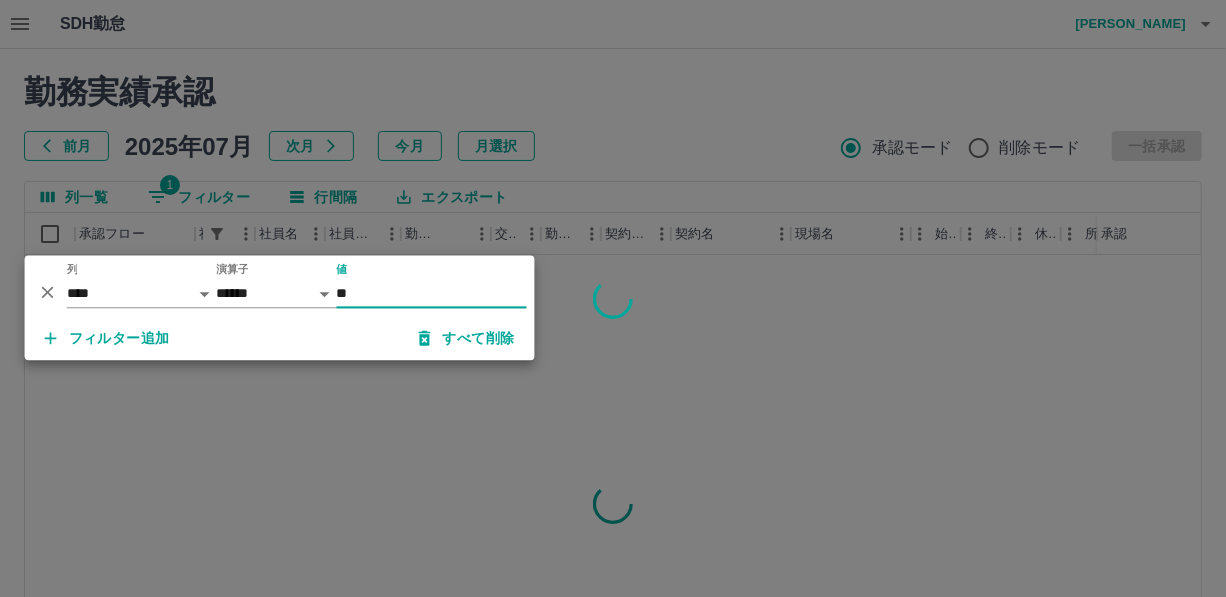type on "*" 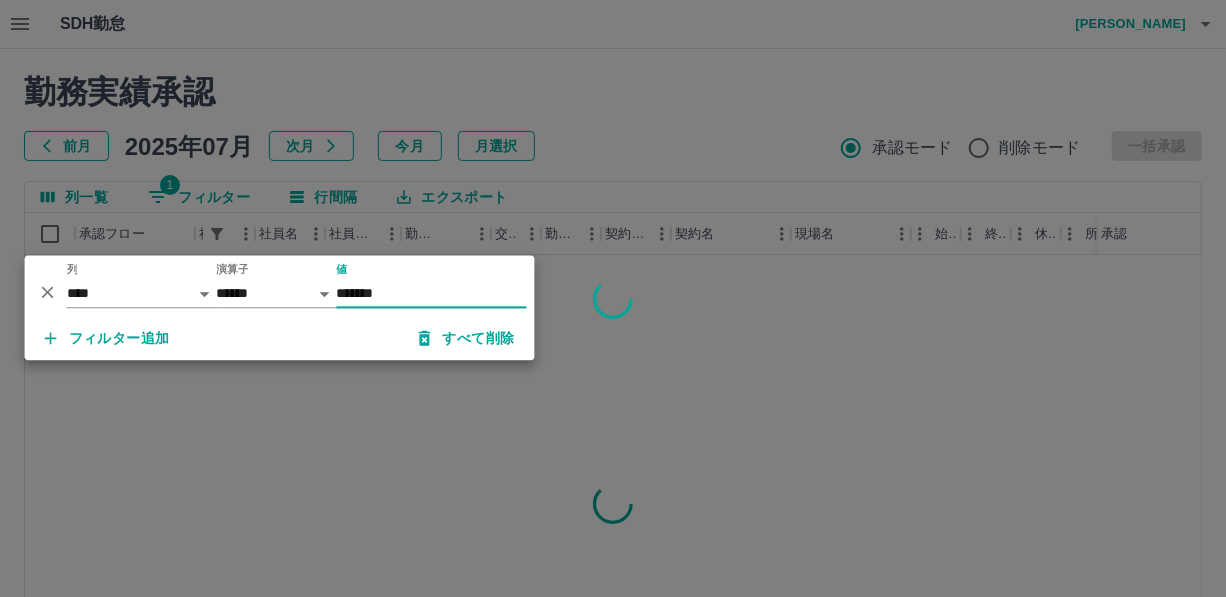 type on "*******" 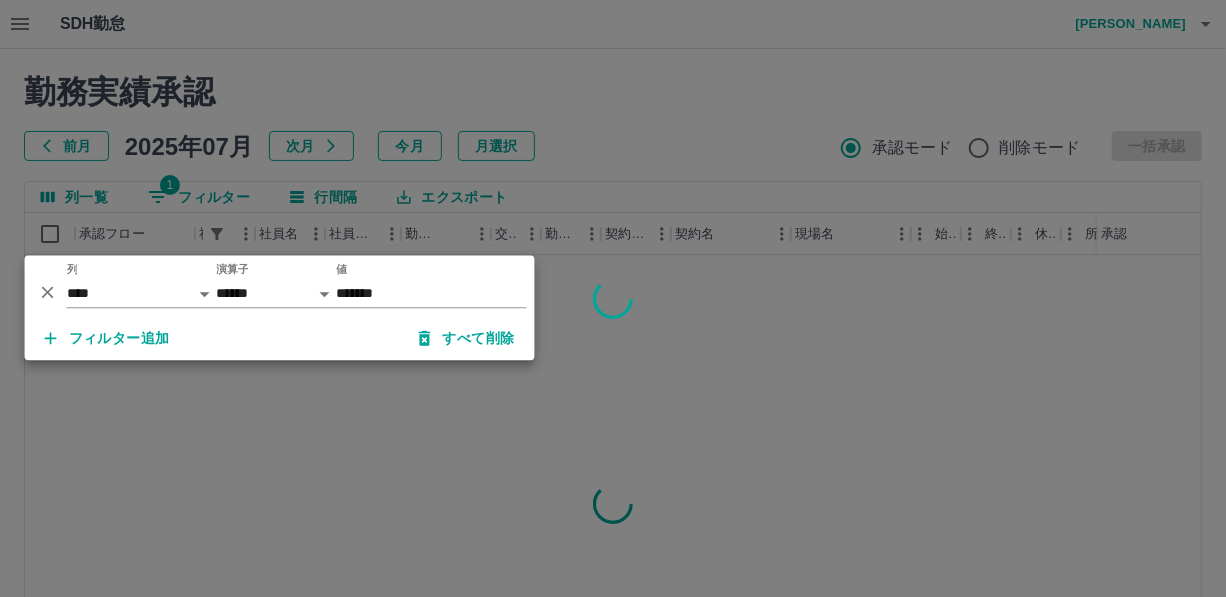click at bounding box center (613, 298) 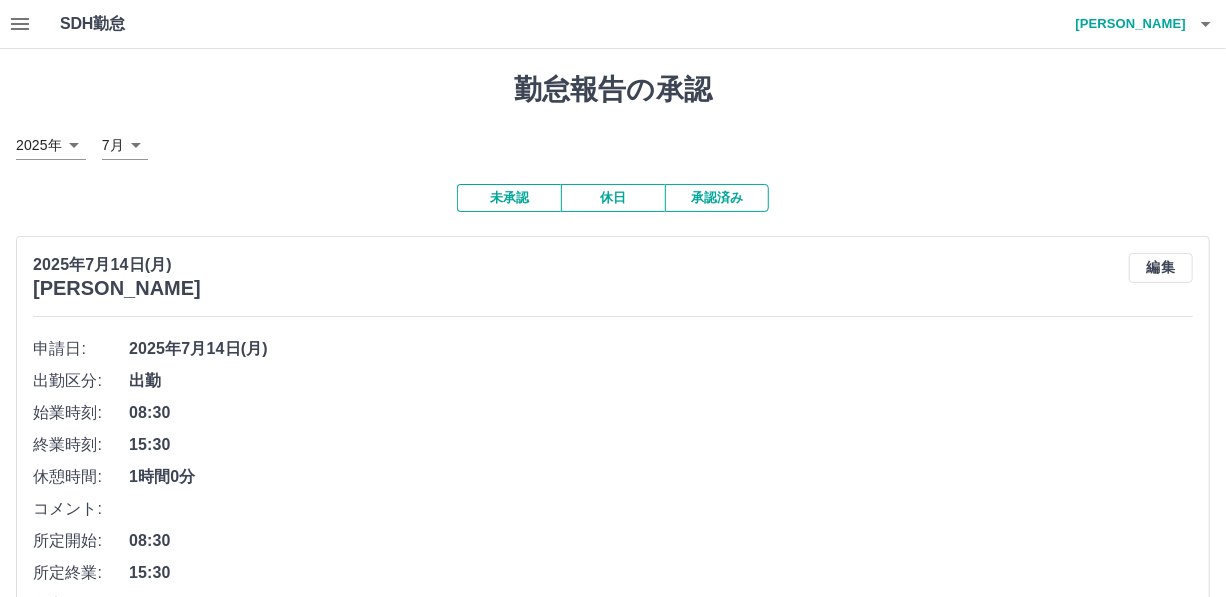 click 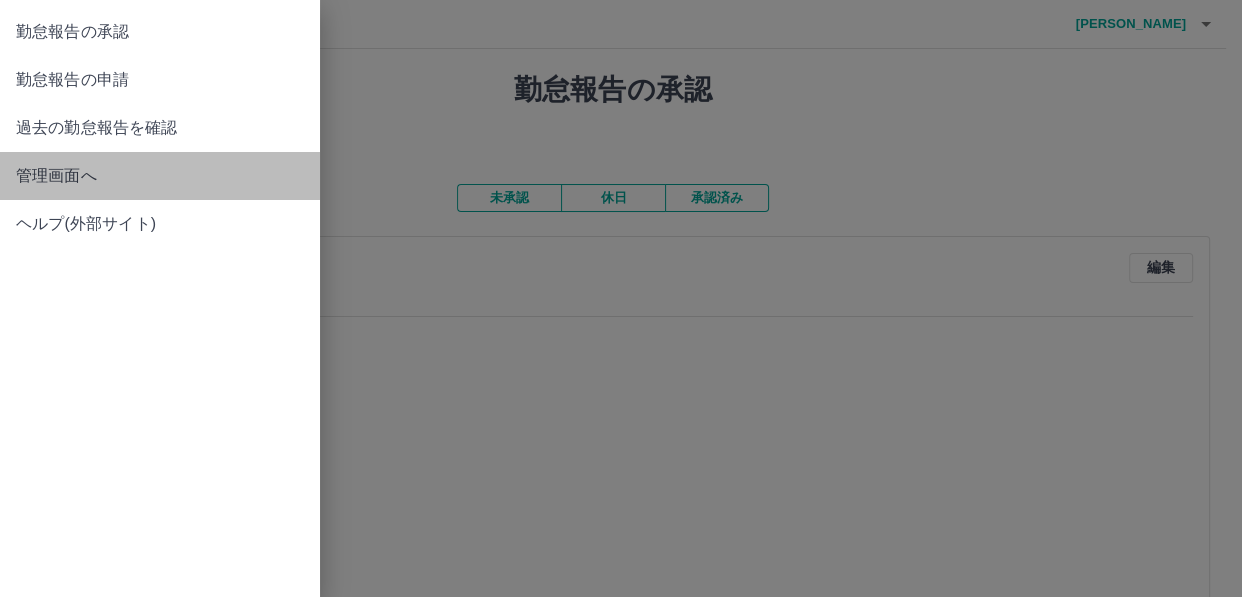 click on "管理画面へ" at bounding box center (160, 176) 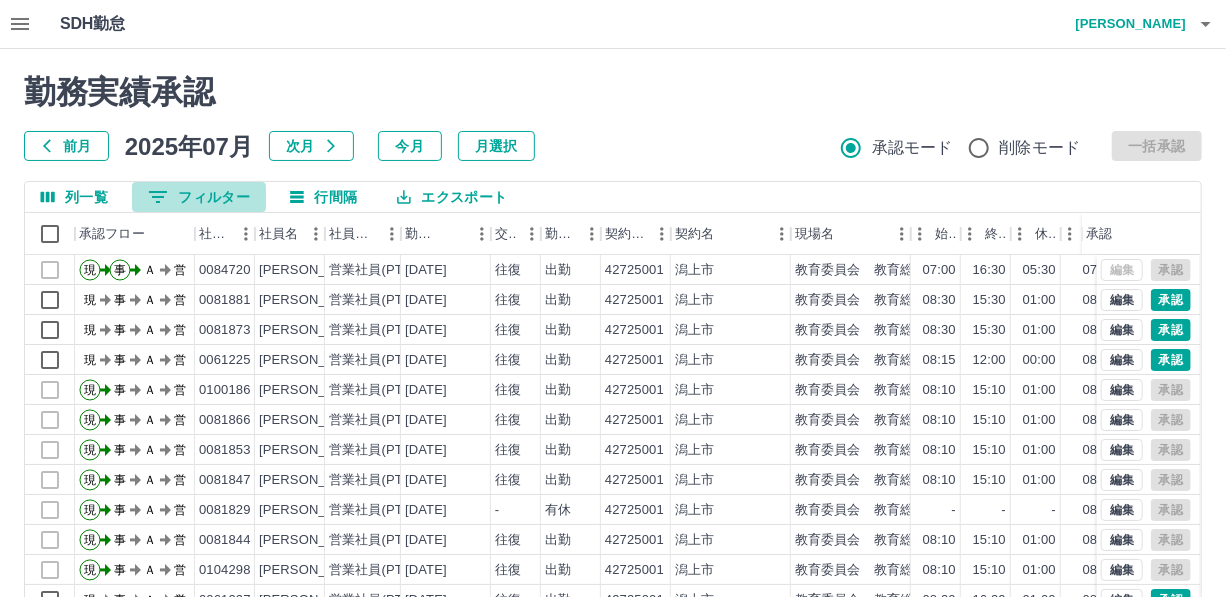 click on "0 フィルター" at bounding box center (199, 197) 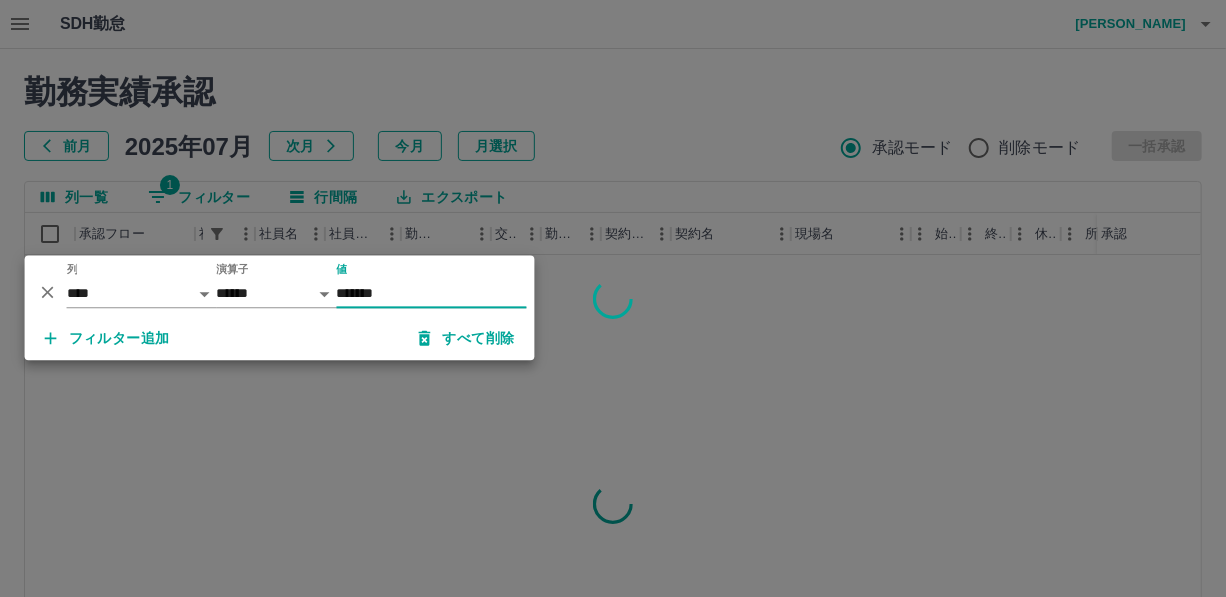 type on "*******" 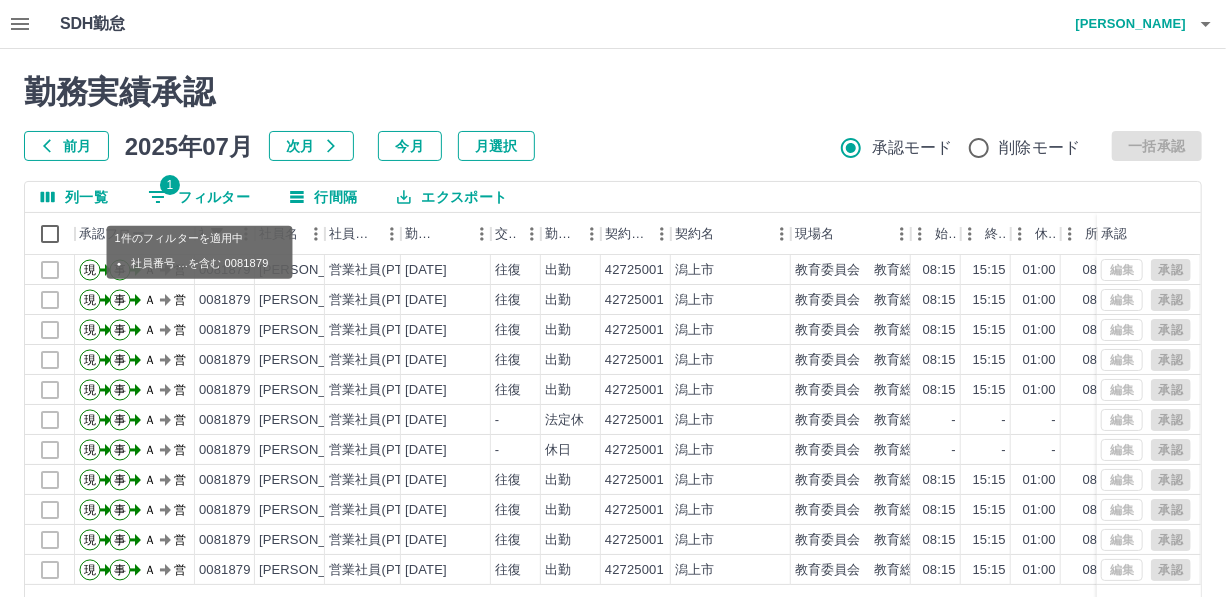 click on "1 フィルター" at bounding box center [199, 197] 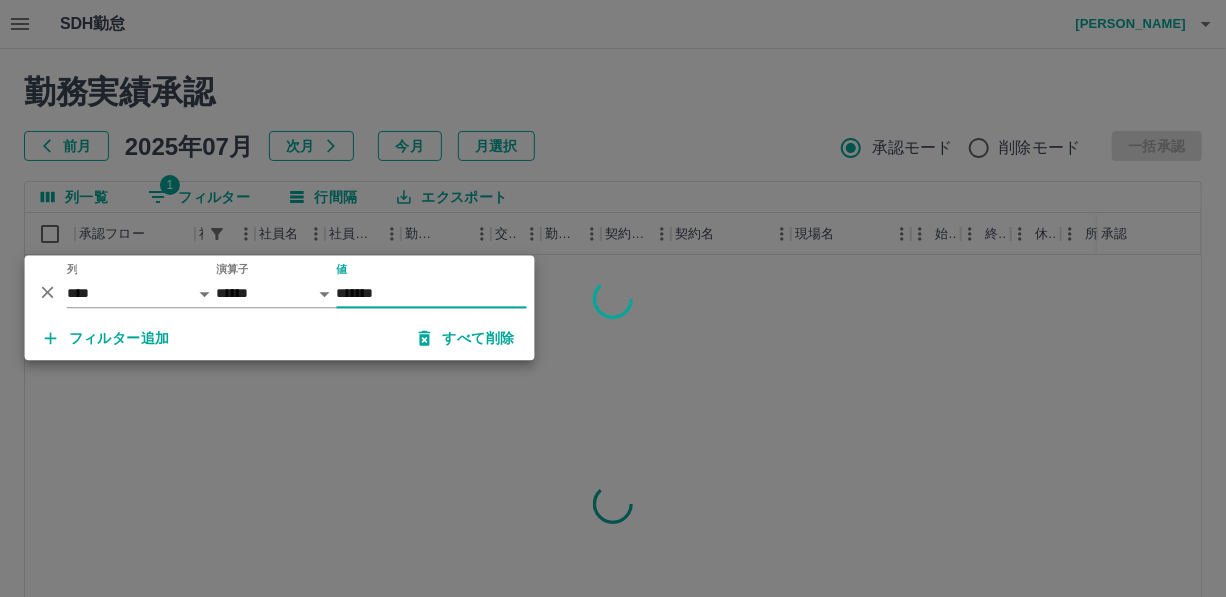 type on "*******" 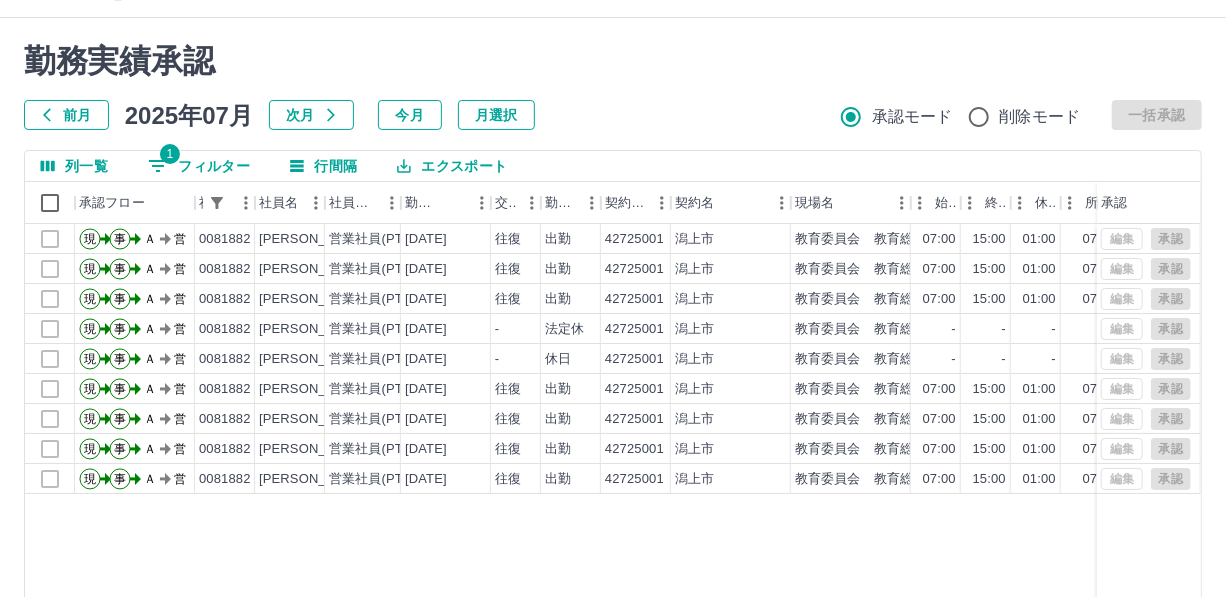 scroll, scrollTop: 0, scrollLeft: 0, axis: both 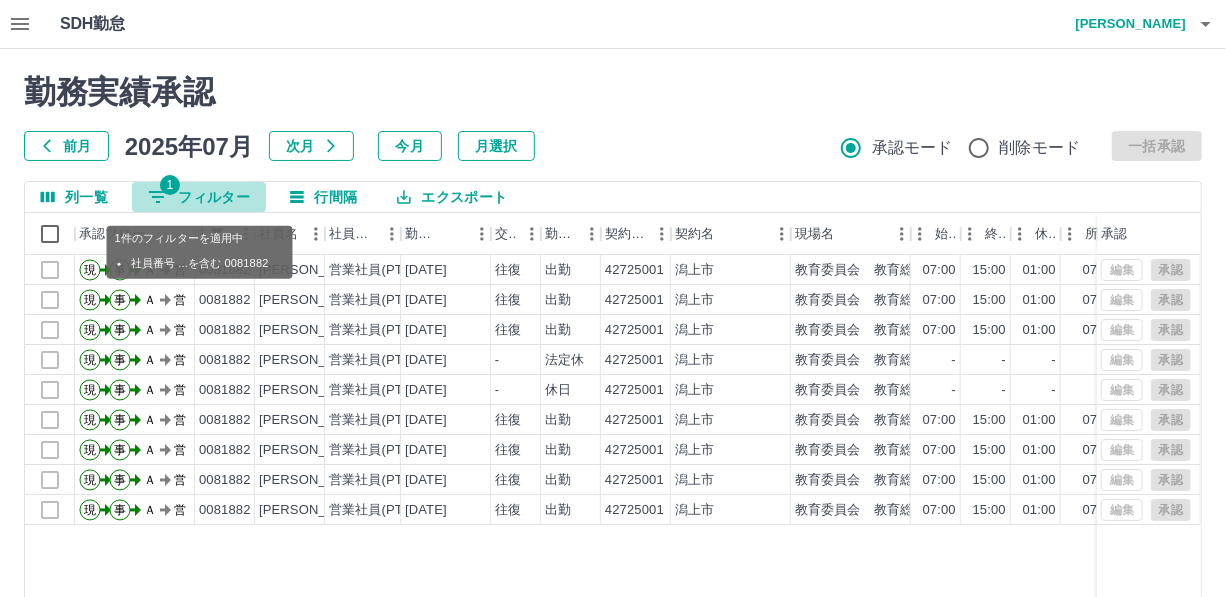 click on "1 フィルター" at bounding box center (199, 197) 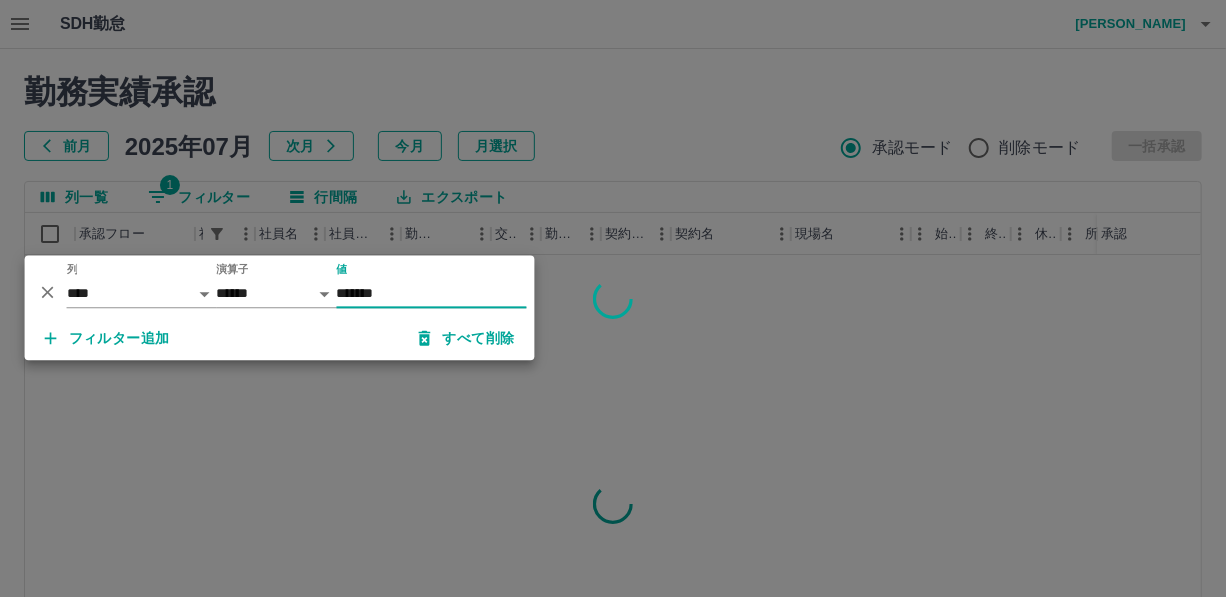 type on "*******" 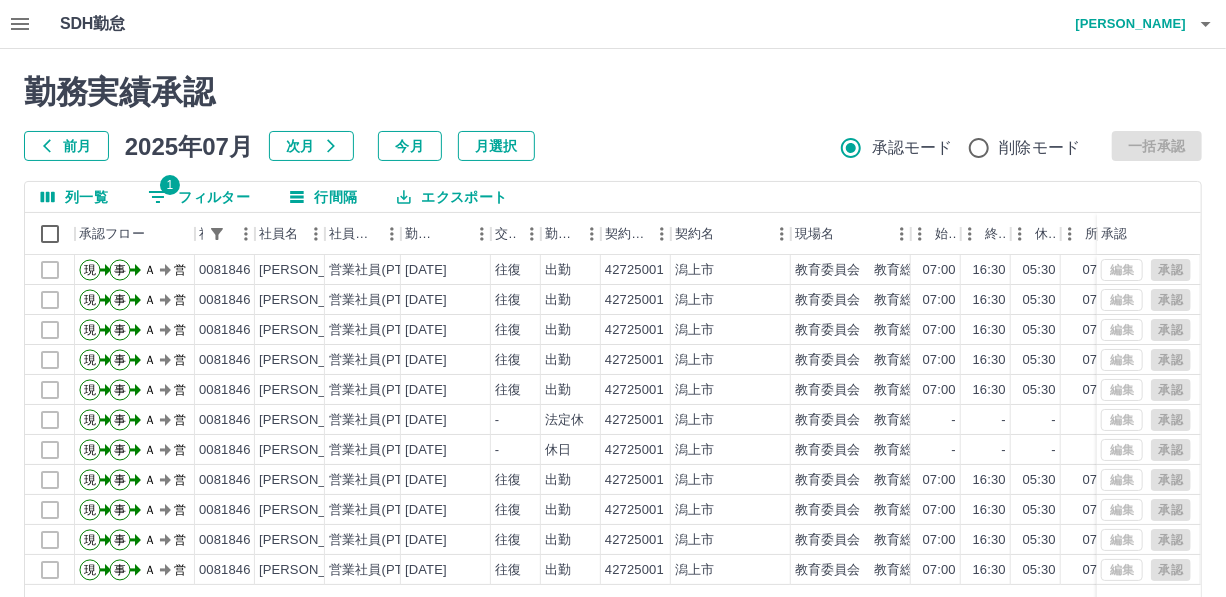 click on "1 フィルター" at bounding box center (199, 197) 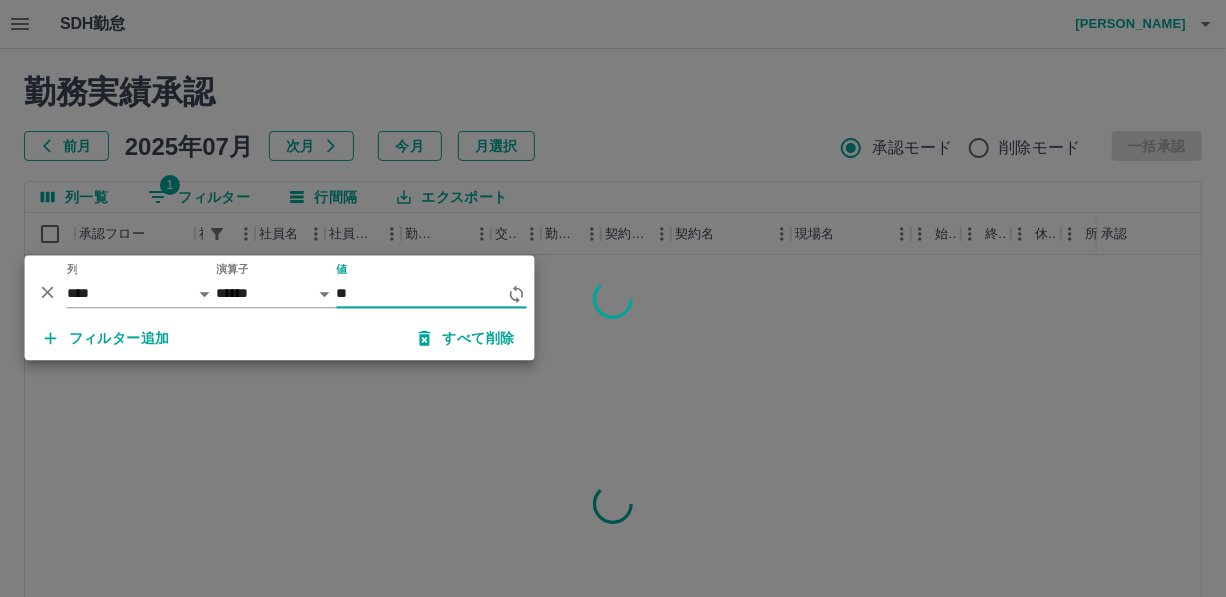 type on "*" 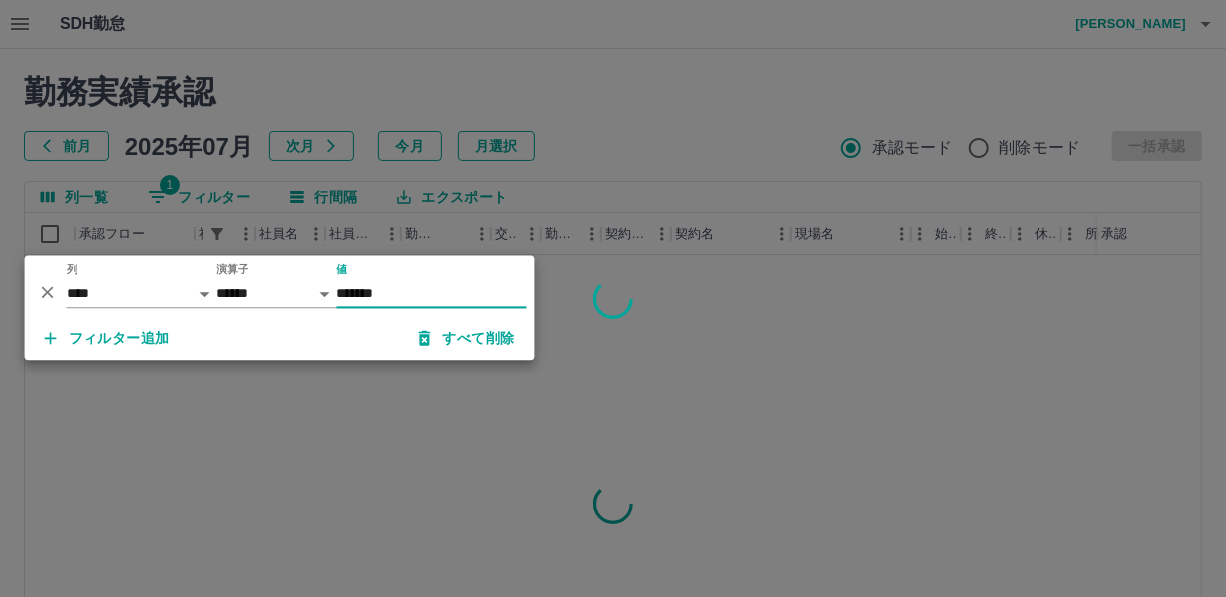 type on "*******" 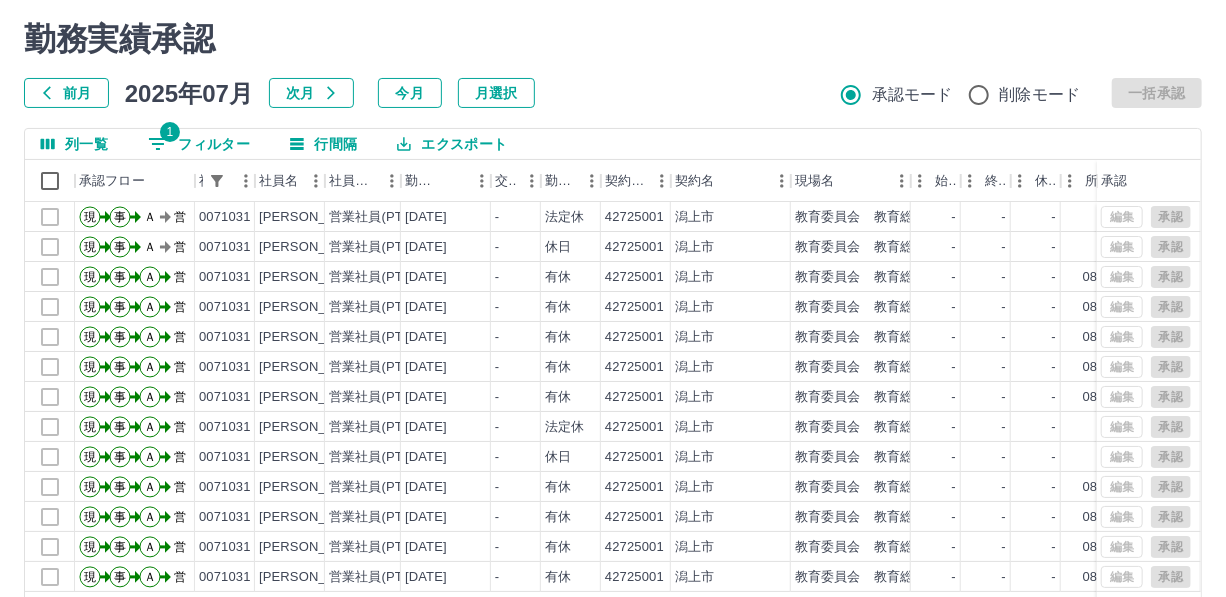 scroll, scrollTop: 0, scrollLeft: 0, axis: both 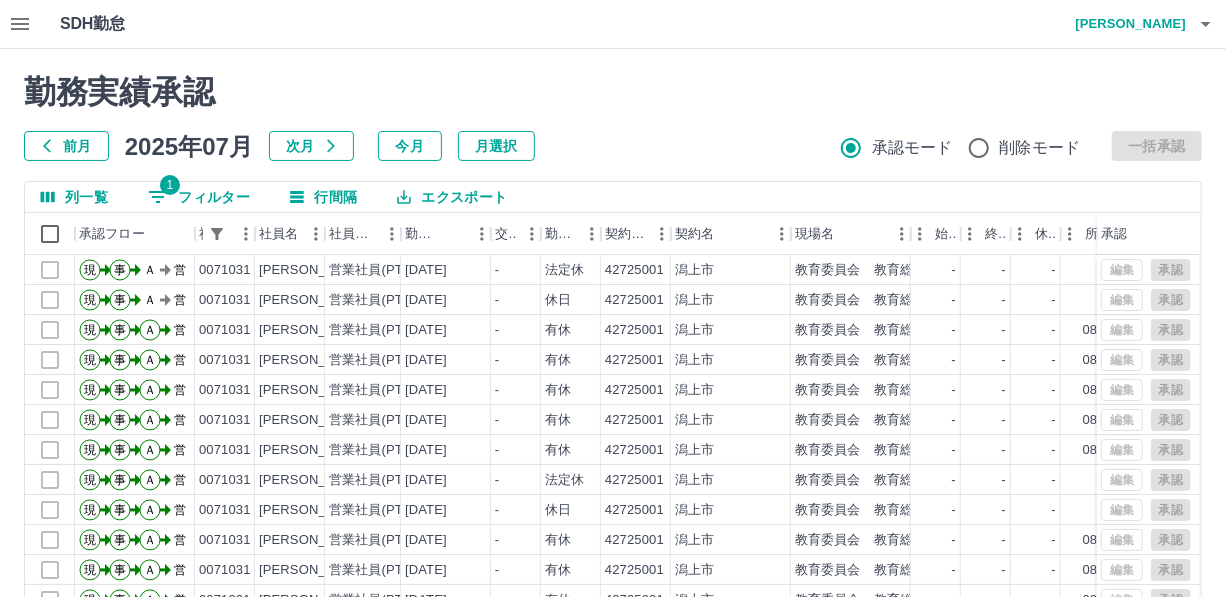 click on "1 フィルター" at bounding box center [199, 197] 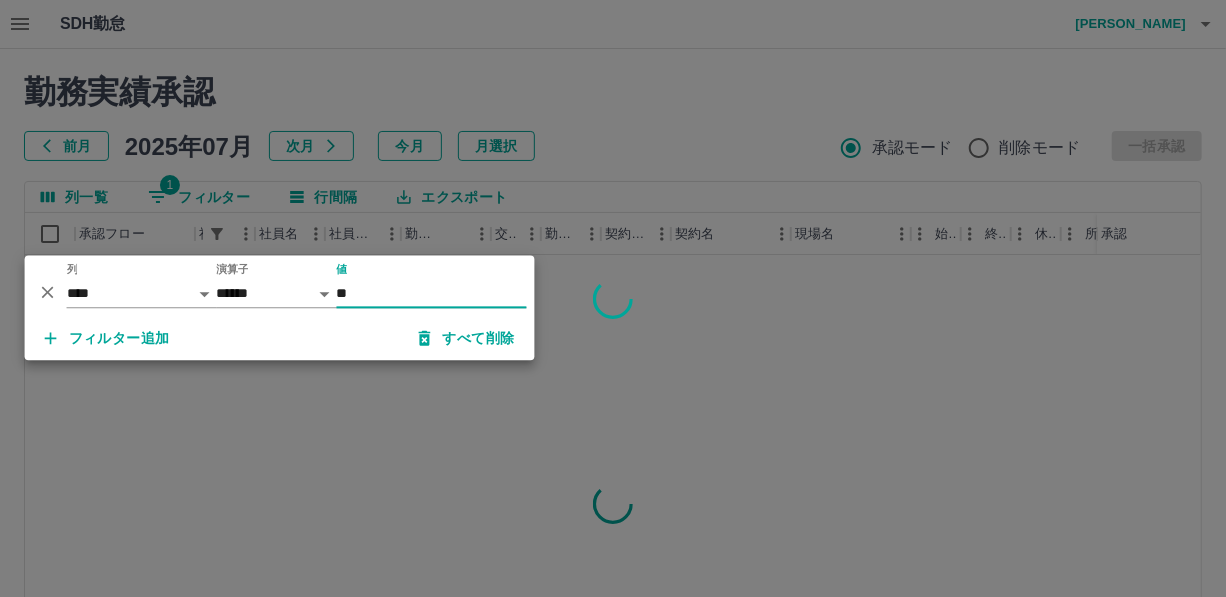 type on "*" 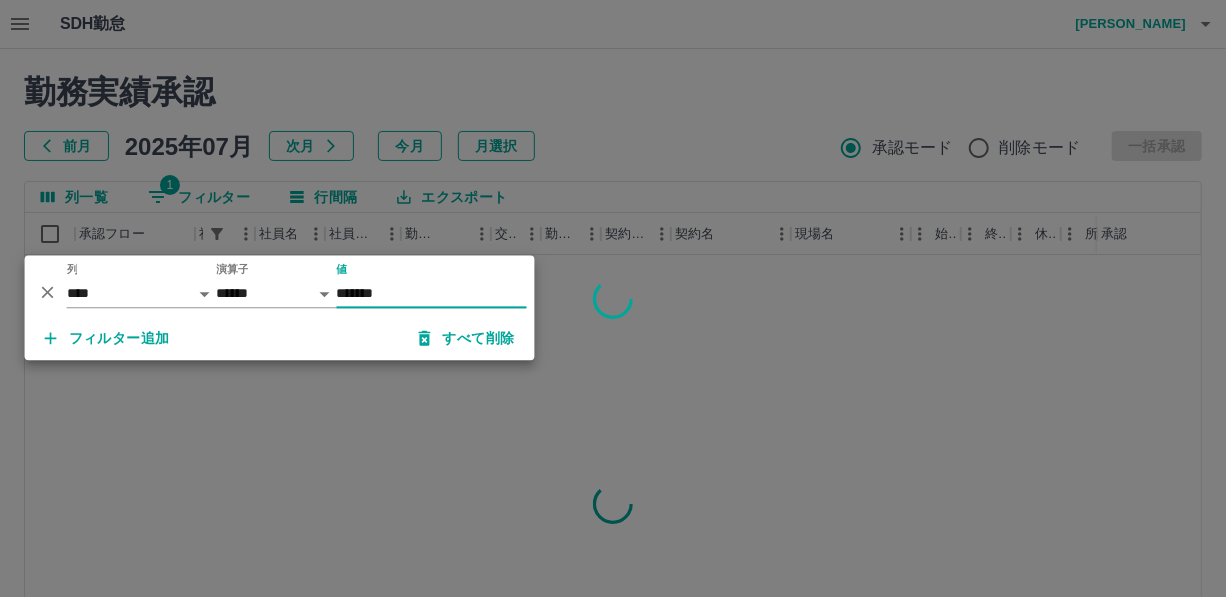 type on "*******" 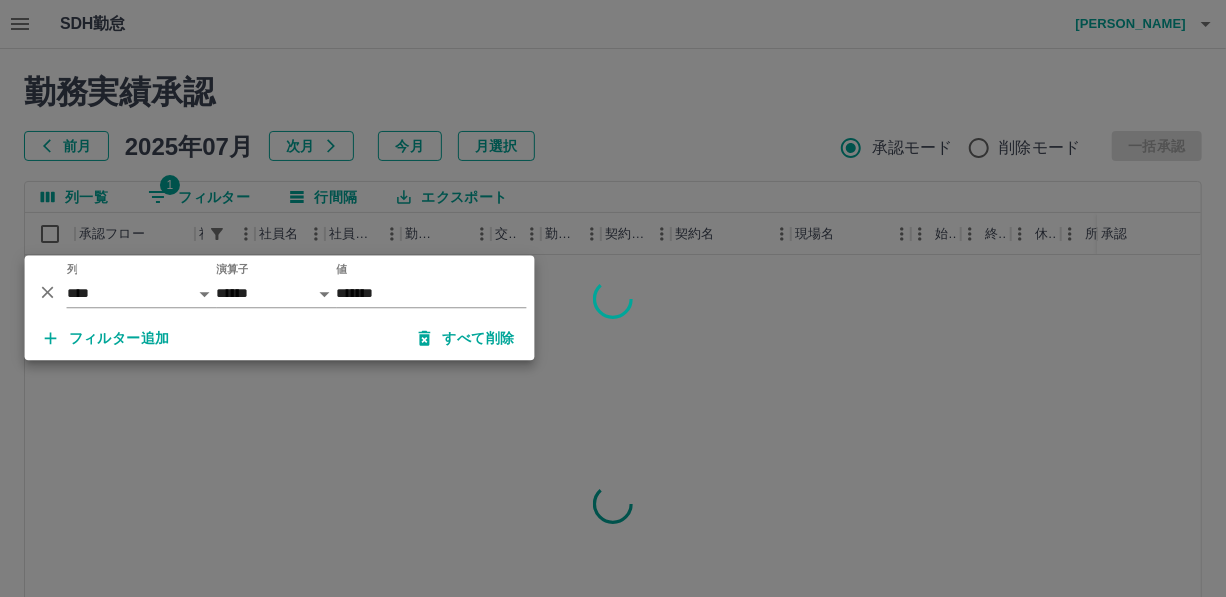 click at bounding box center [613, 298] 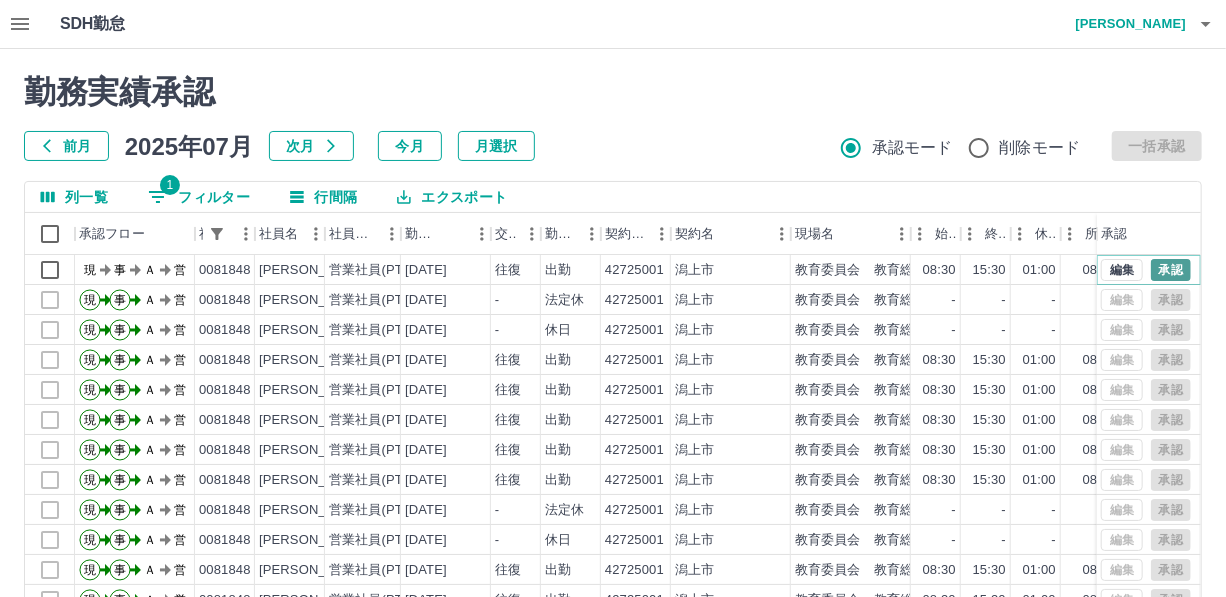 click on "承認" at bounding box center (1171, 270) 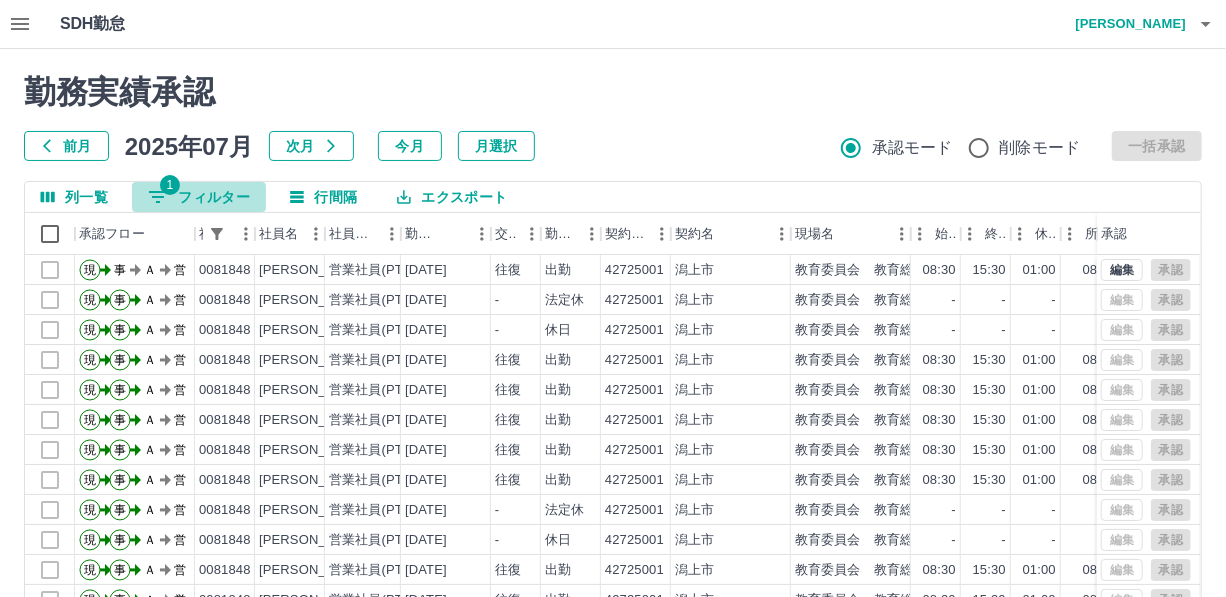 click on "1 フィルター" at bounding box center [199, 197] 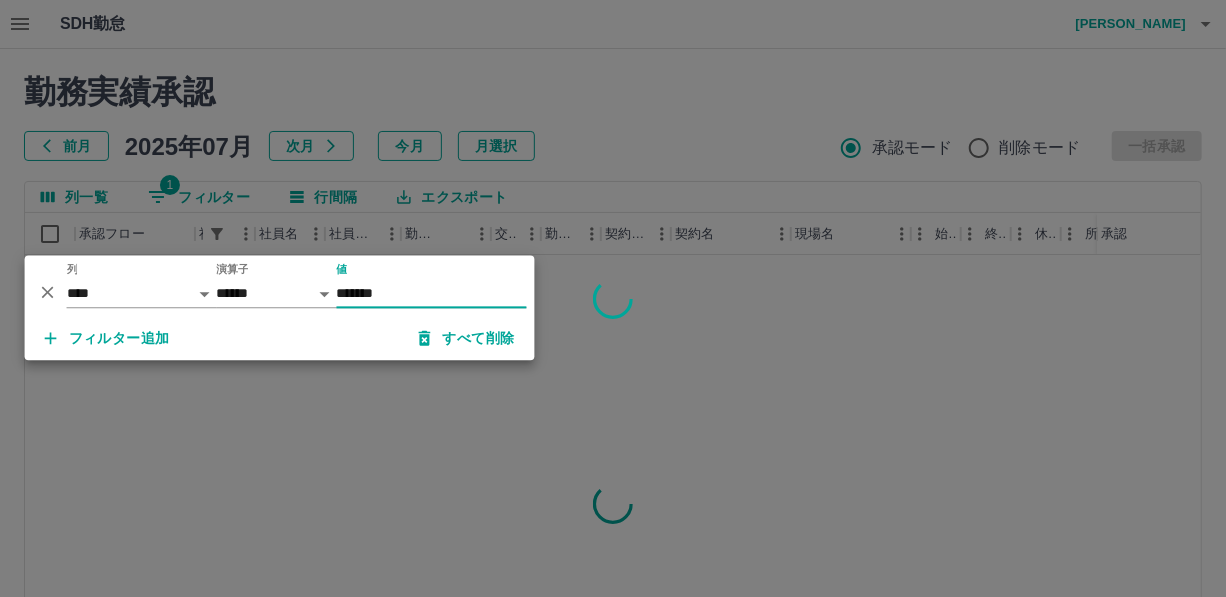 type on "*******" 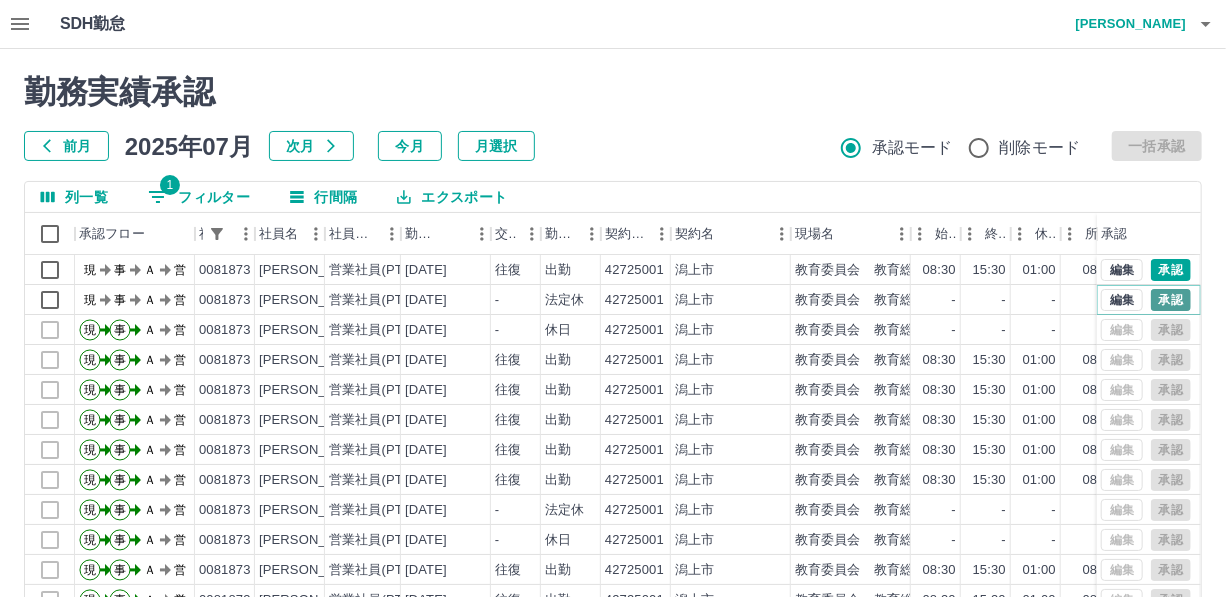 click on "承認" at bounding box center [1171, 300] 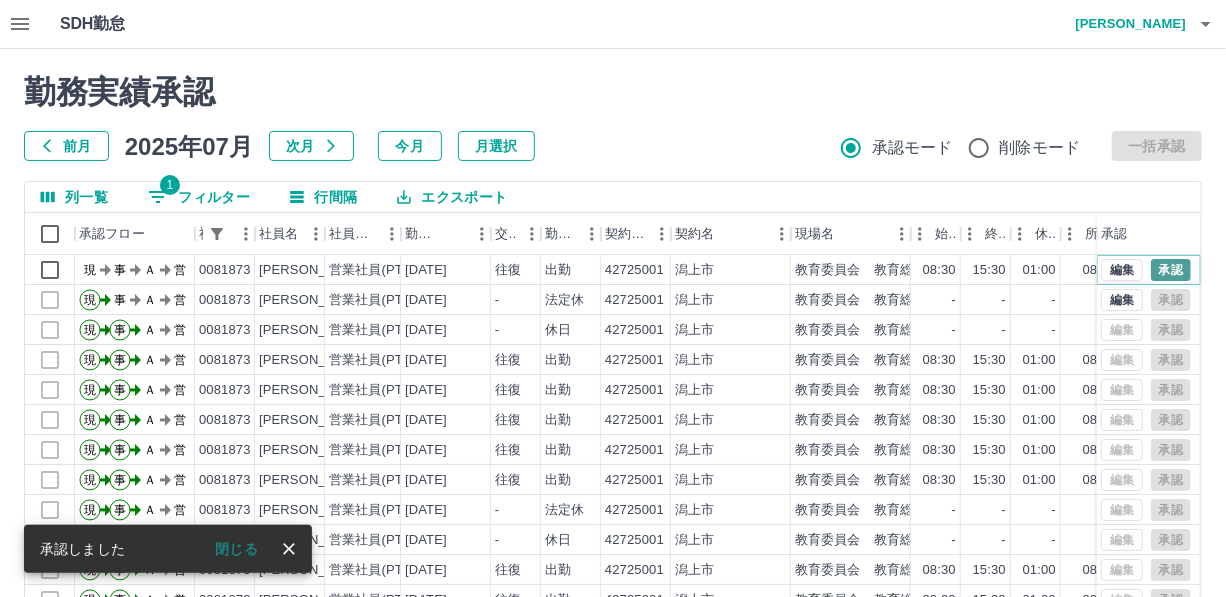 click on "承認" at bounding box center [1171, 270] 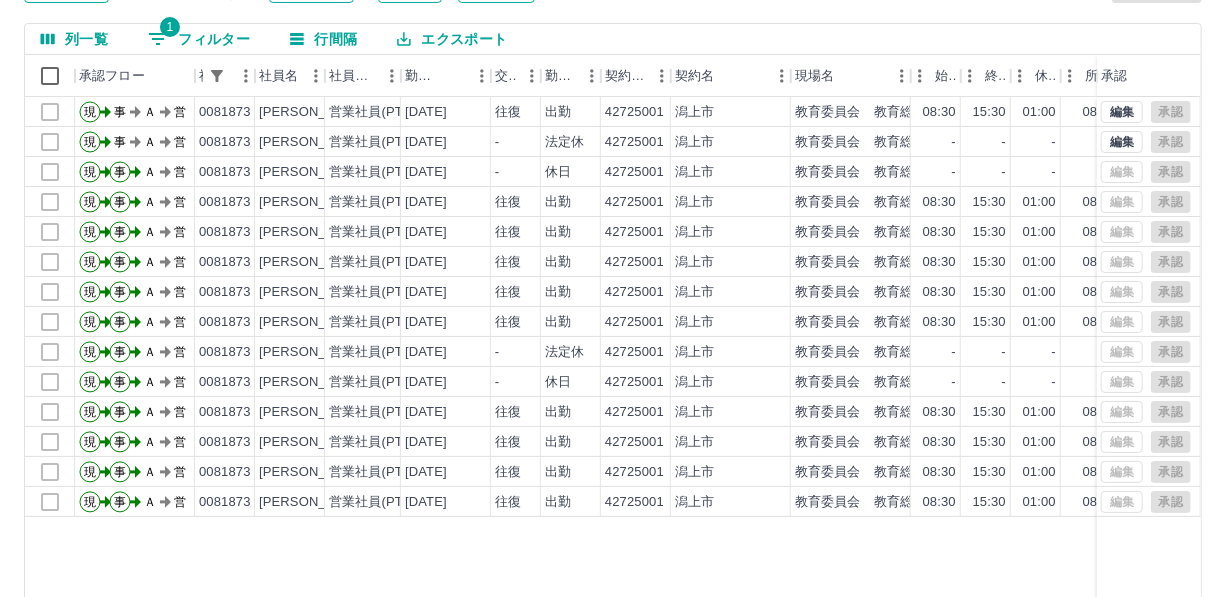 scroll, scrollTop: 0, scrollLeft: 0, axis: both 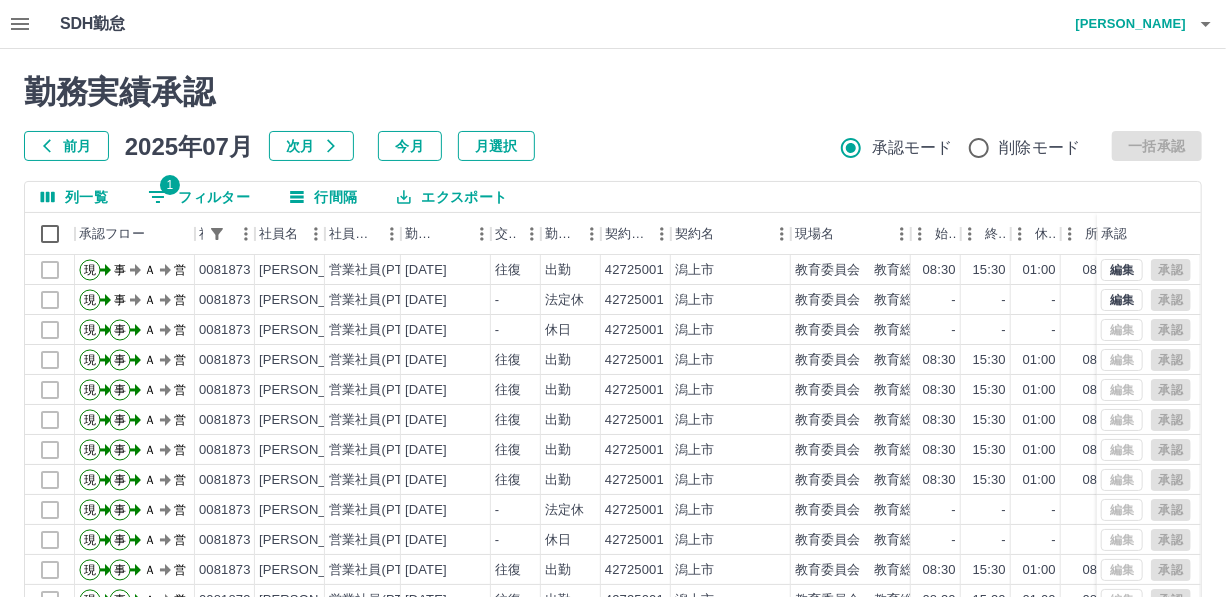 click on "1 フィルター" at bounding box center [199, 197] 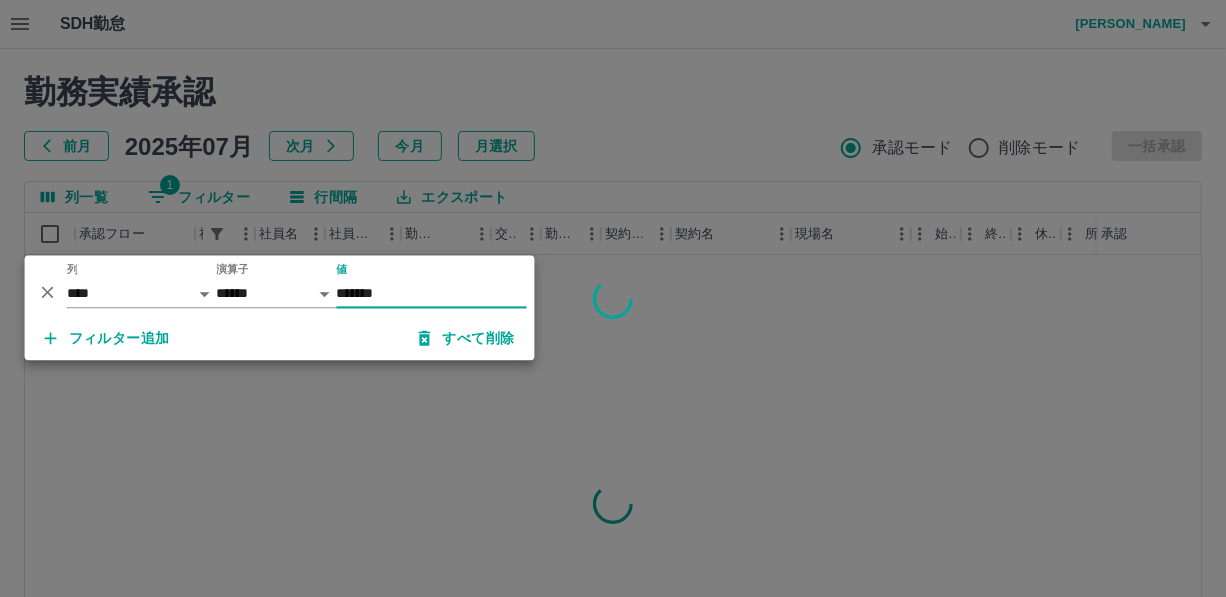 type on "*******" 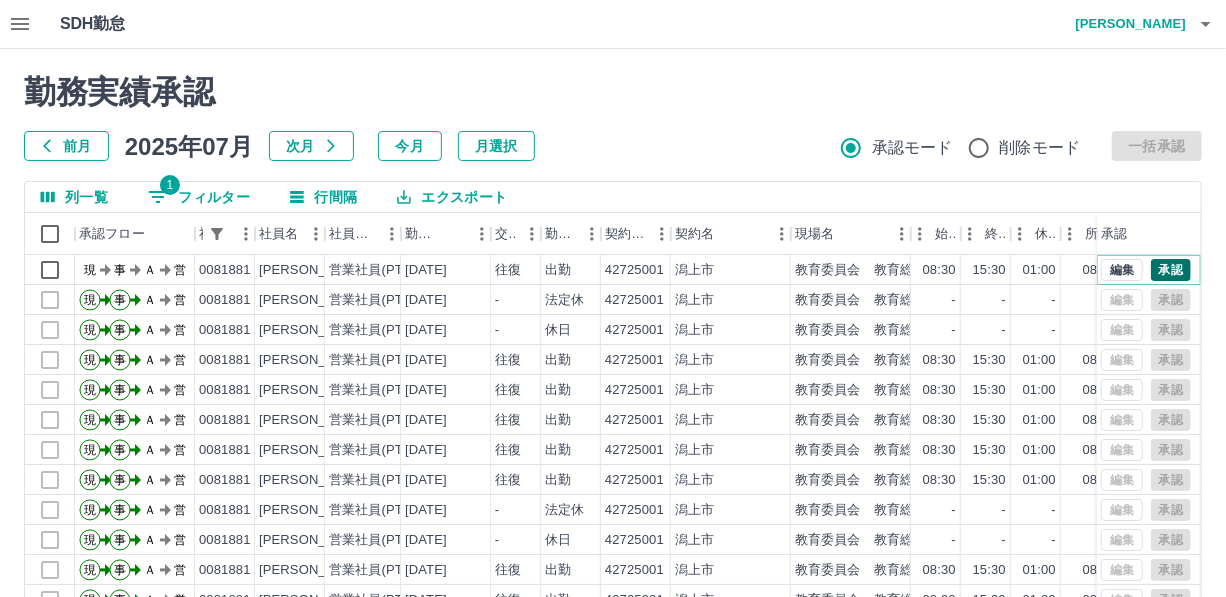 click on "承認" at bounding box center [1171, 270] 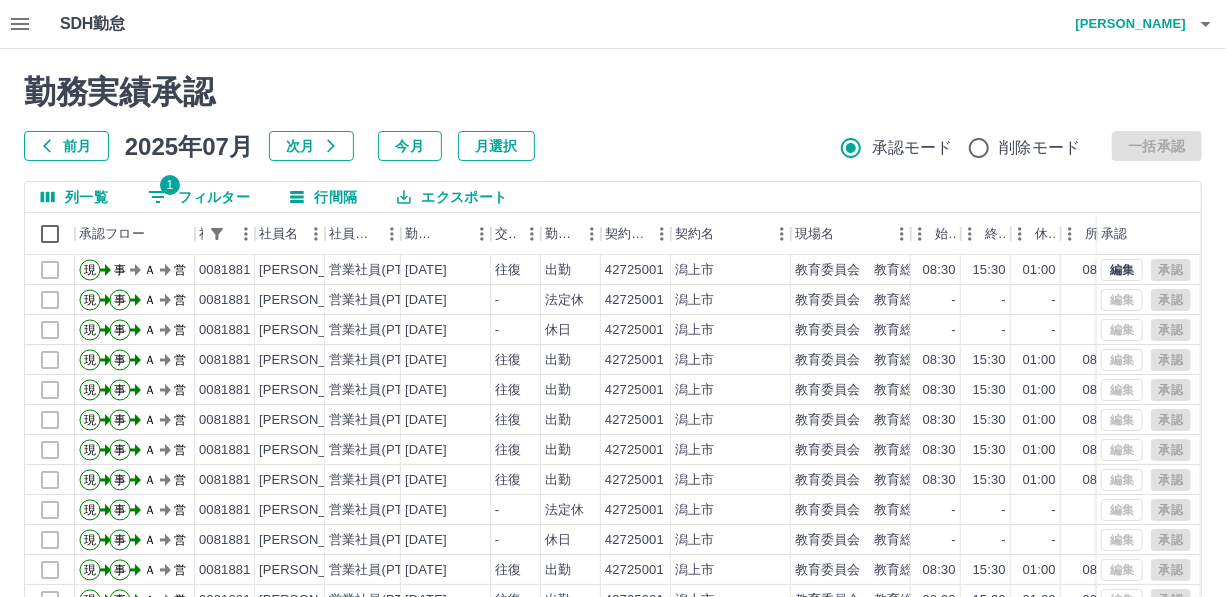 click on "1 フィルター" at bounding box center (199, 197) 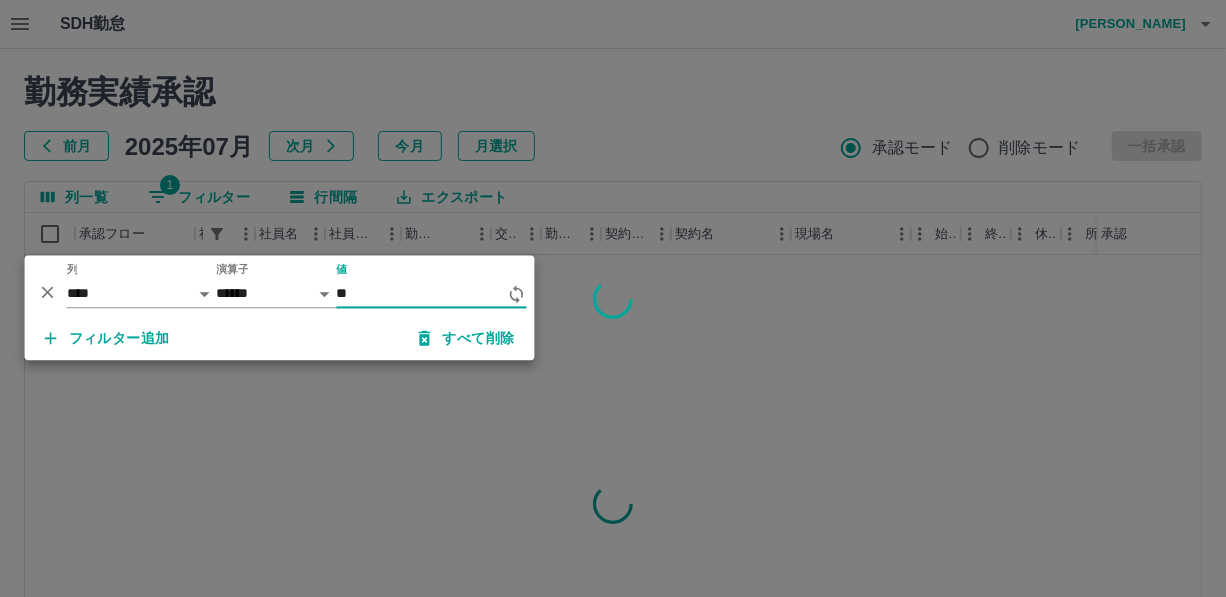 type on "*" 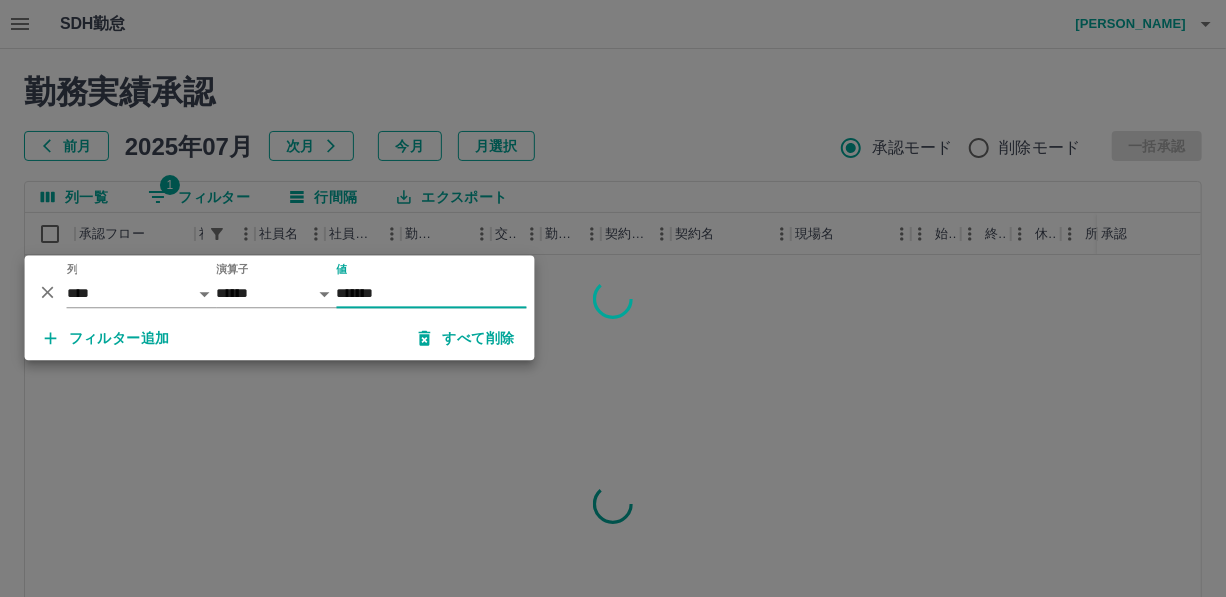 type on "*******" 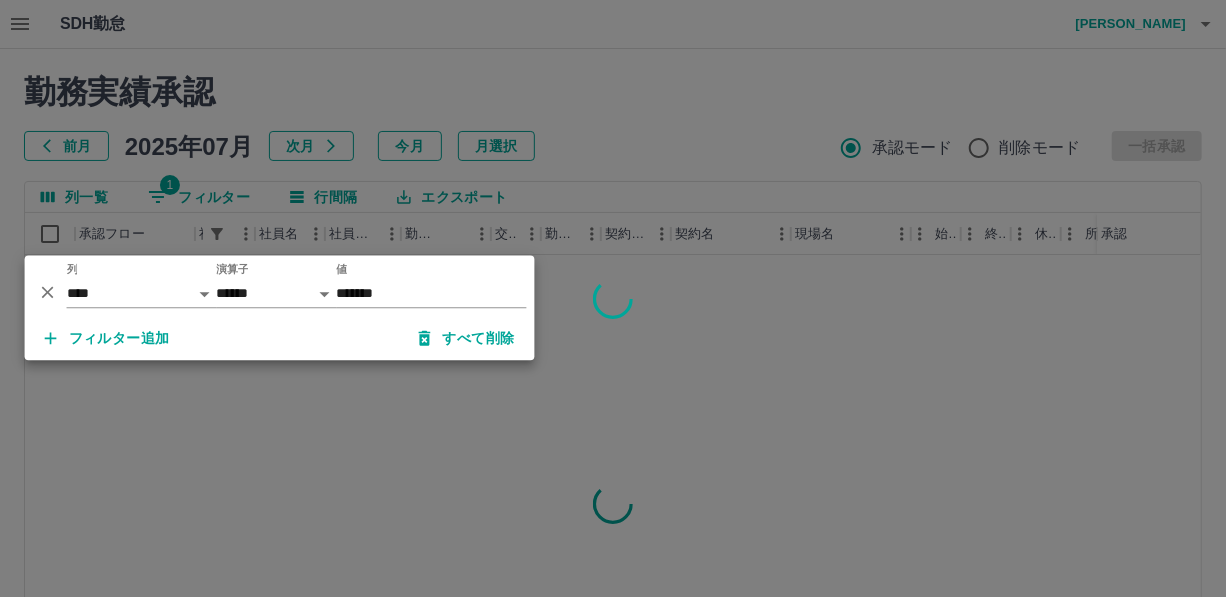 click at bounding box center (613, 298) 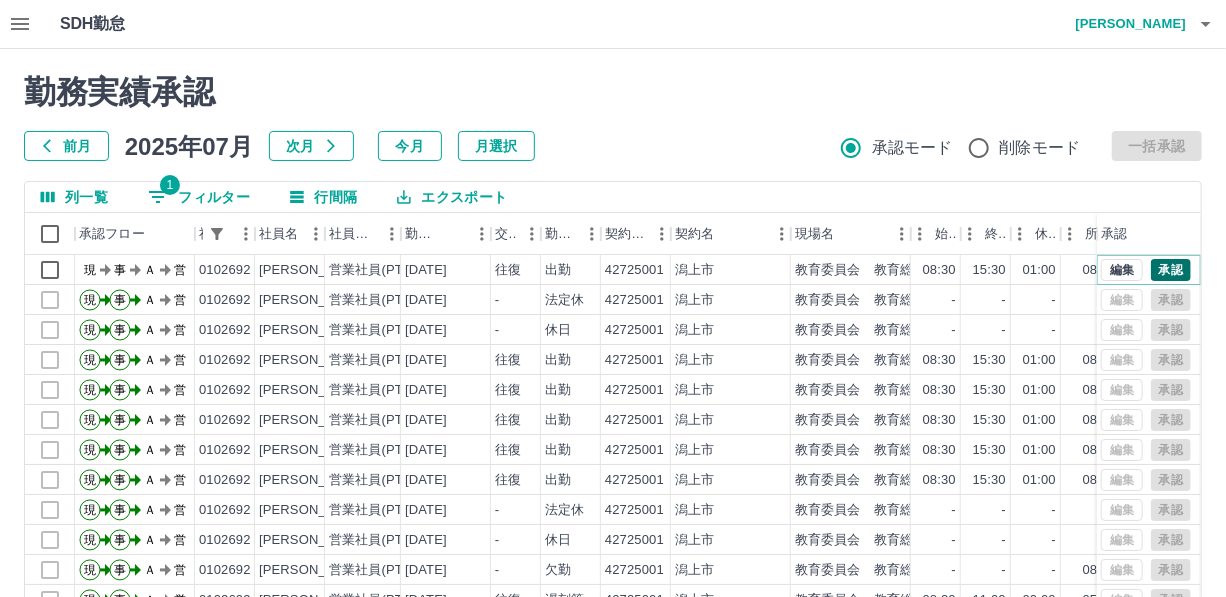click on "承認" at bounding box center [1171, 270] 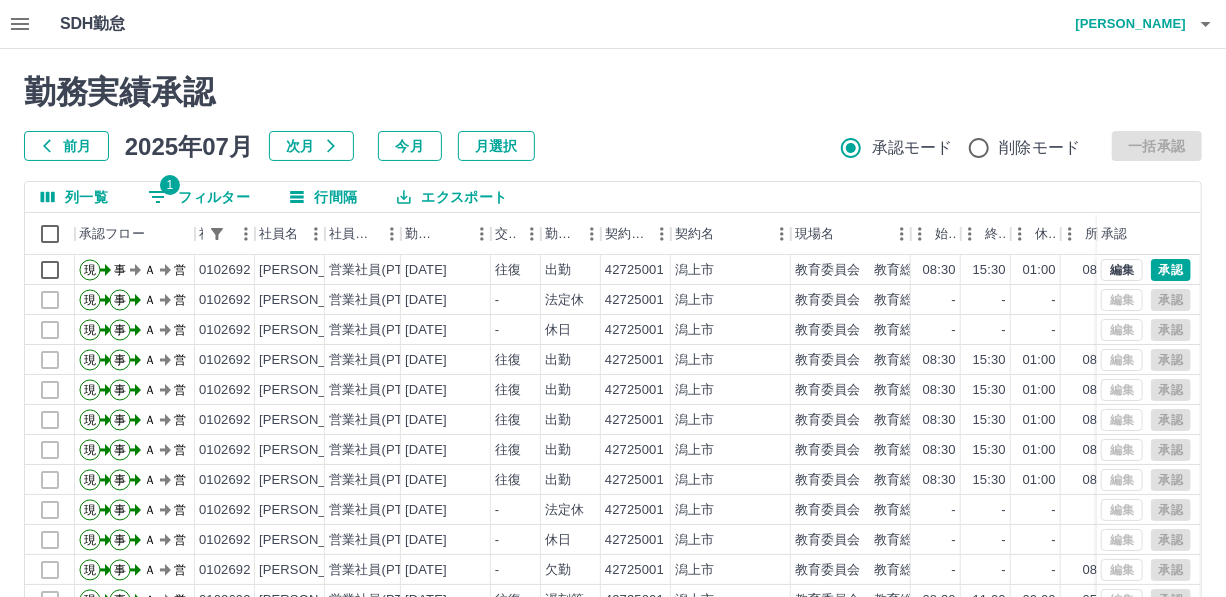 click on "1 フィルター" at bounding box center (199, 197) 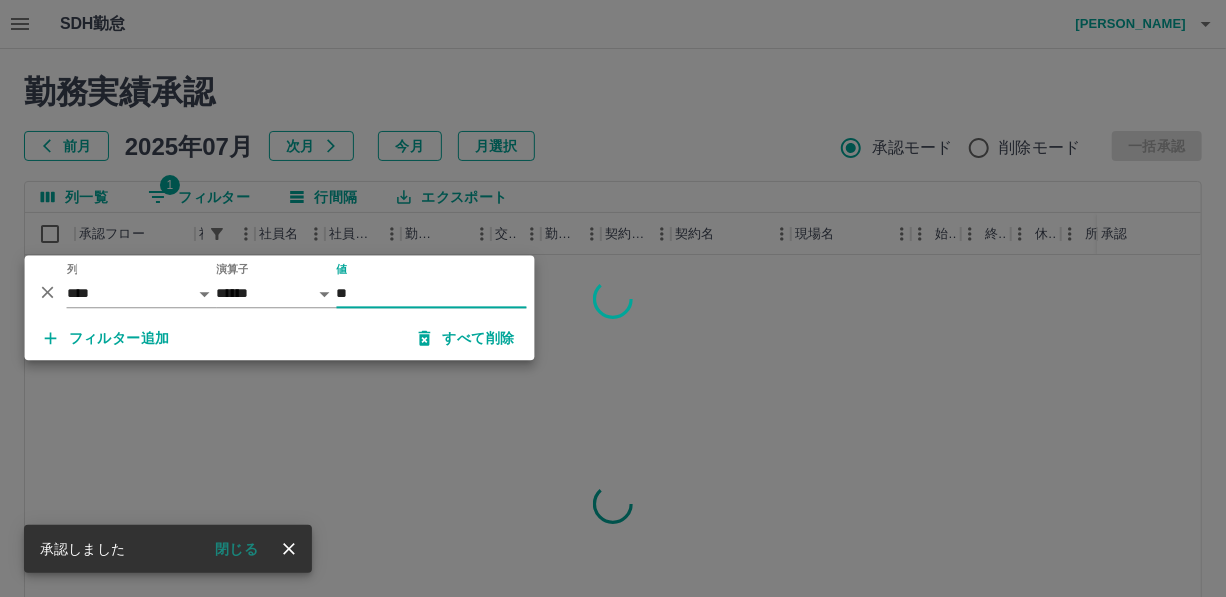 type on "*" 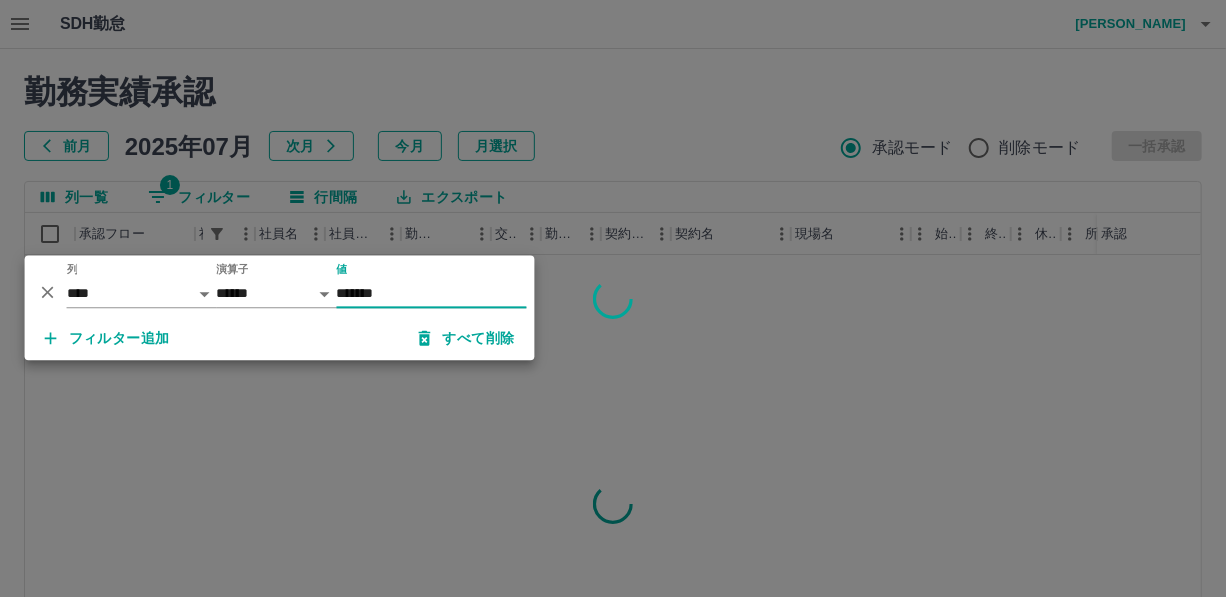 type on "*******" 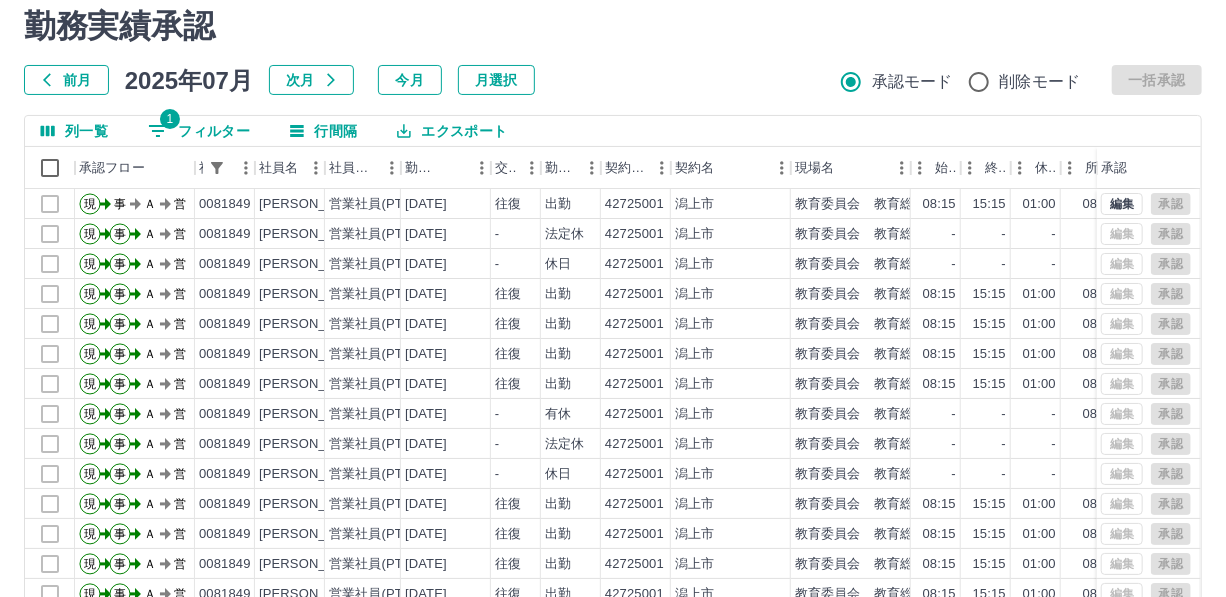 scroll, scrollTop: 0, scrollLeft: 0, axis: both 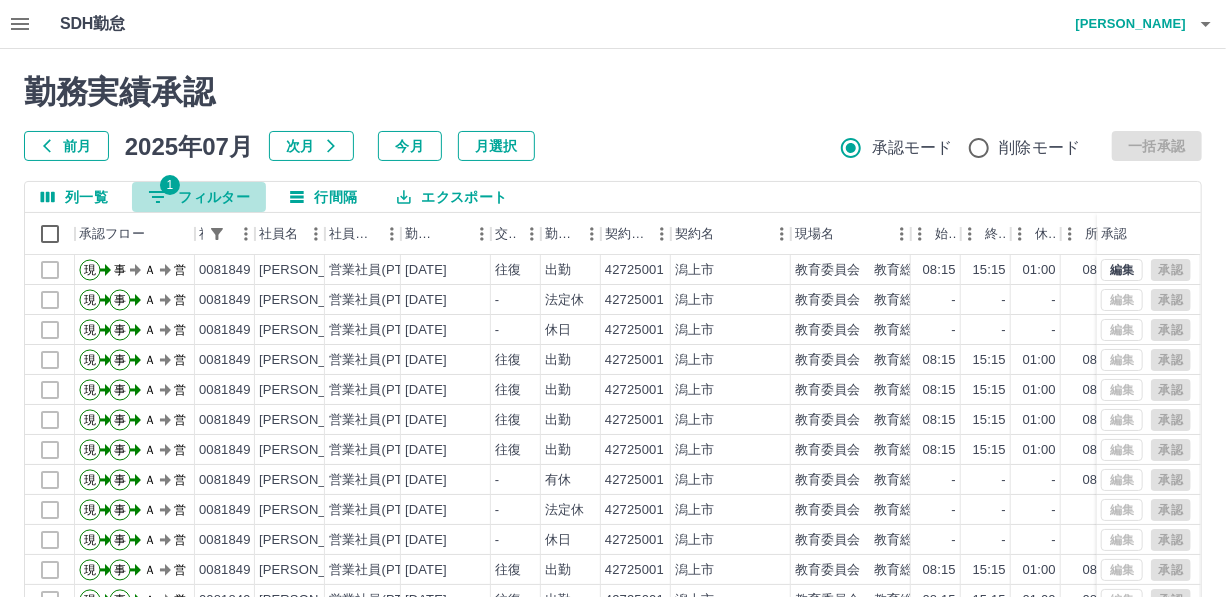 click on "1 フィルター" at bounding box center (199, 197) 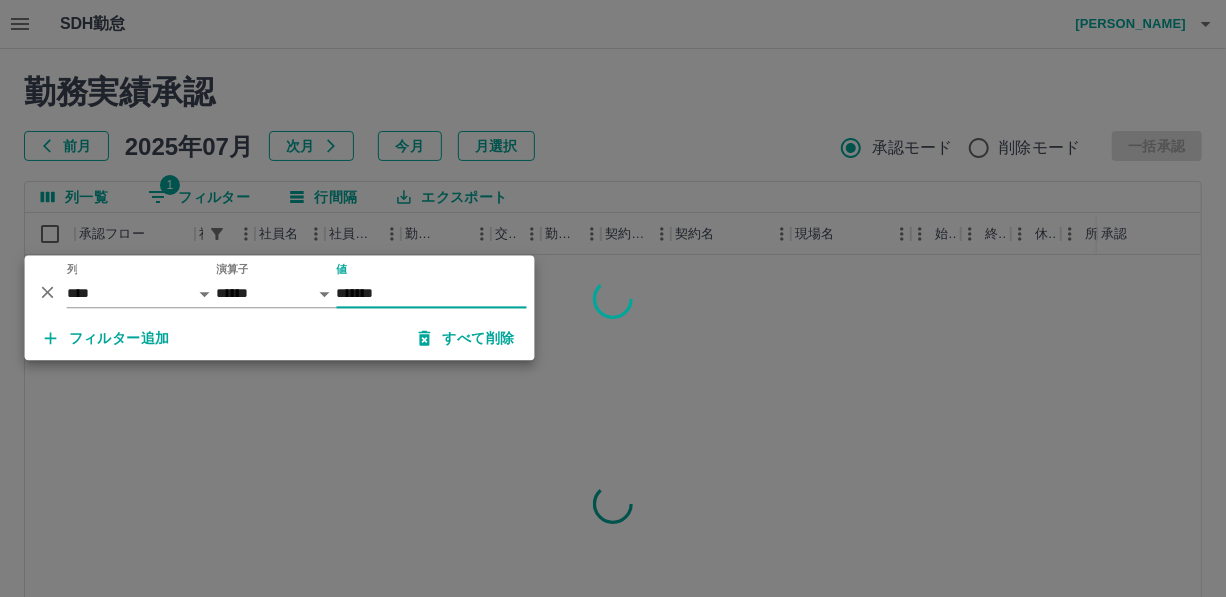 type on "*******" 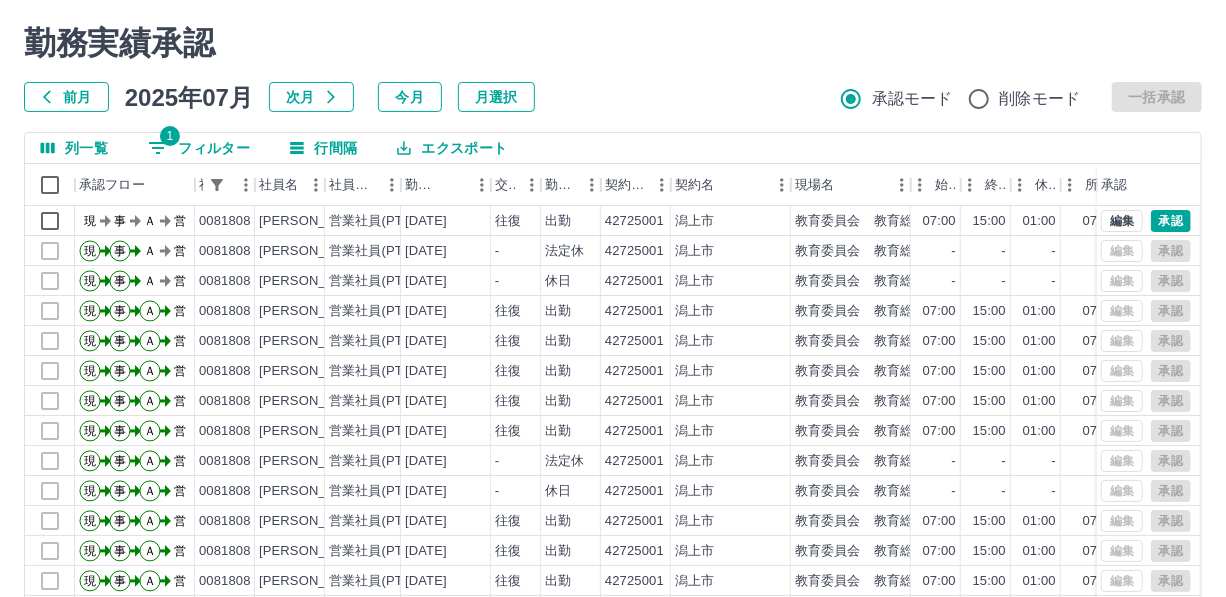 scroll, scrollTop: 0, scrollLeft: 0, axis: both 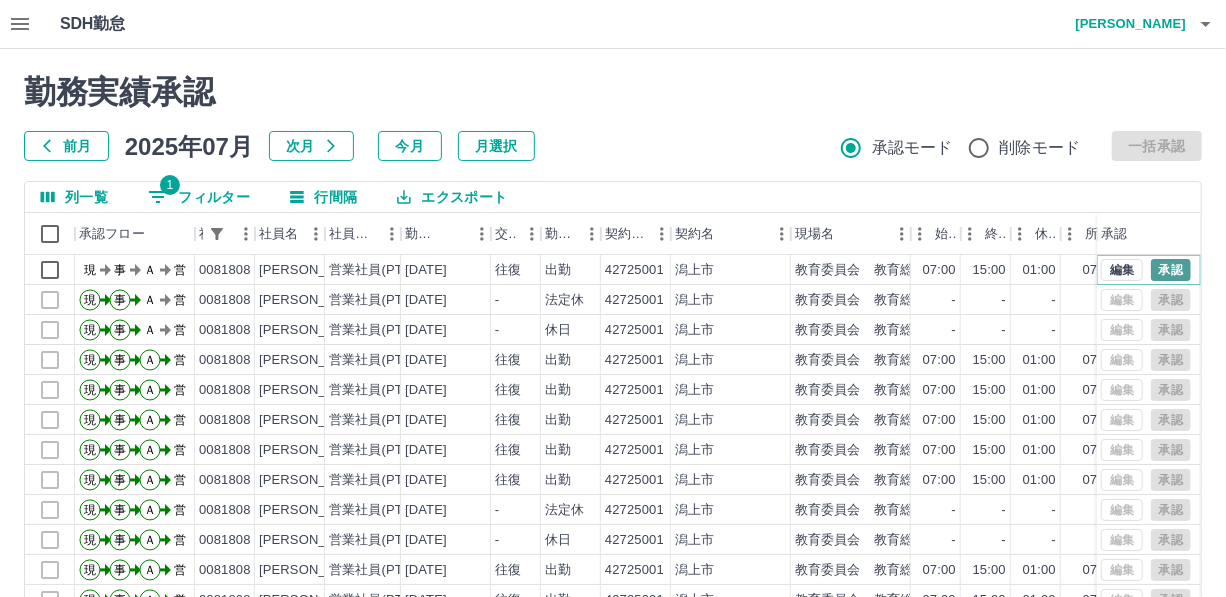 click on "承認" at bounding box center (1171, 270) 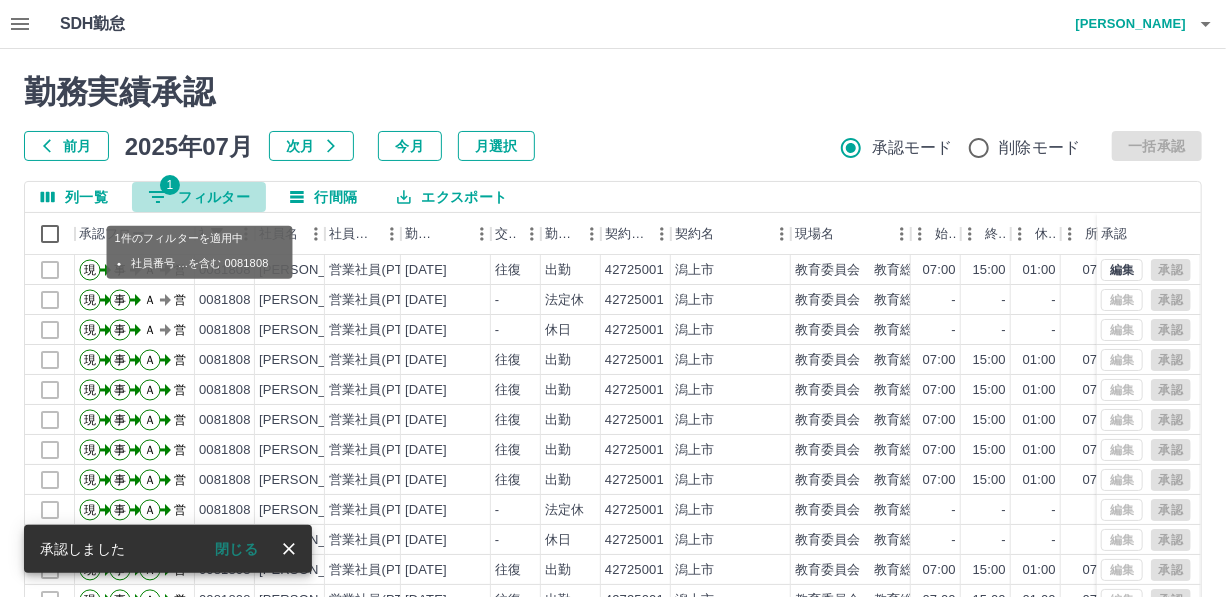 click on "1 フィルター" at bounding box center [199, 197] 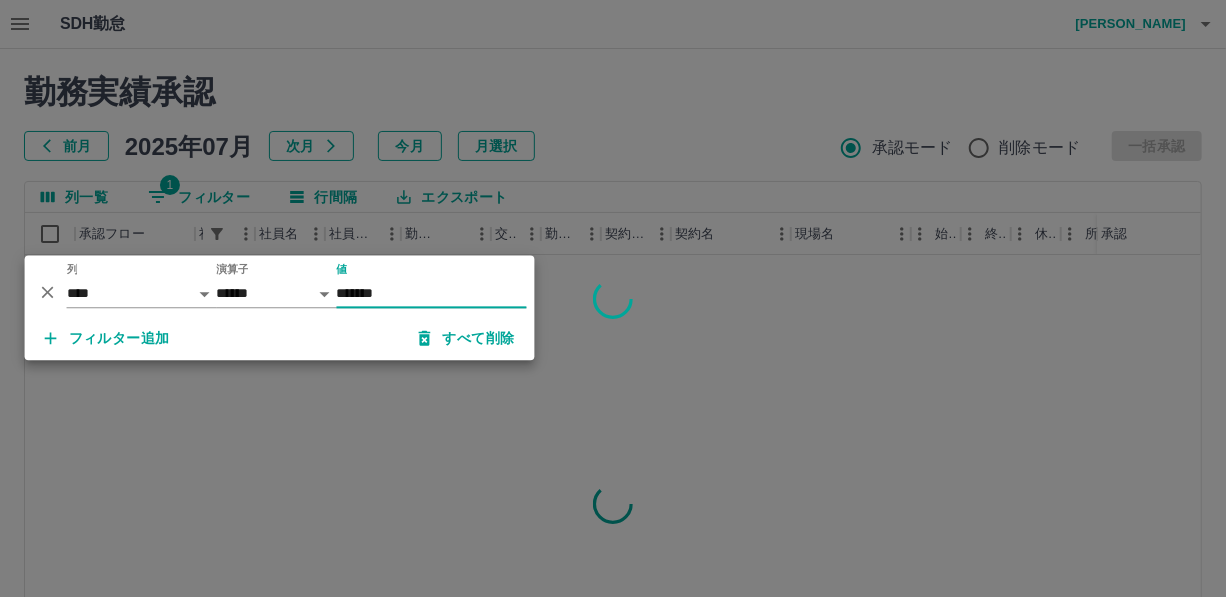 type on "*******" 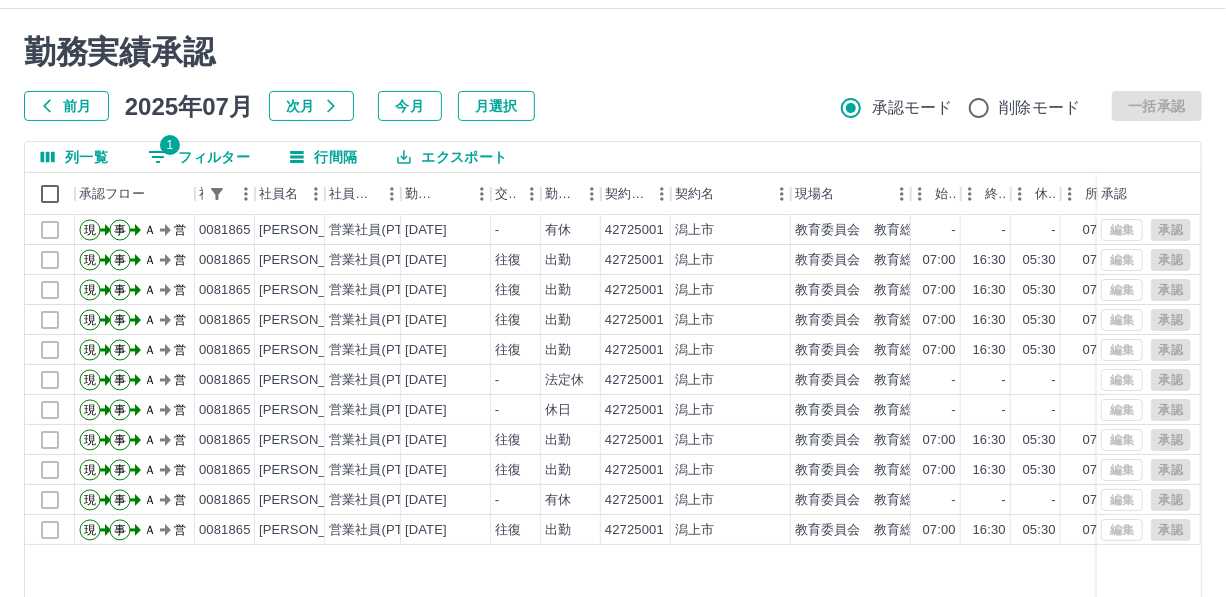 scroll, scrollTop: 0, scrollLeft: 0, axis: both 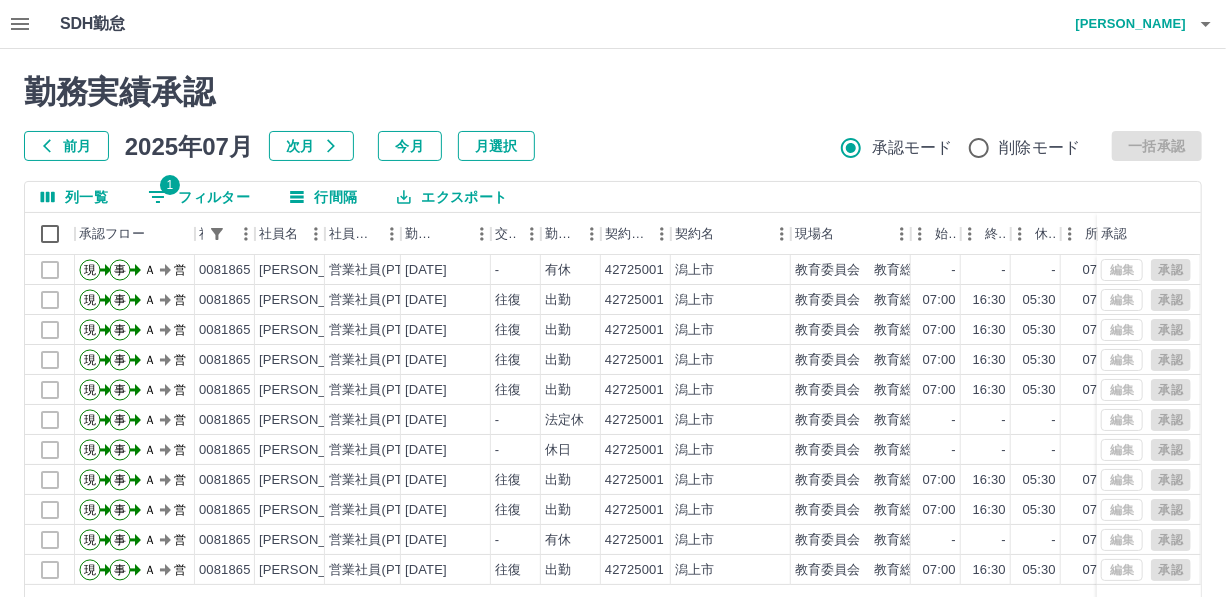 click on "1 フィルター" at bounding box center (199, 197) 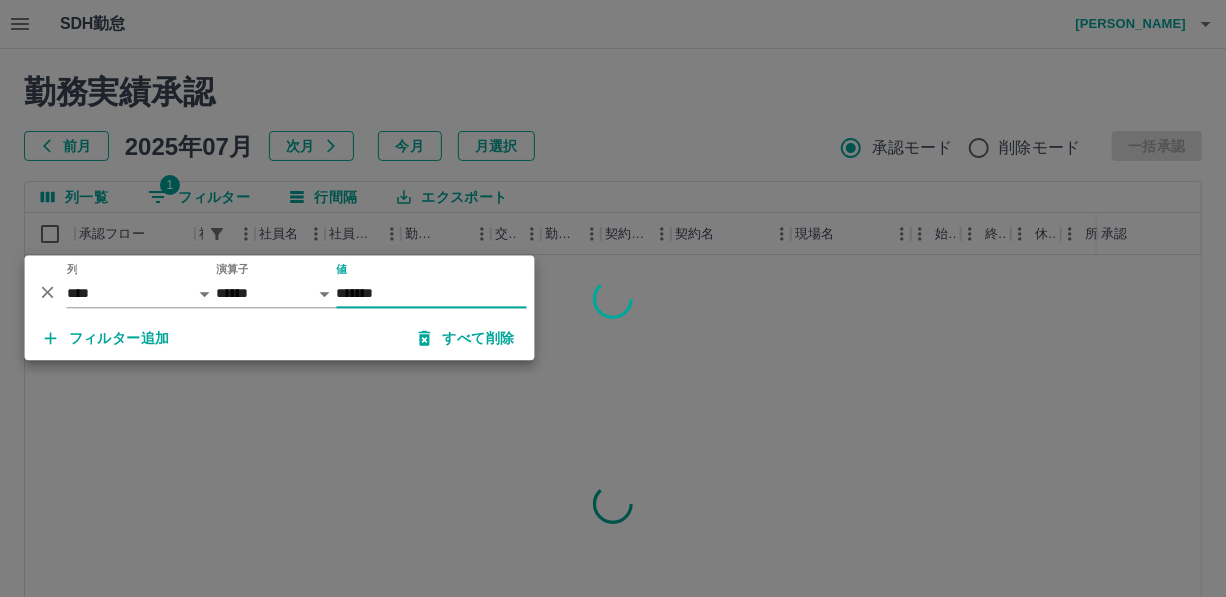 type on "*******" 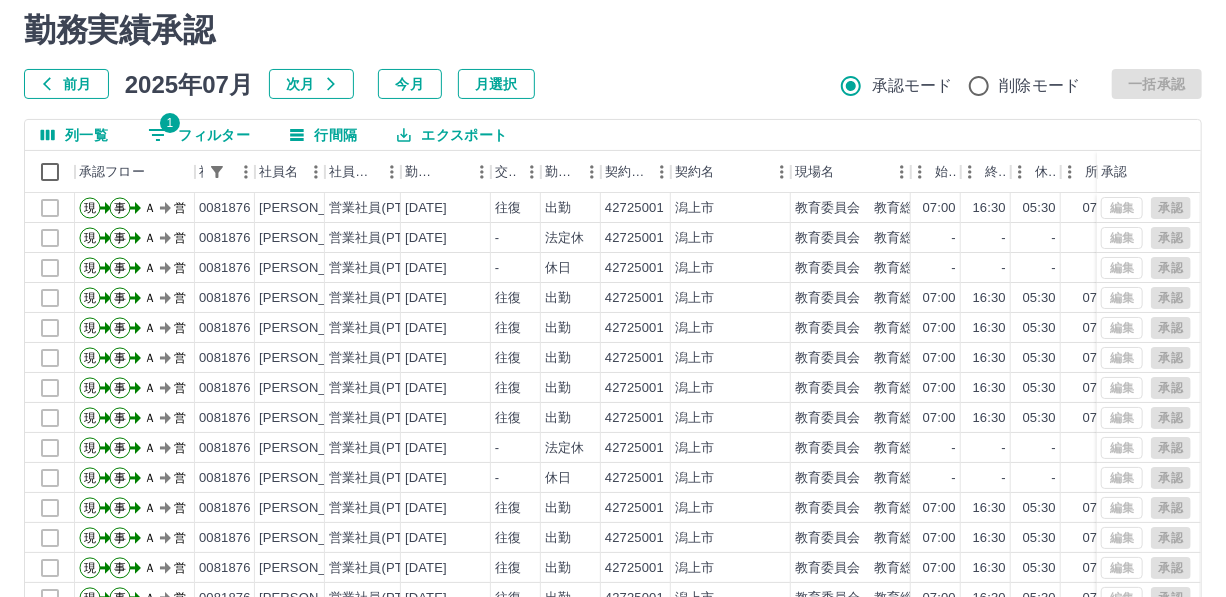 scroll, scrollTop: 0, scrollLeft: 0, axis: both 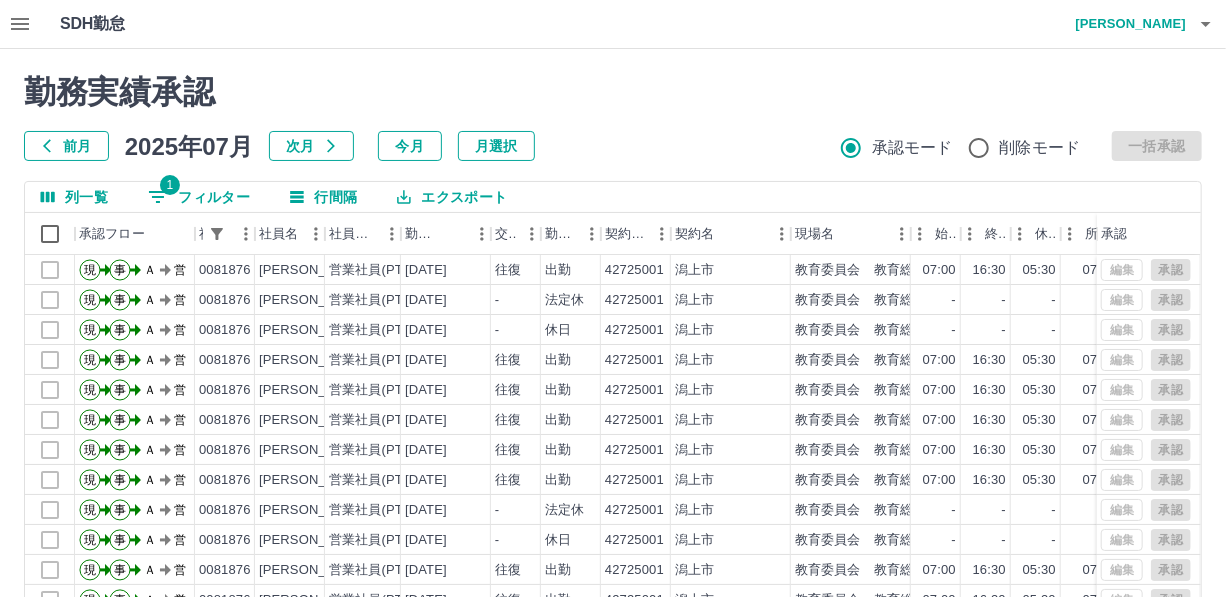 click on "1 フィルター" at bounding box center [199, 197] 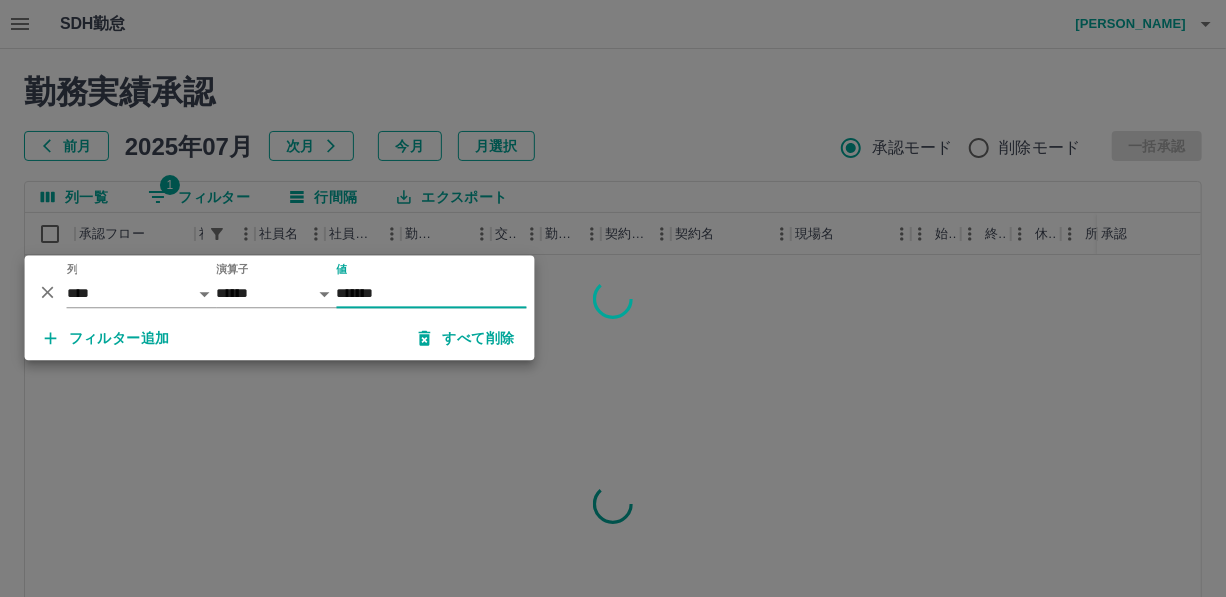 type on "*******" 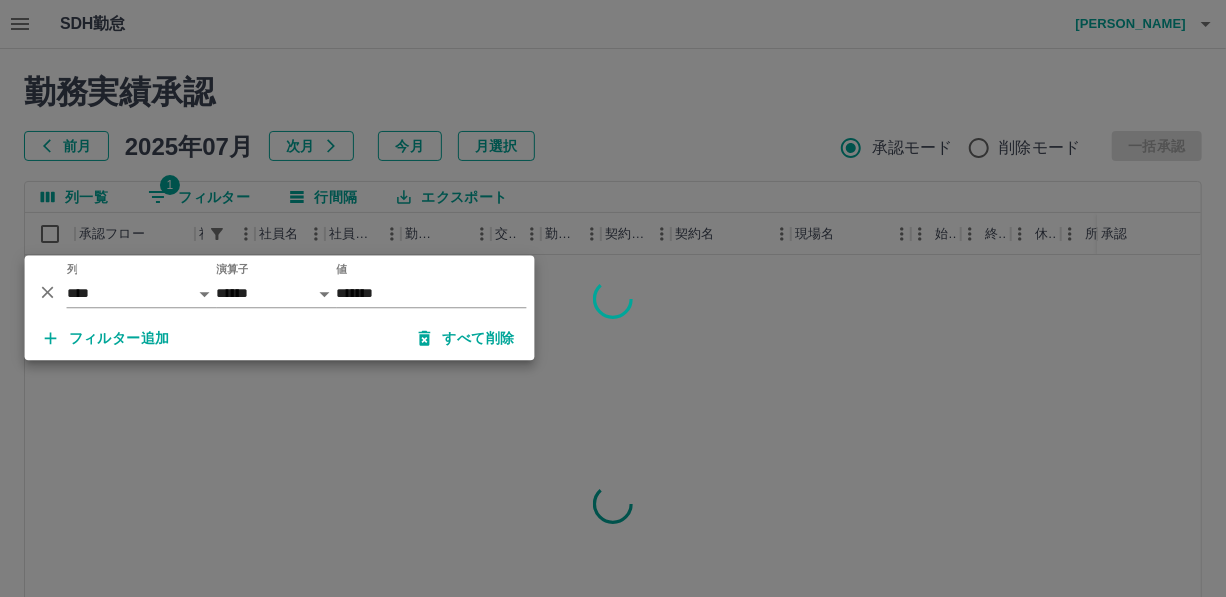 click at bounding box center [613, 298] 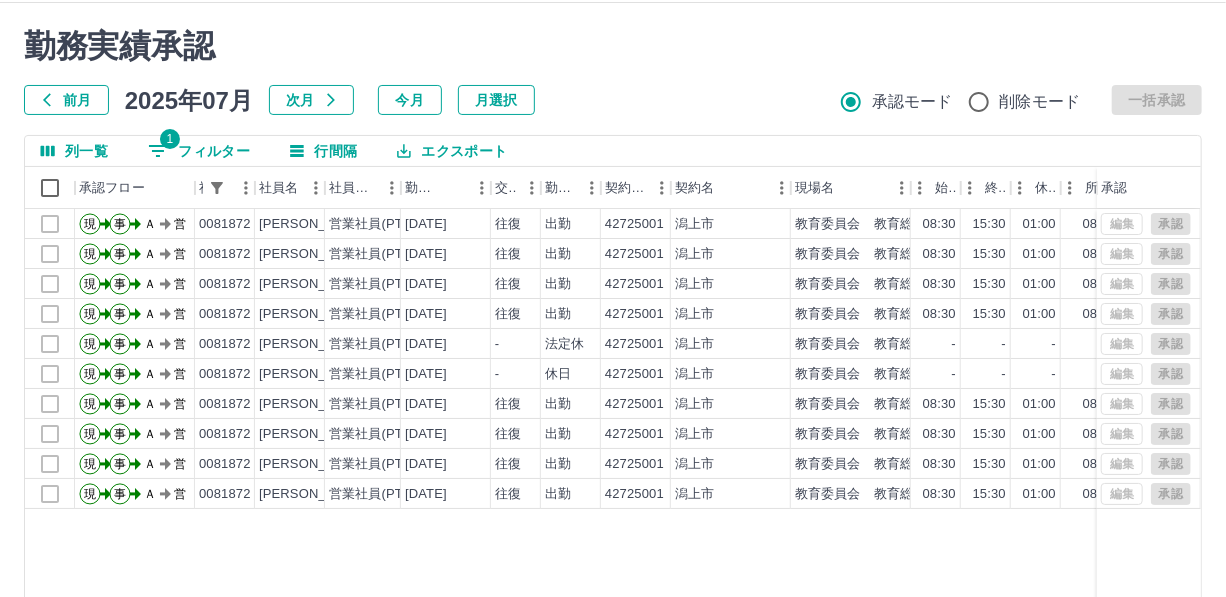 scroll, scrollTop: 0, scrollLeft: 0, axis: both 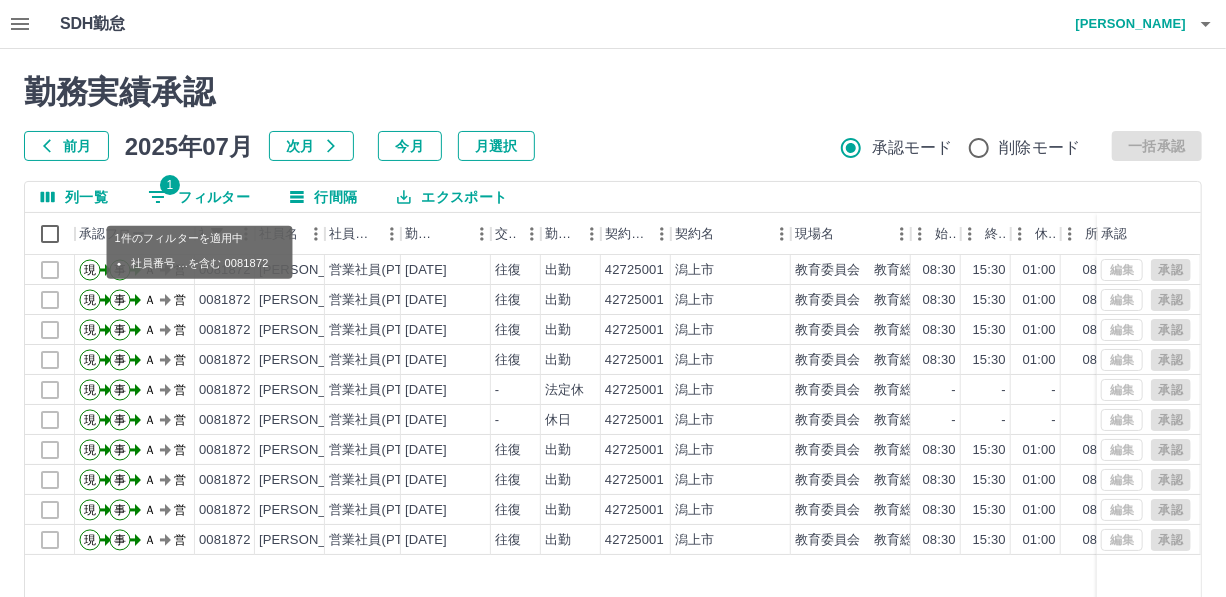 click on "1 フィルター" at bounding box center (199, 197) 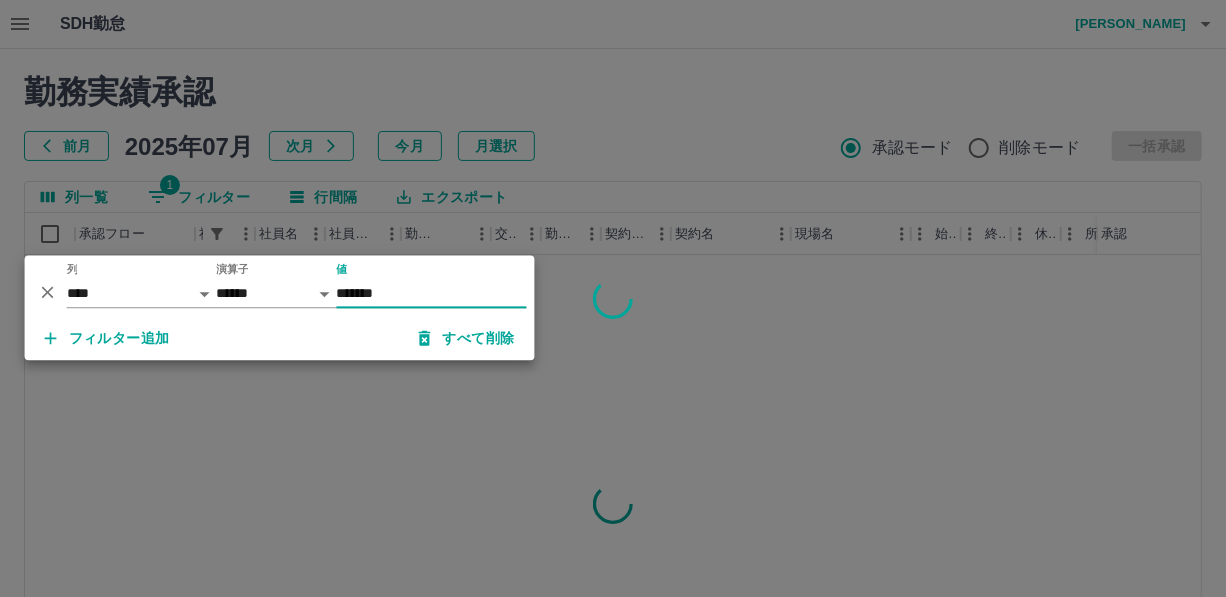 type on "*******" 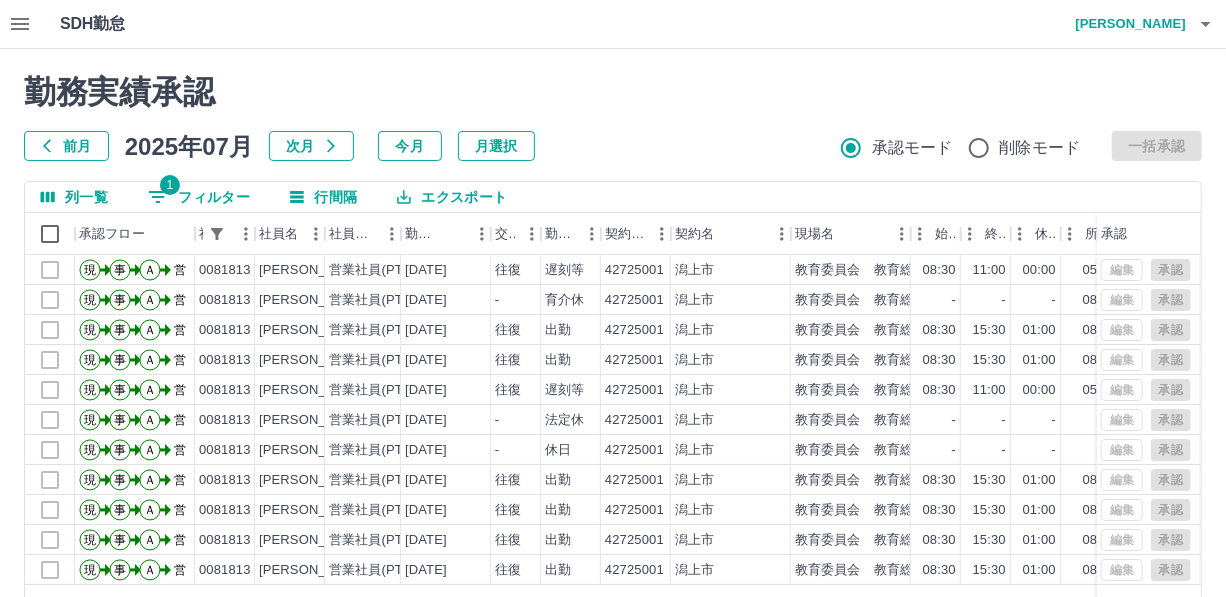 click on "1 フィルター" at bounding box center [199, 197] 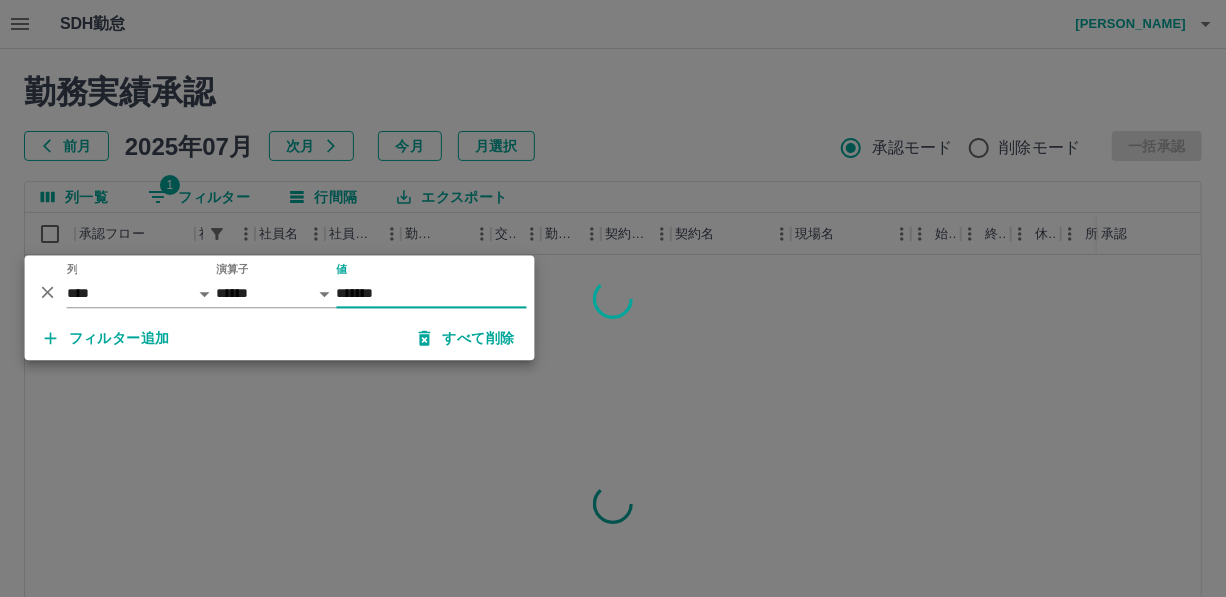 type on "*******" 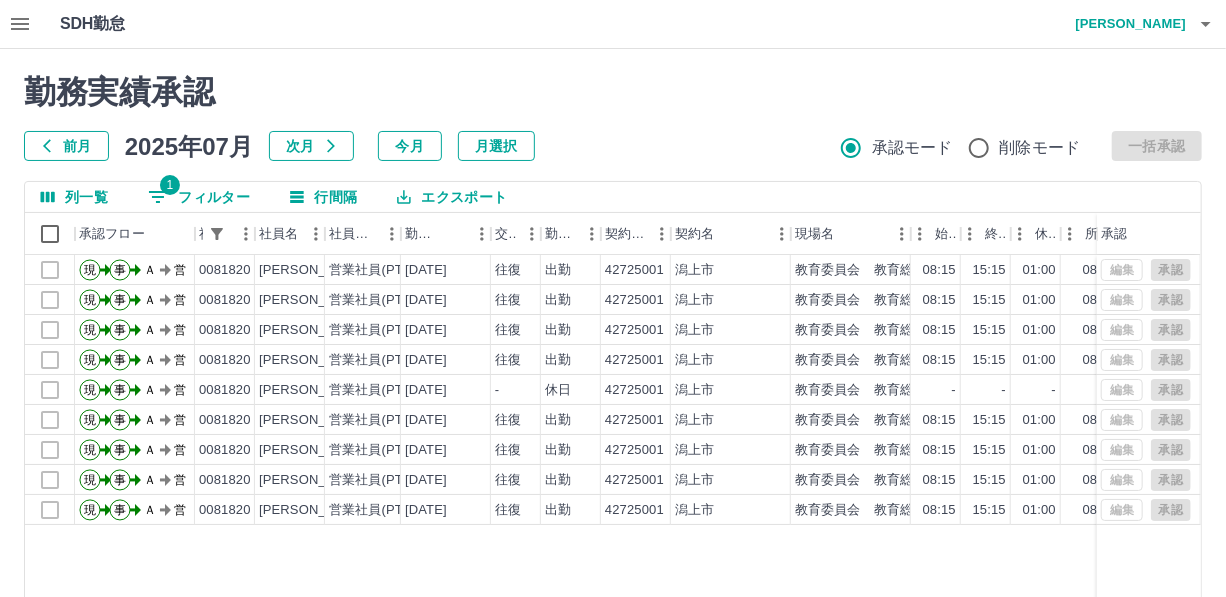 click on "1 フィルター" at bounding box center (199, 197) 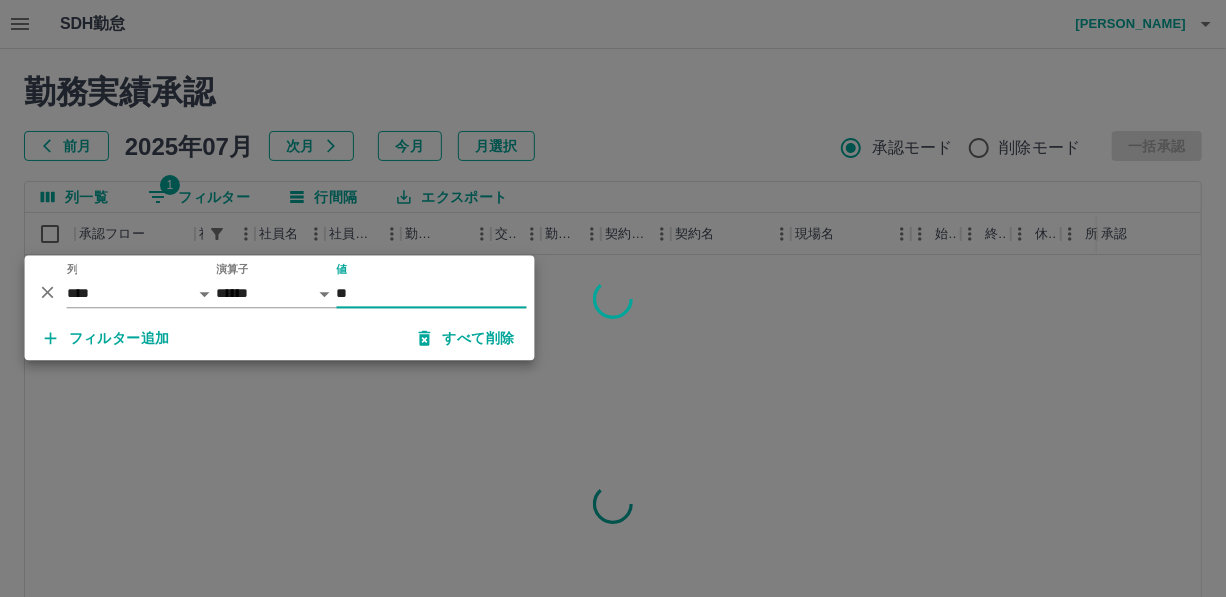 type on "*" 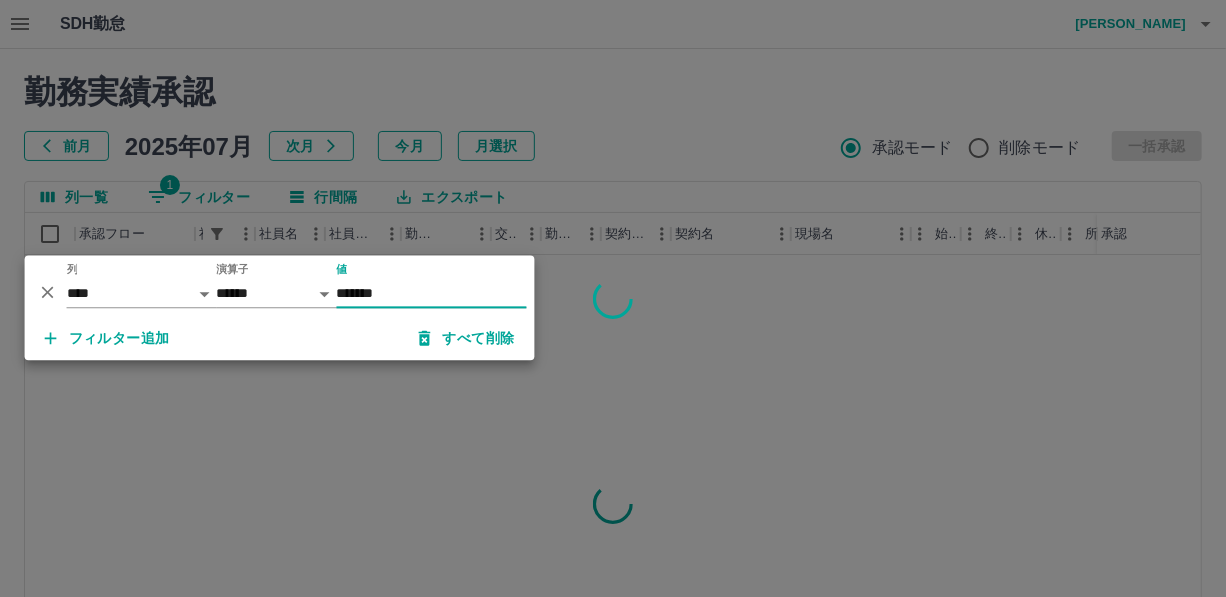 type on "*******" 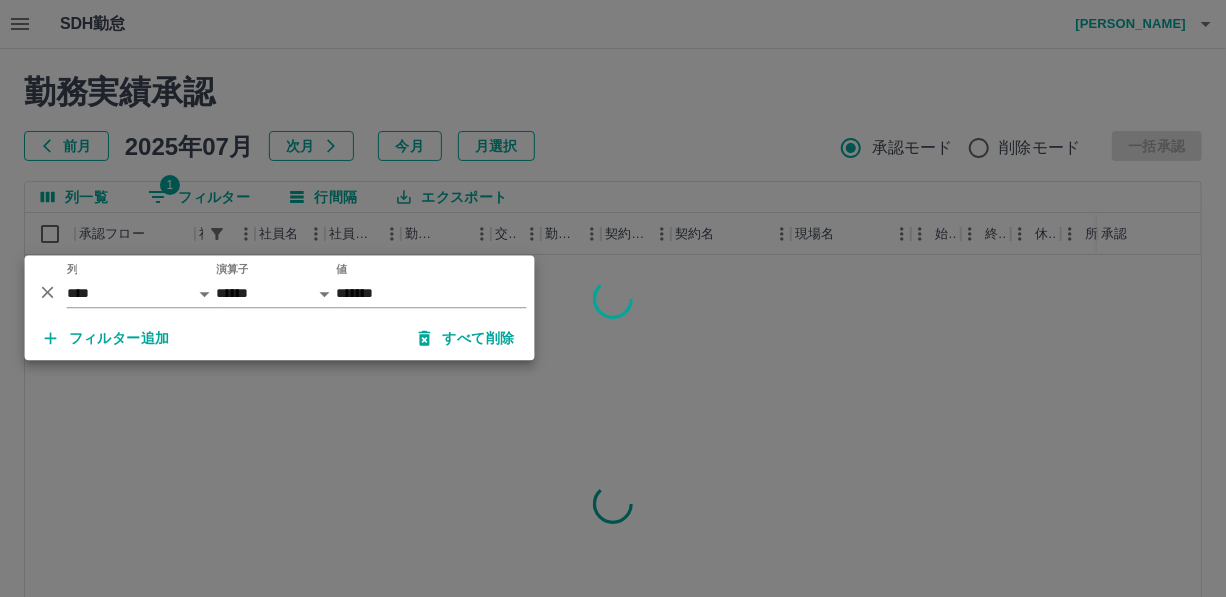 click at bounding box center (613, 298) 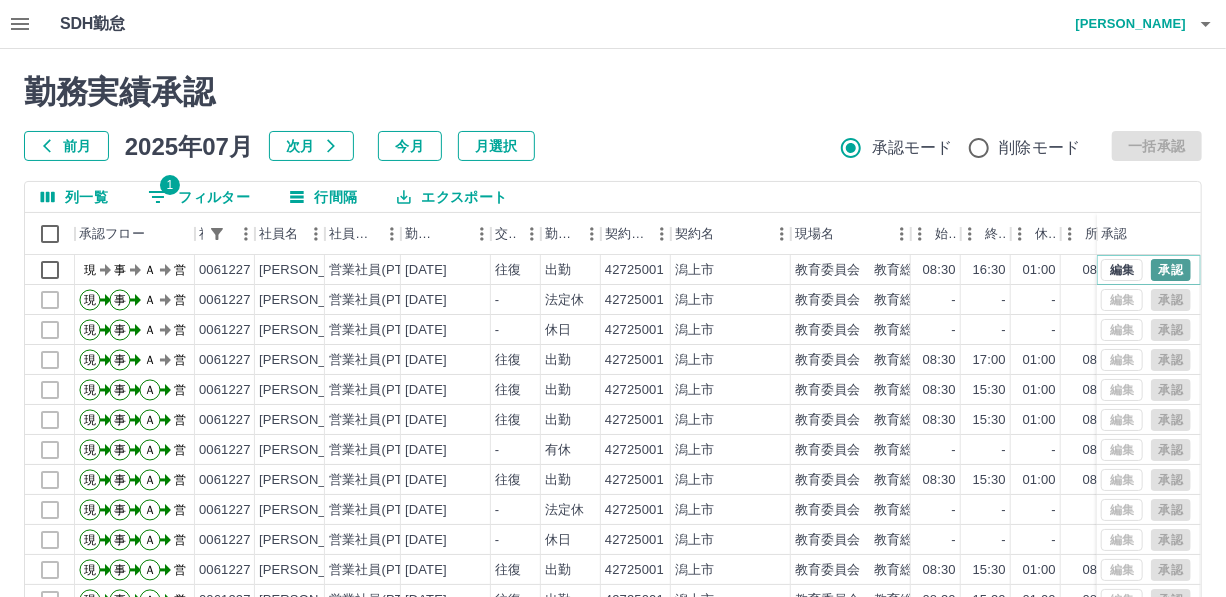 click on "承認" at bounding box center (1171, 270) 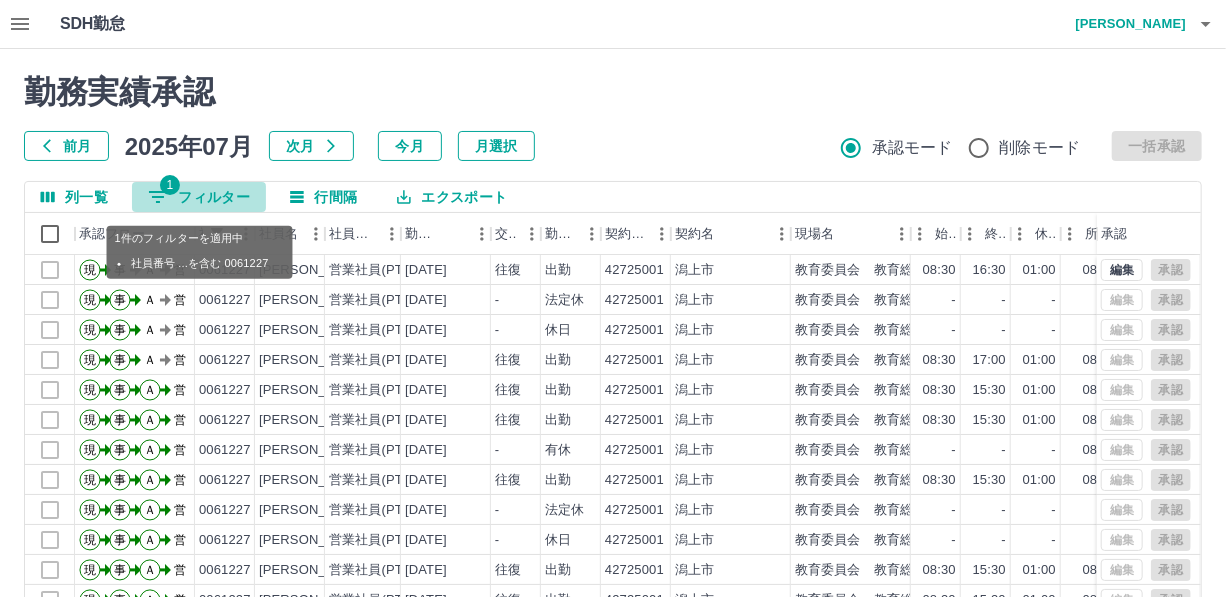 drag, startPoint x: 228, startPoint y: 195, endPoint x: 358, endPoint y: 232, distance: 135.16287 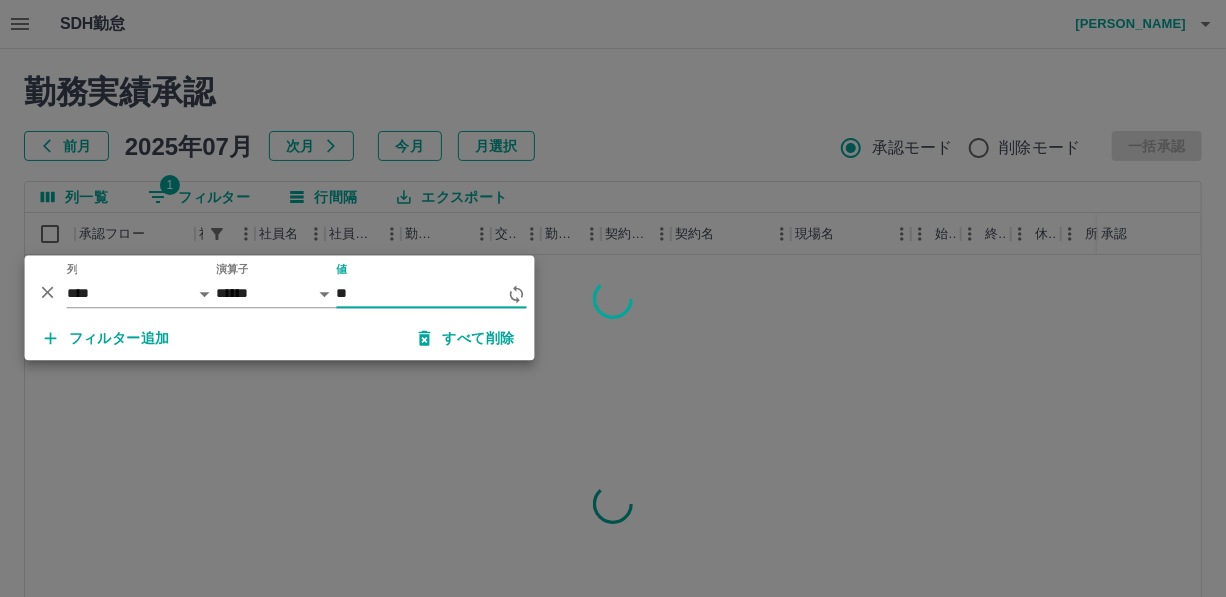 type on "*" 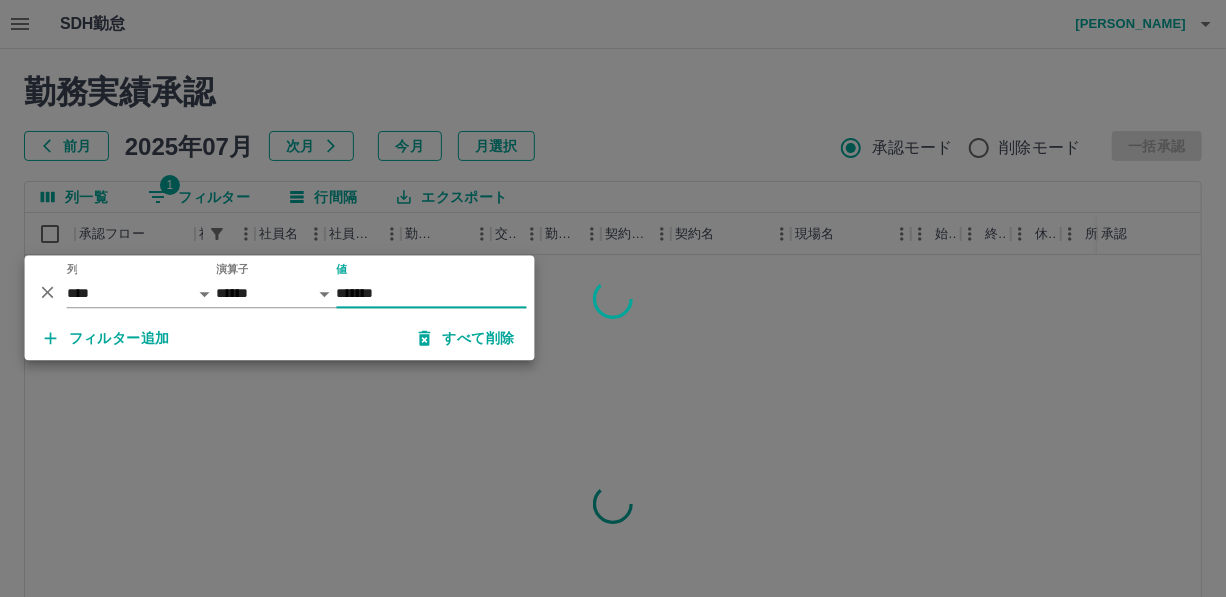 type on "*******" 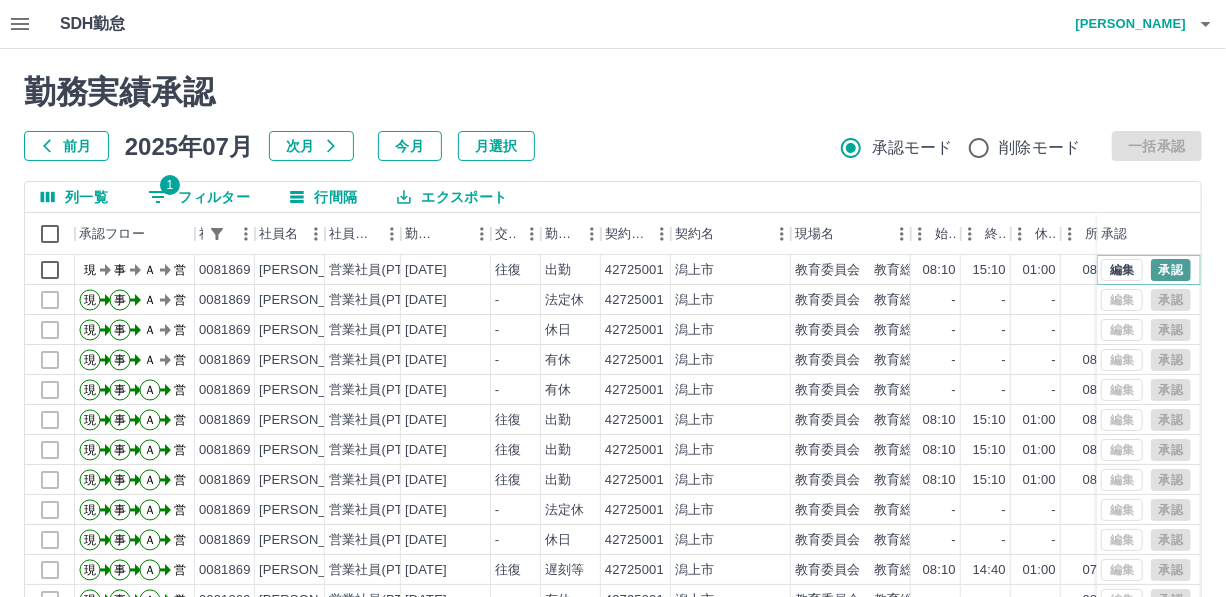 click on "承認" at bounding box center [1171, 270] 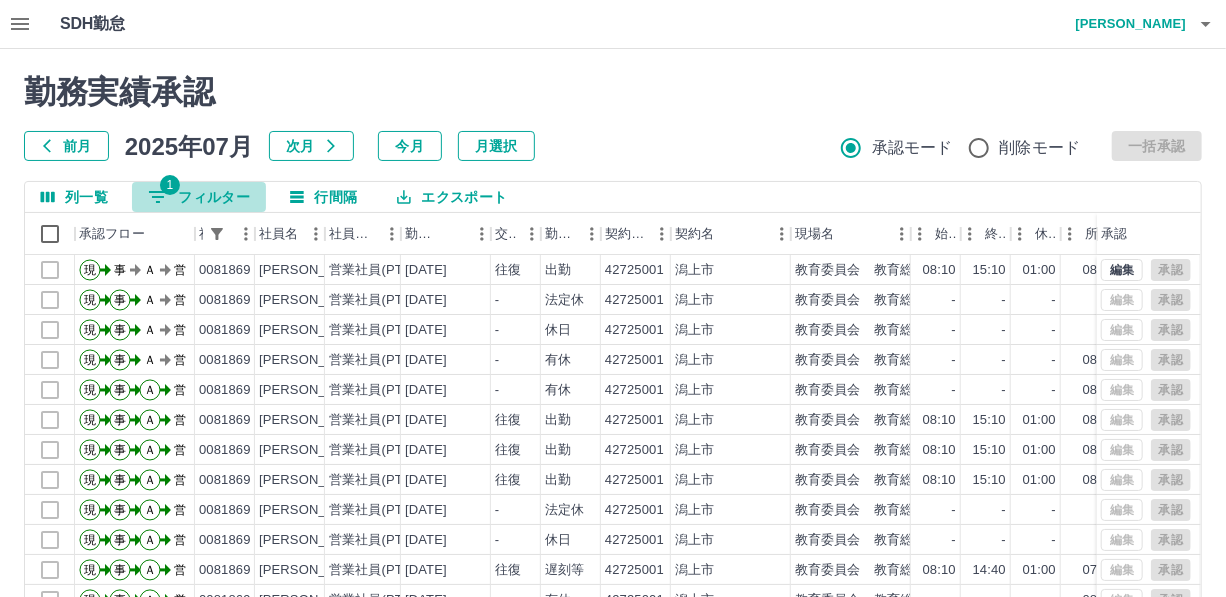 click on "1 フィルター" at bounding box center [199, 197] 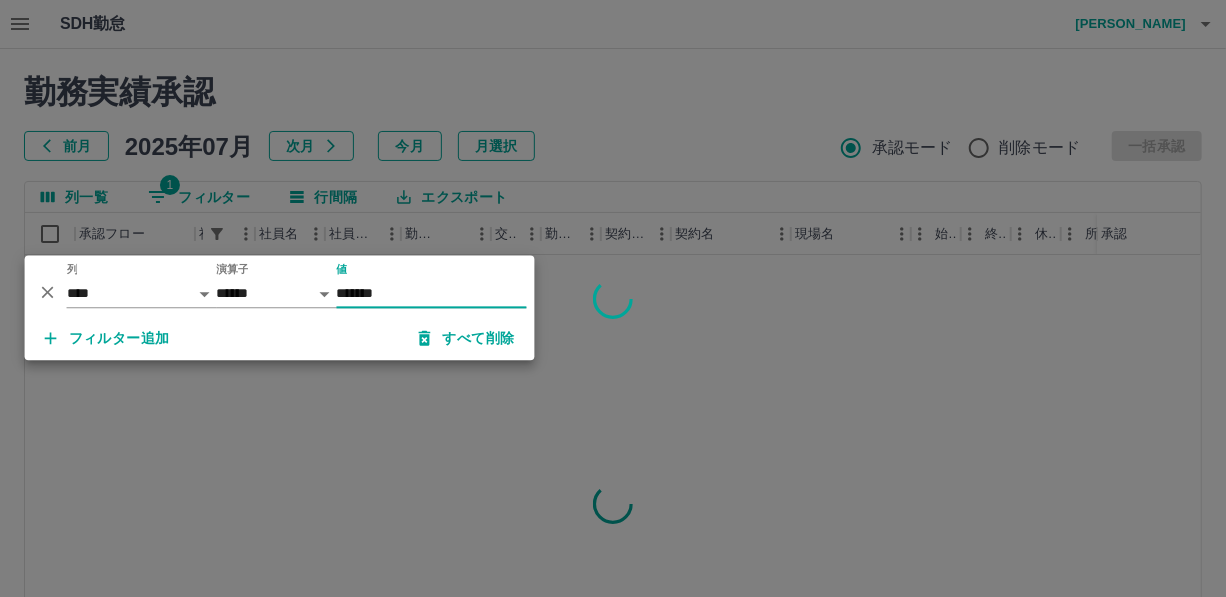 type on "*******" 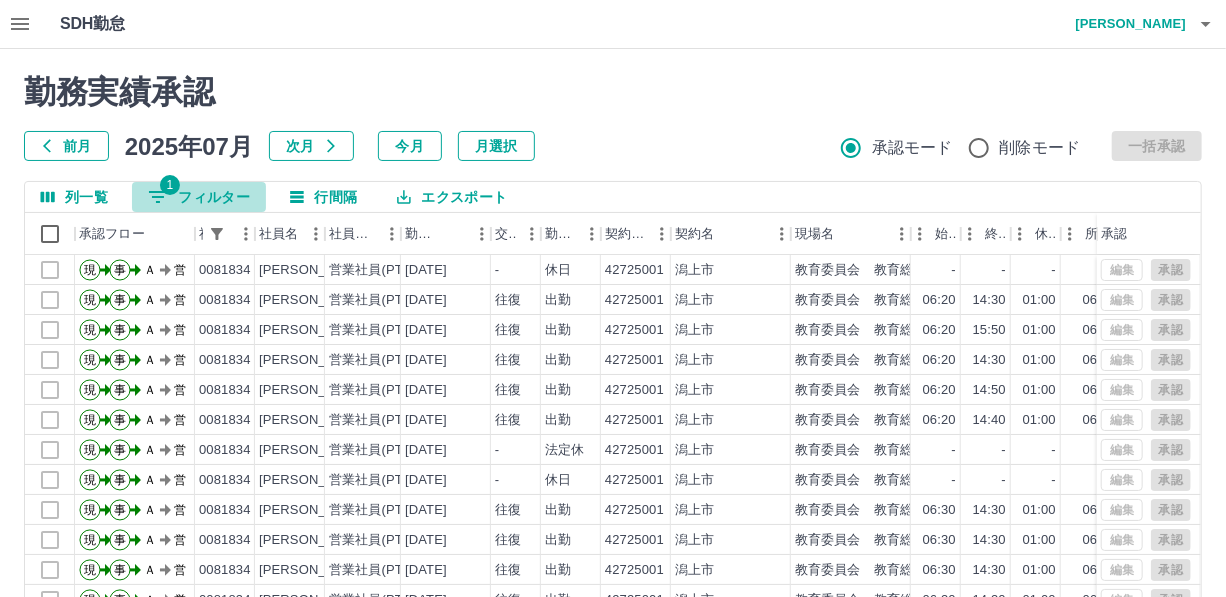 click on "1 フィルター" at bounding box center [199, 197] 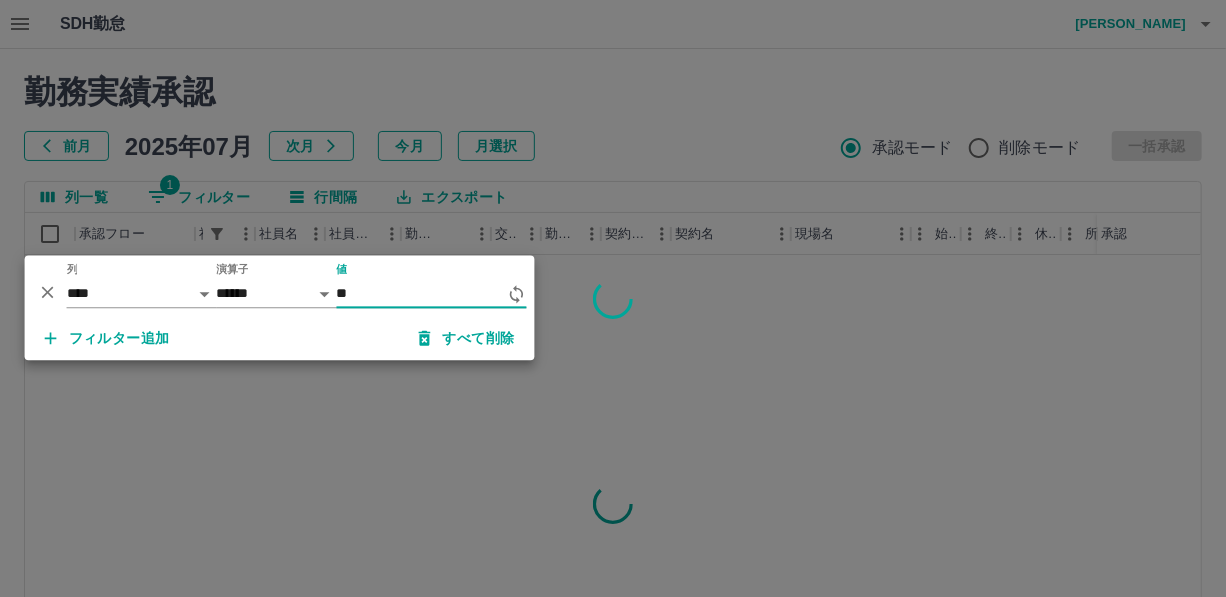 type on "*" 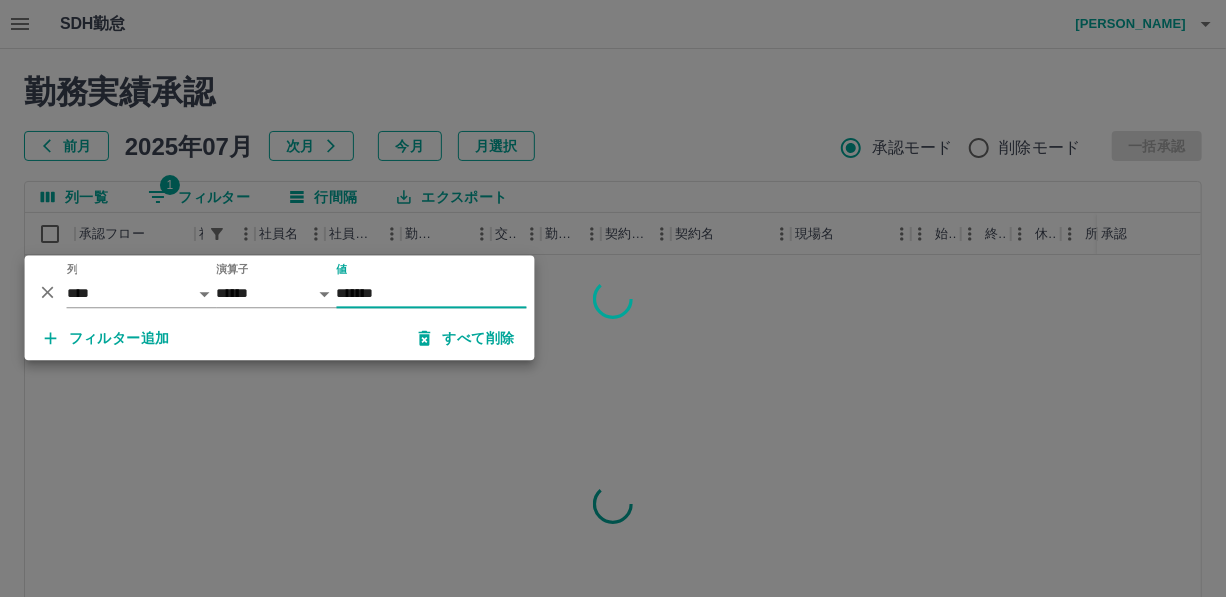 type on "*******" 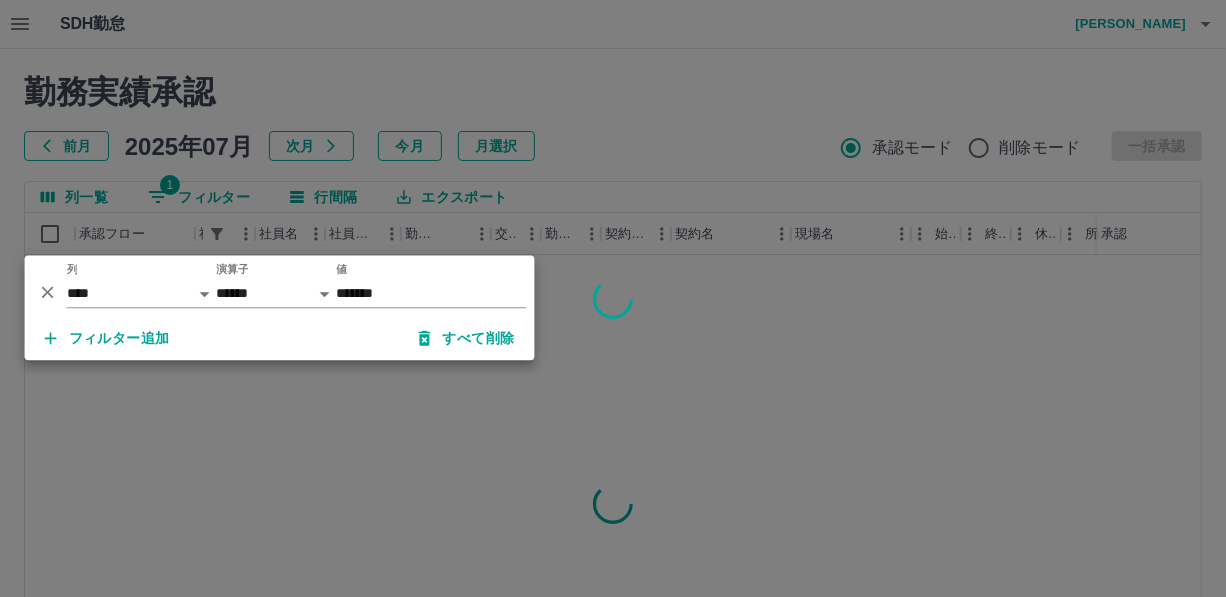 click at bounding box center [613, 298] 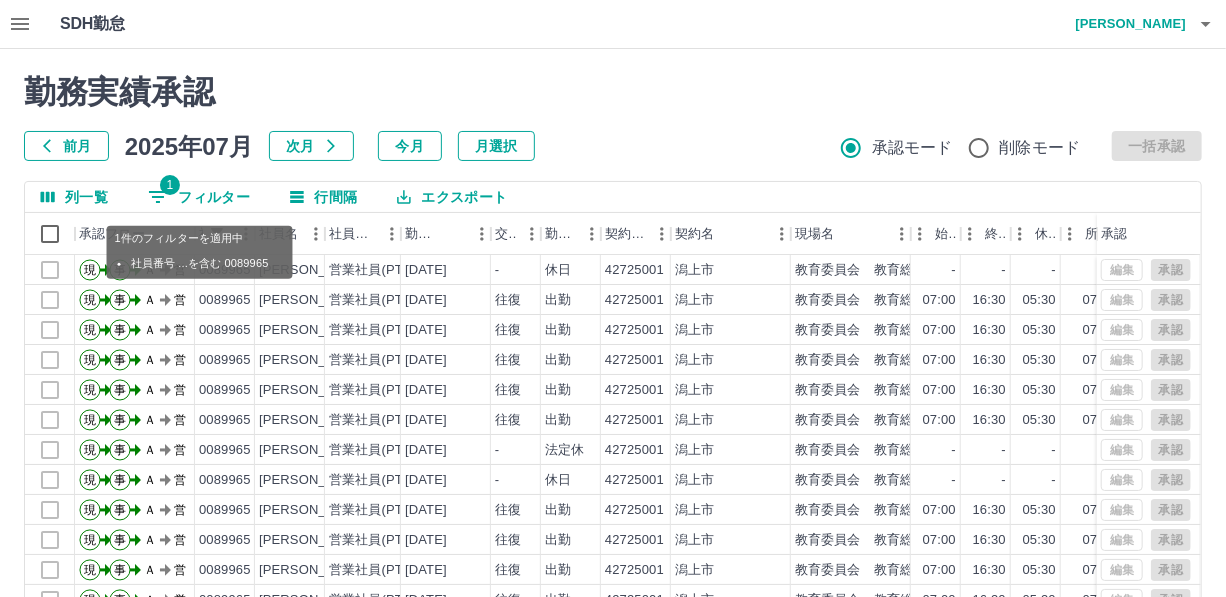 click on "1 フィルター" at bounding box center (199, 197) 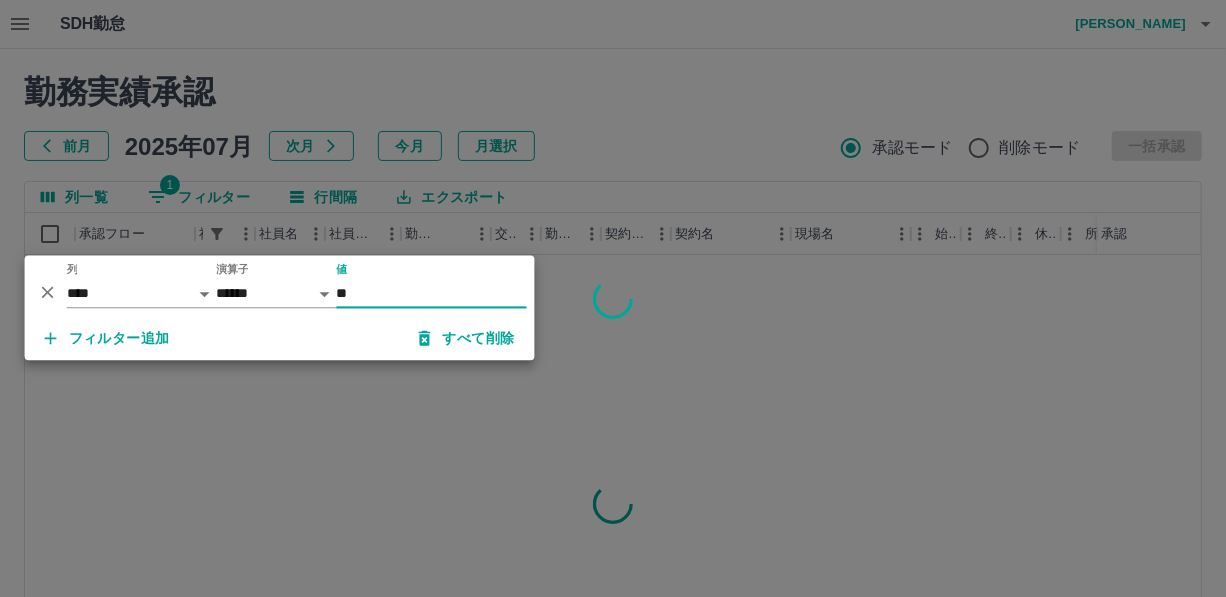 type on "*" 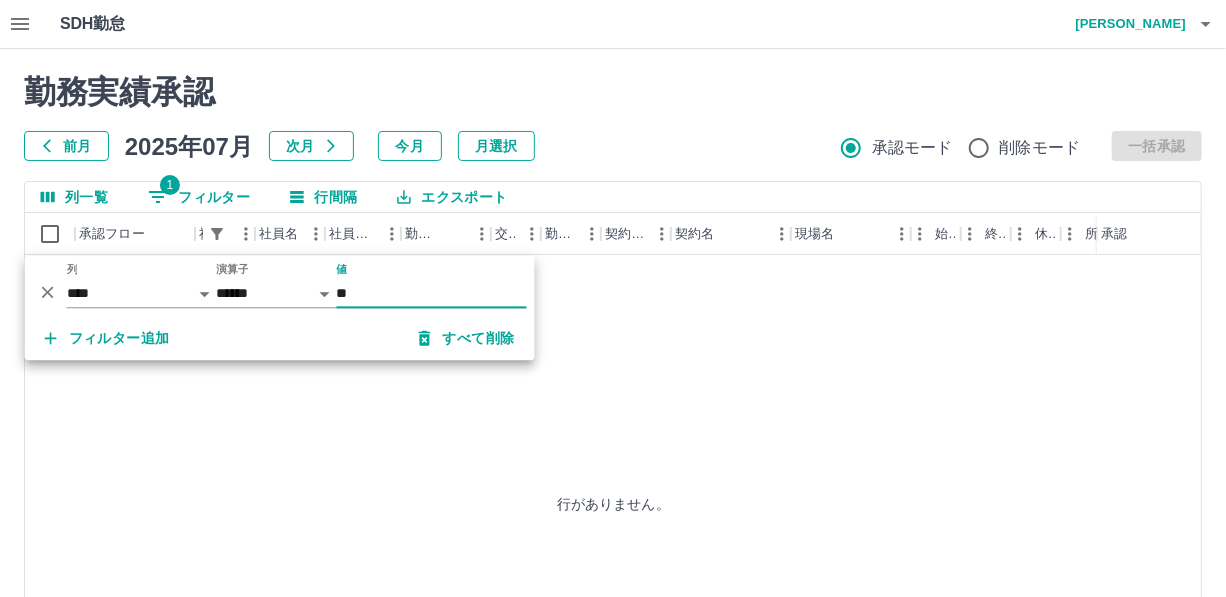 type on "*" 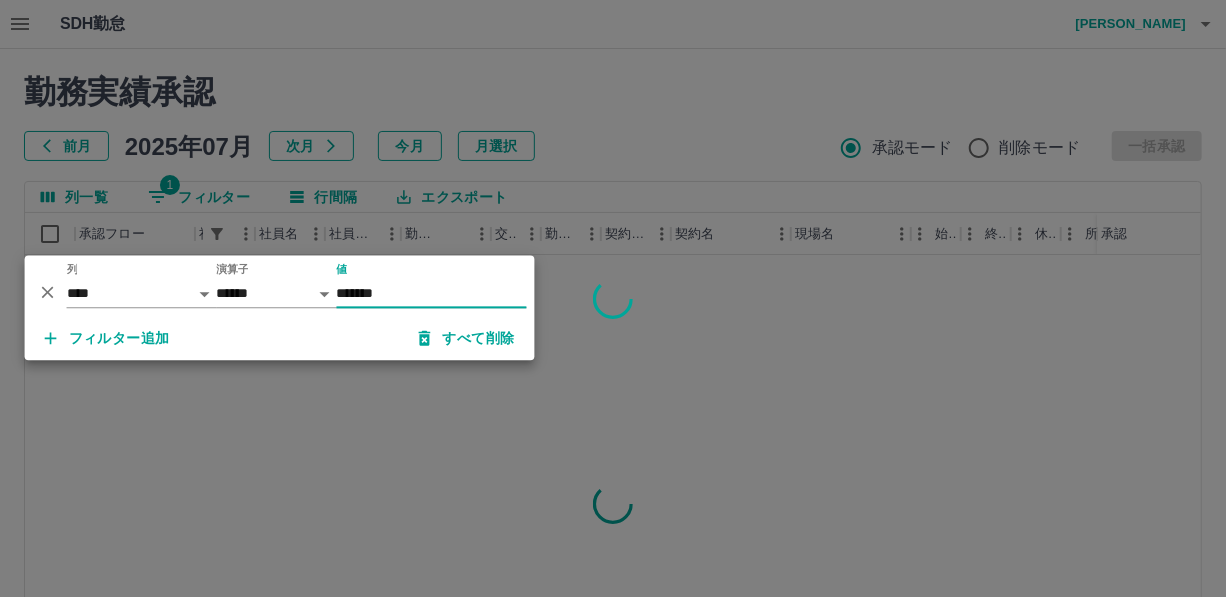 type on "*******" 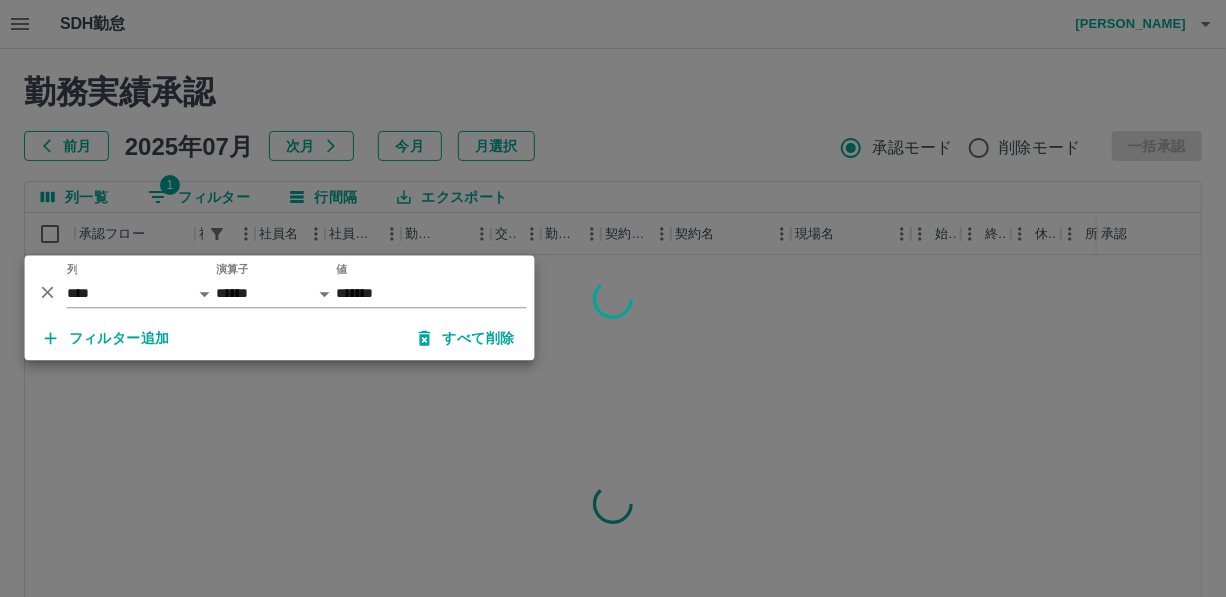 click at bounding box center [613, 298] 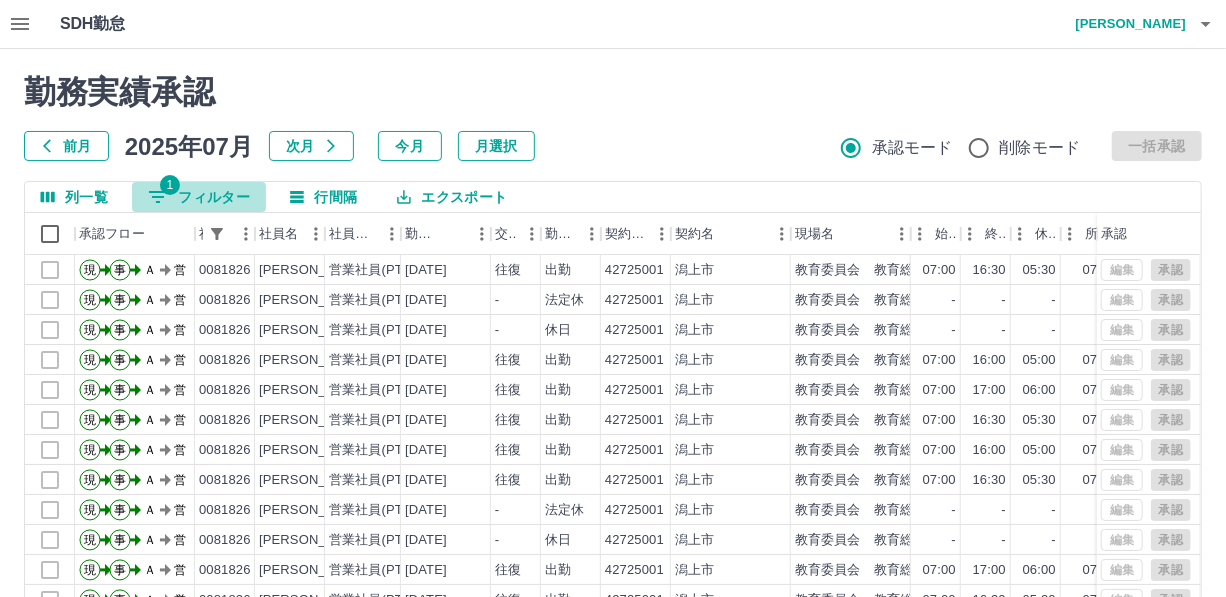 click on "1 フィルター" at bounding box center [199, 197] 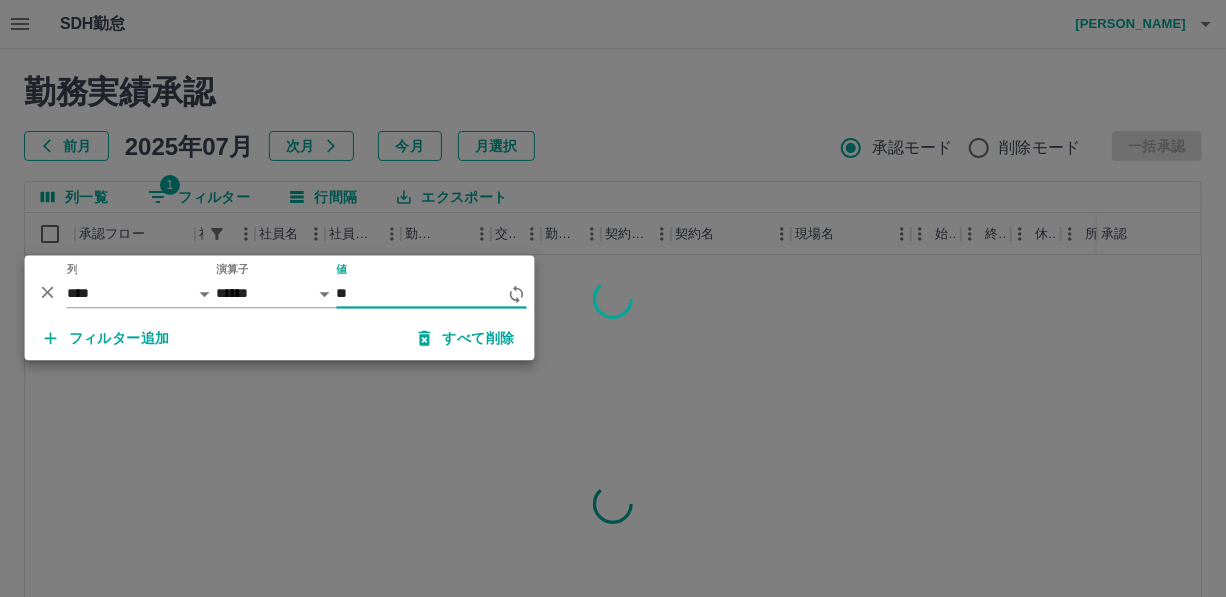 type on "*" 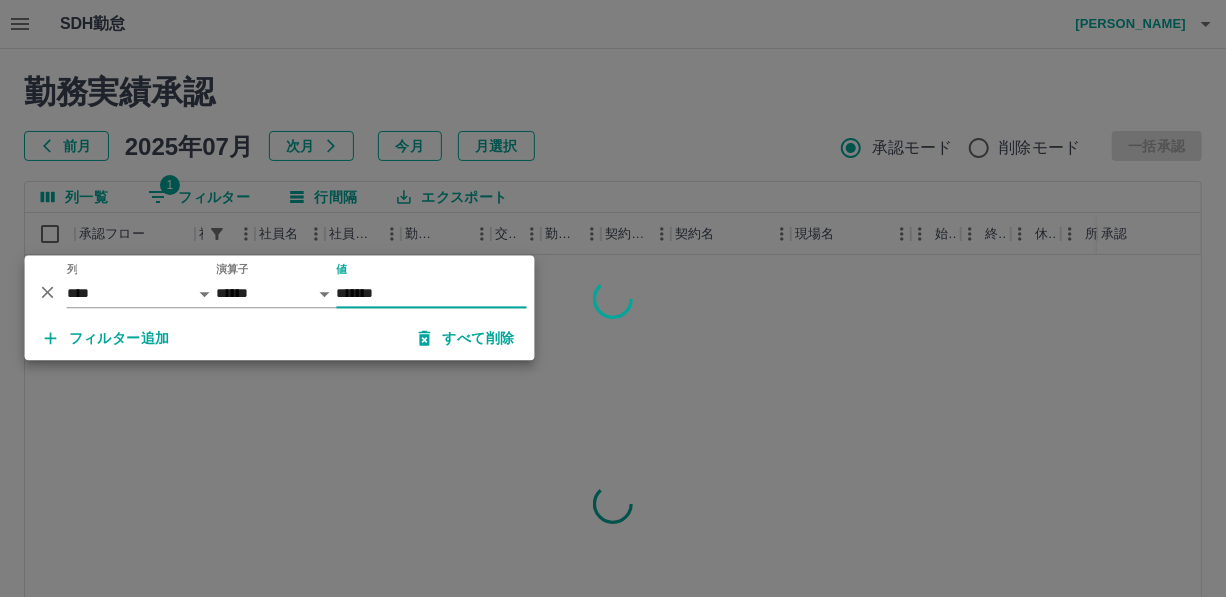 type on "*******" 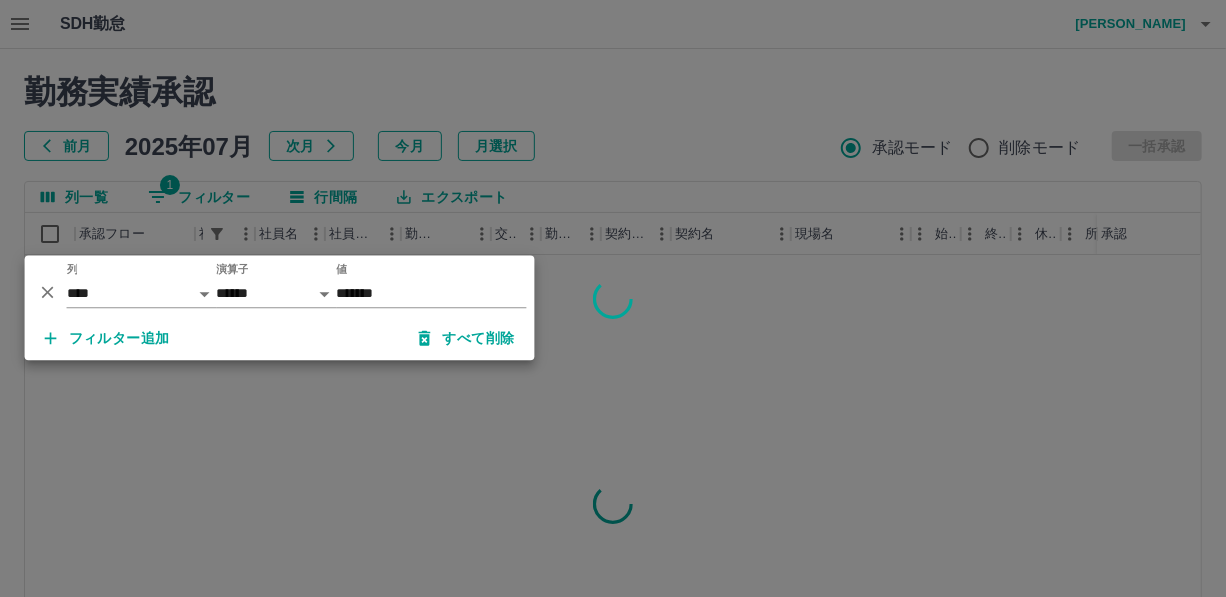 click at bounding box center [613, 298] 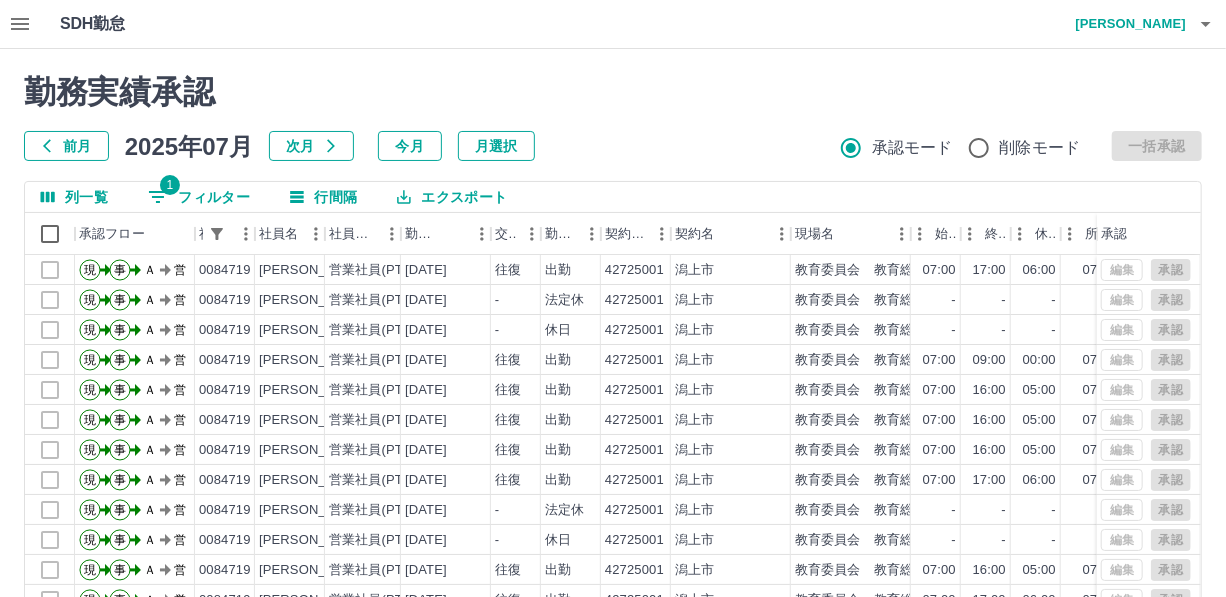 click on "1 フィルター" at bounding box center [199, 197] 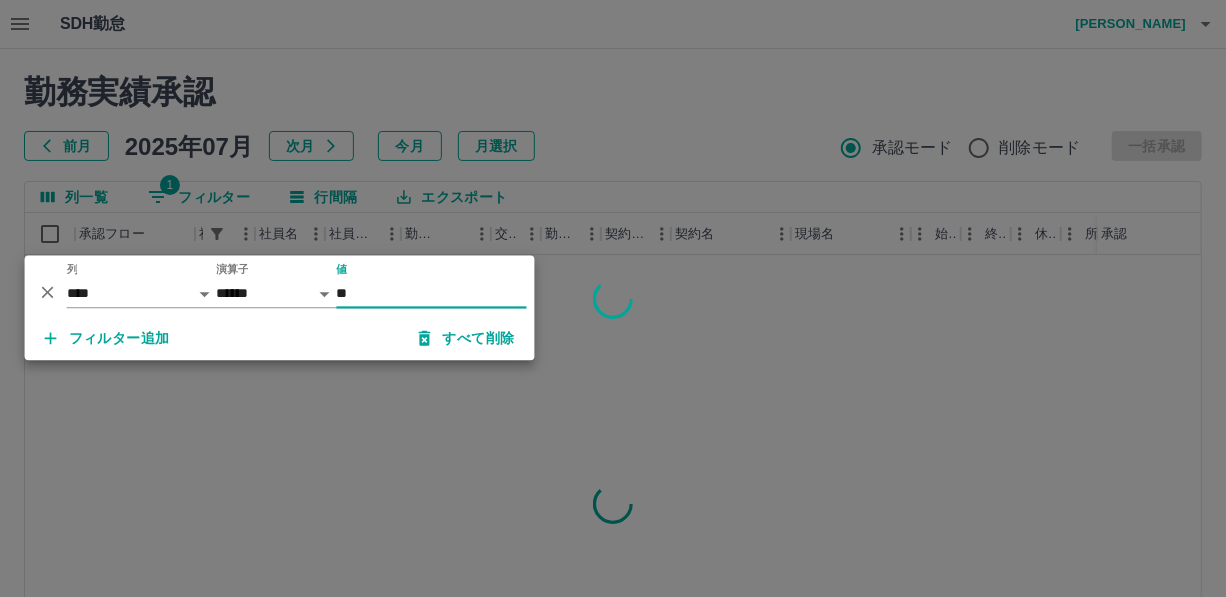 type on "*" 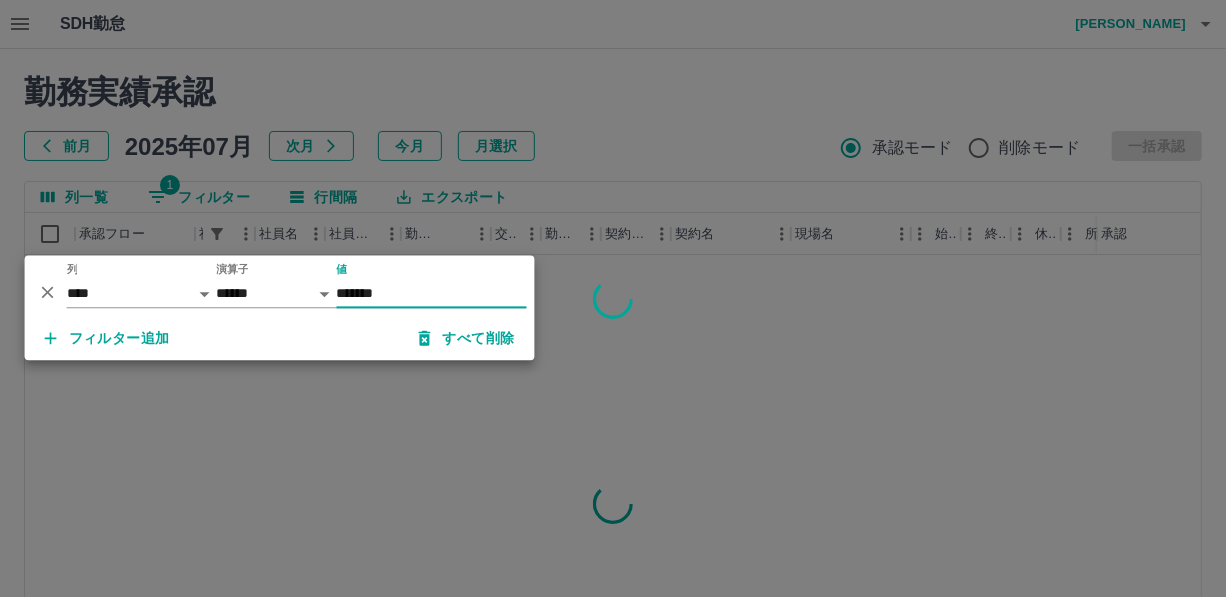 type on "*******" 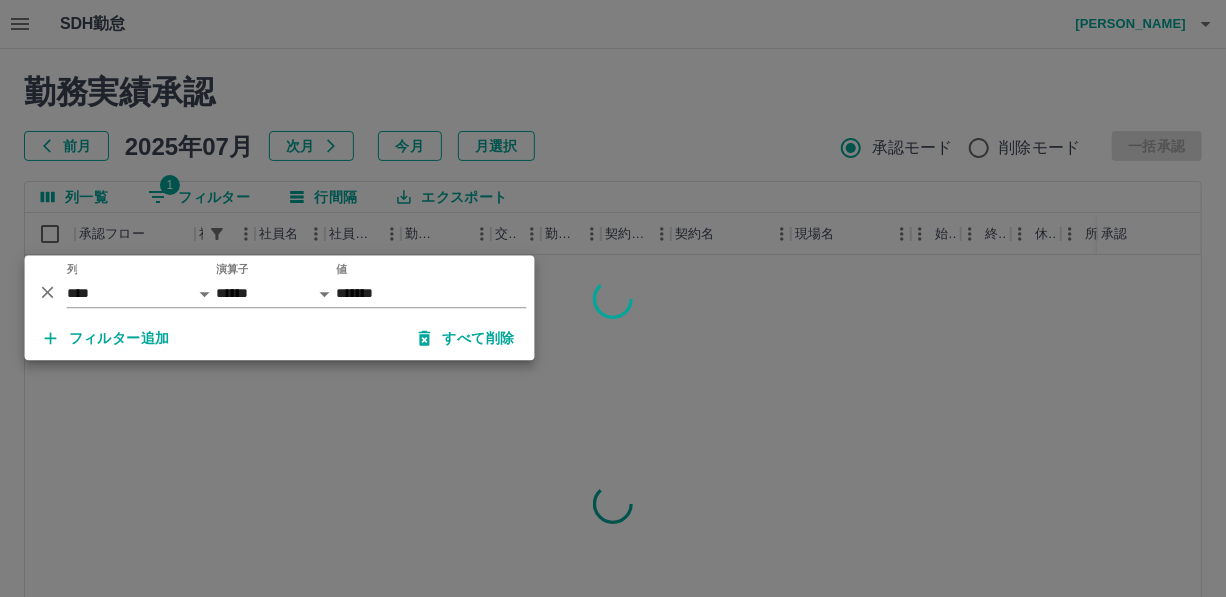 drag, startPoint x: 560, startPoint y: 95, endPoint x: 593, endPoint y: 101, distance: 33.54102 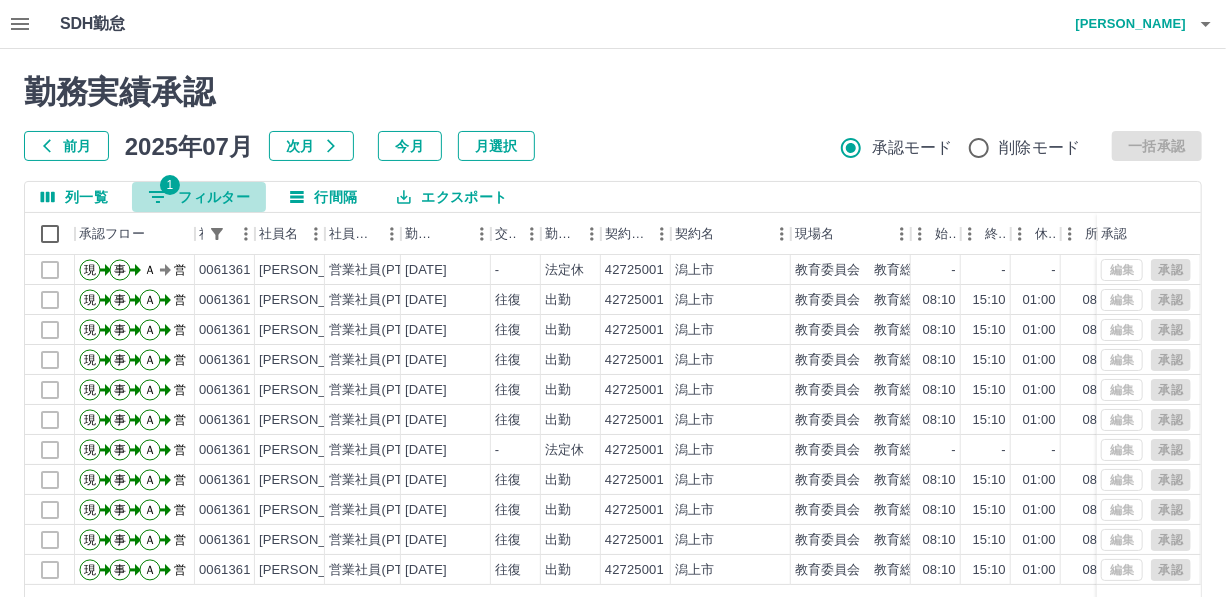 click on "1 フィルター" at bounding box center (199, 197) 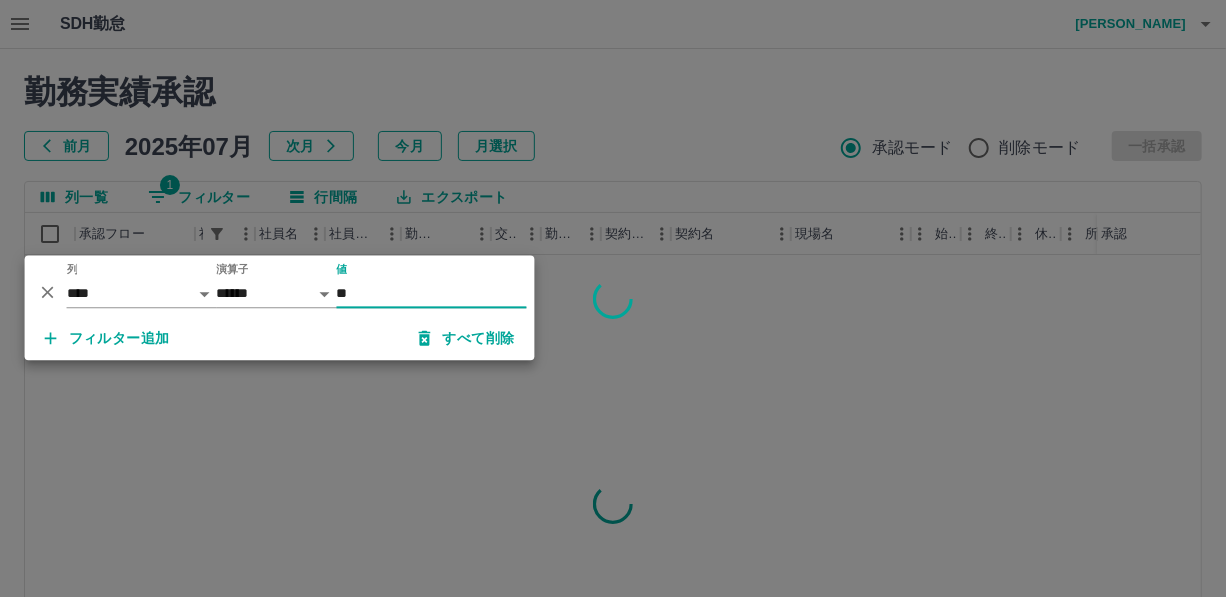 type on "*" 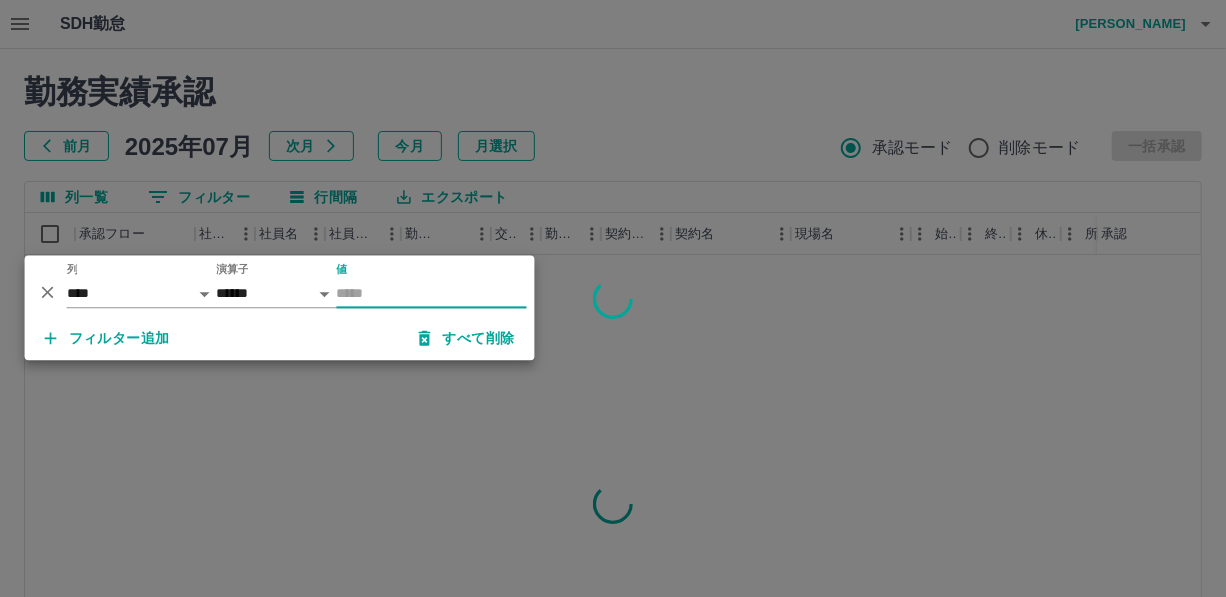 type on "*" 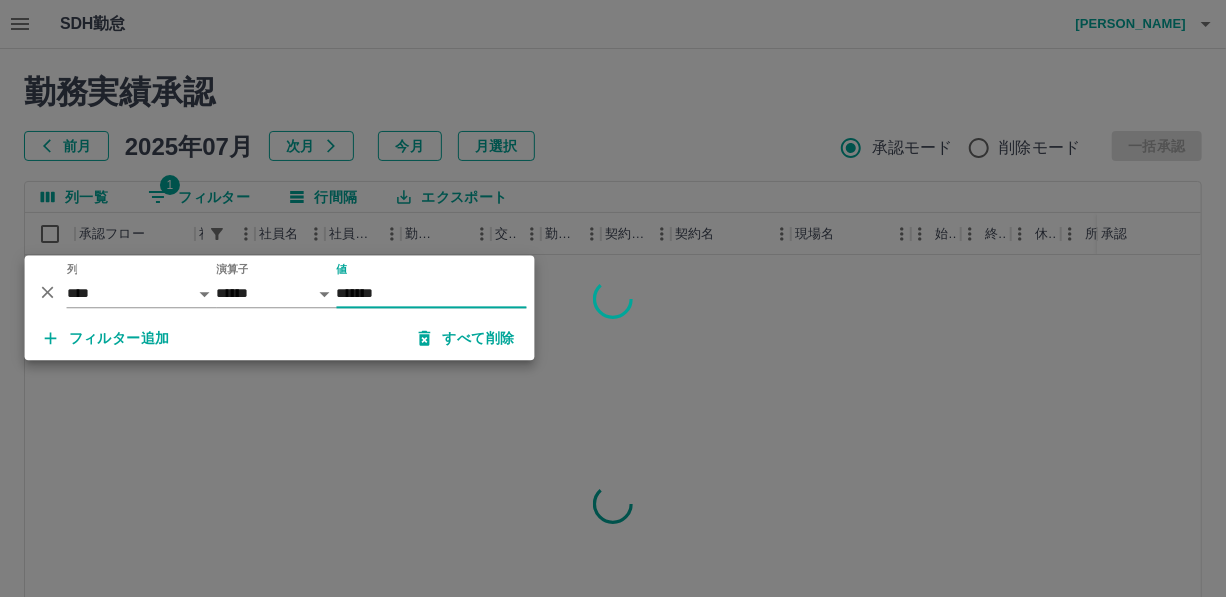 type on "*******" 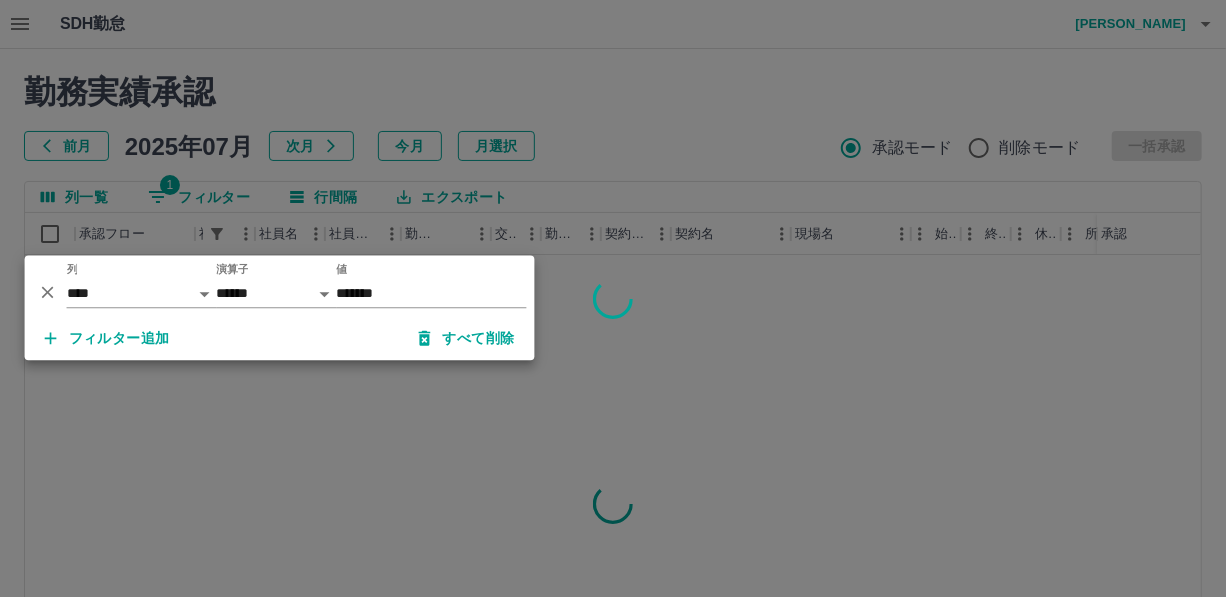click at bounding box center (613, 298) 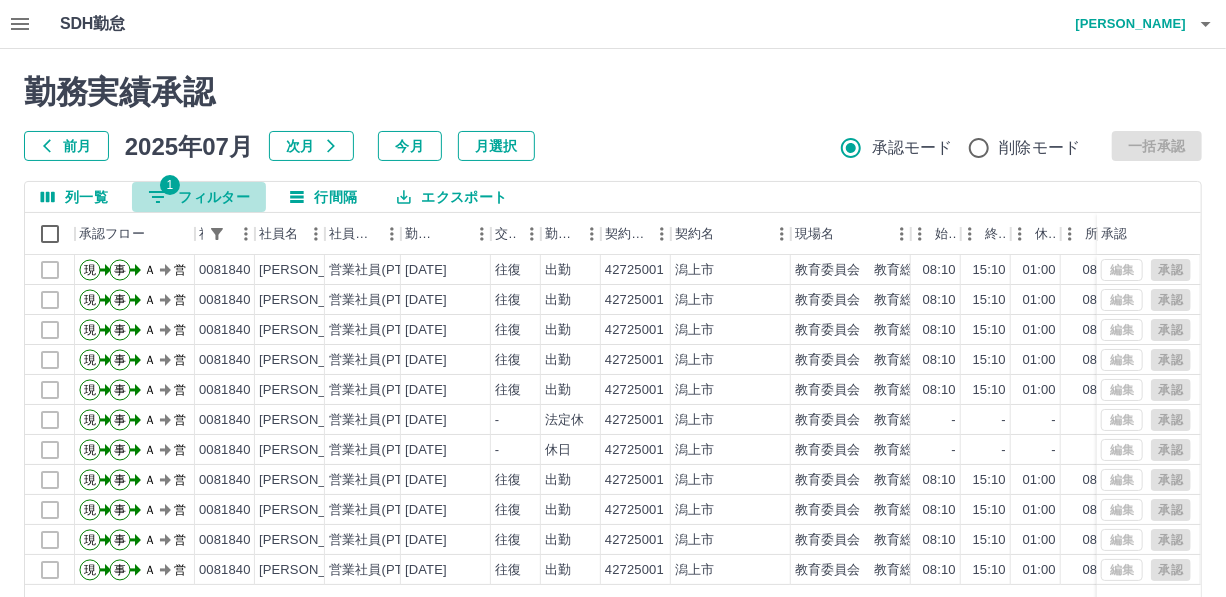 click on "1 フィルター" at bounding box center [199, 197] 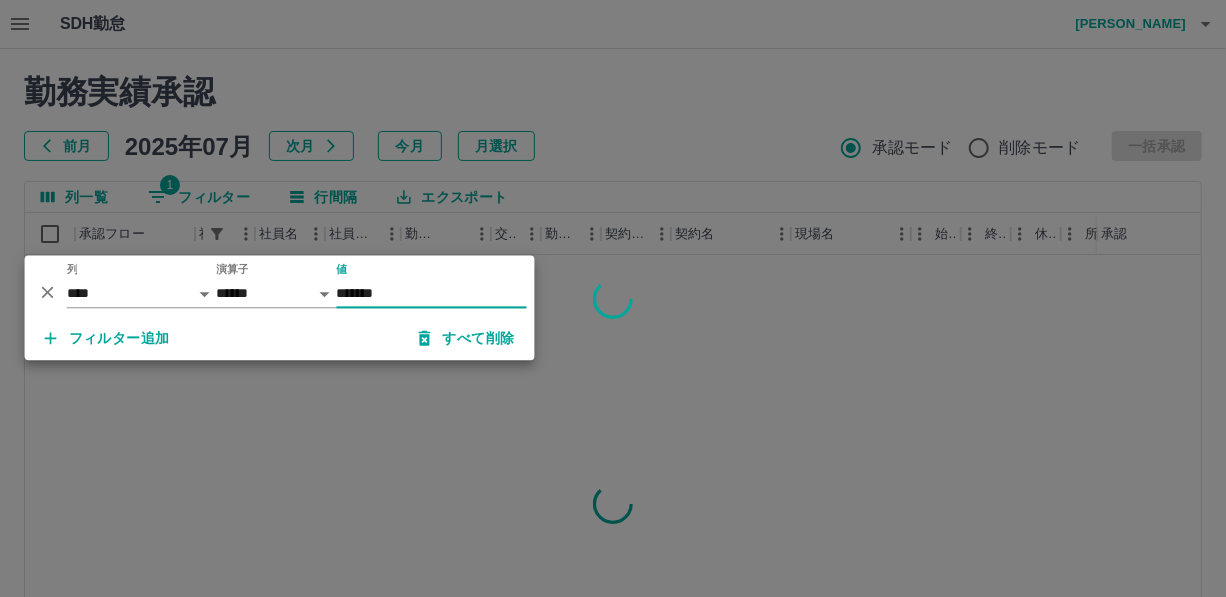 type on "*******" 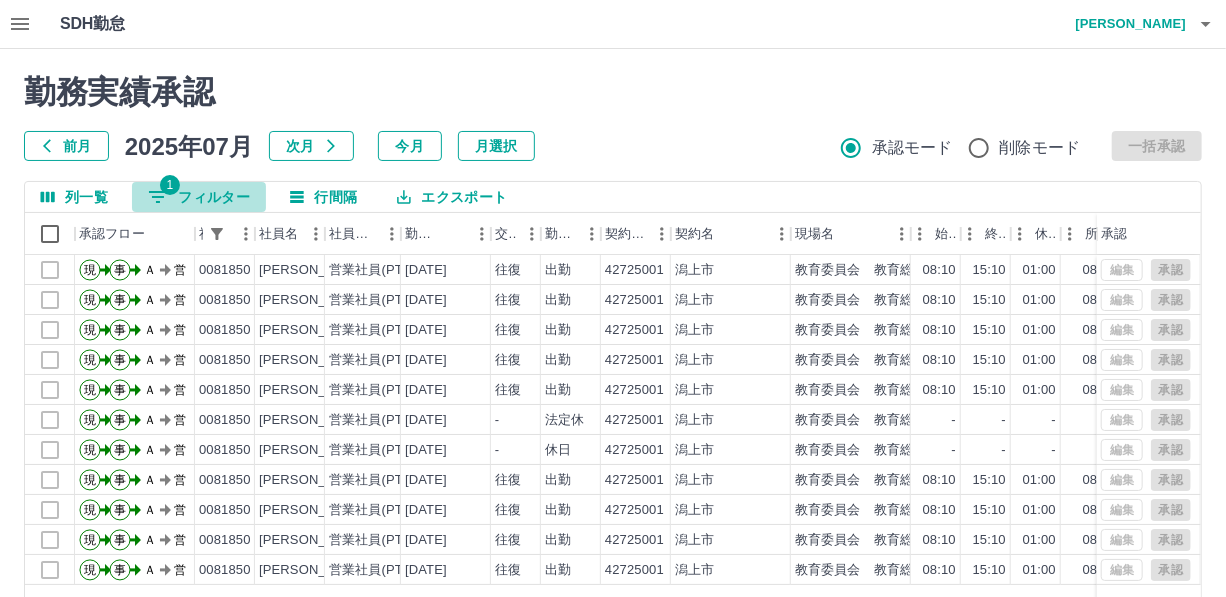 click on "1 フィルター" at bounding box center (199, 197) 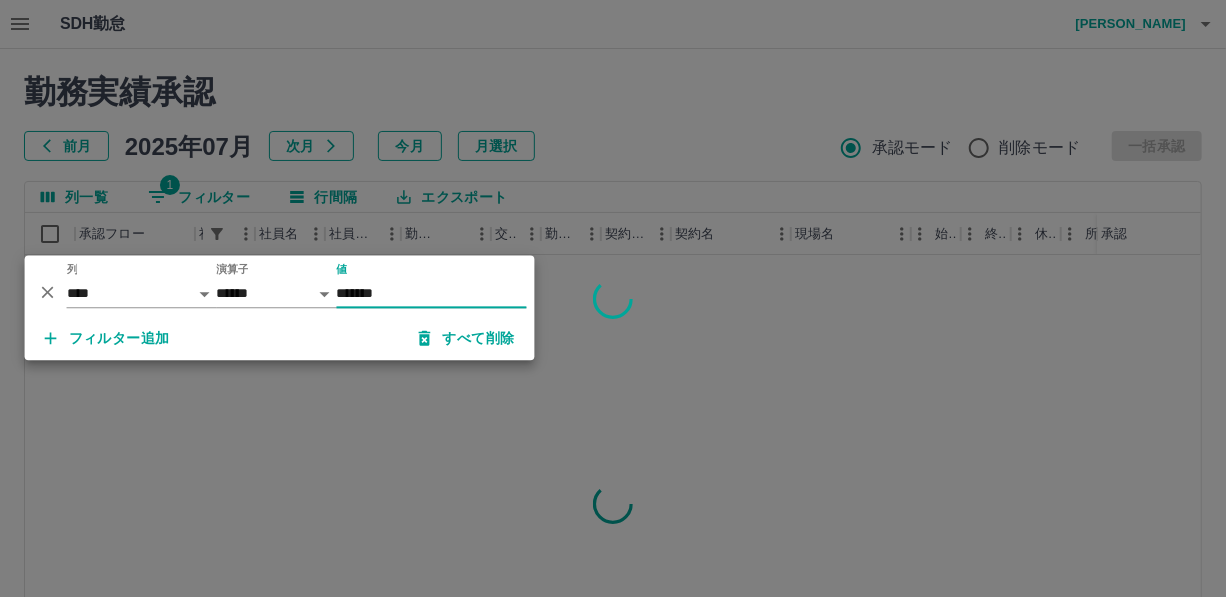 type on "*******" 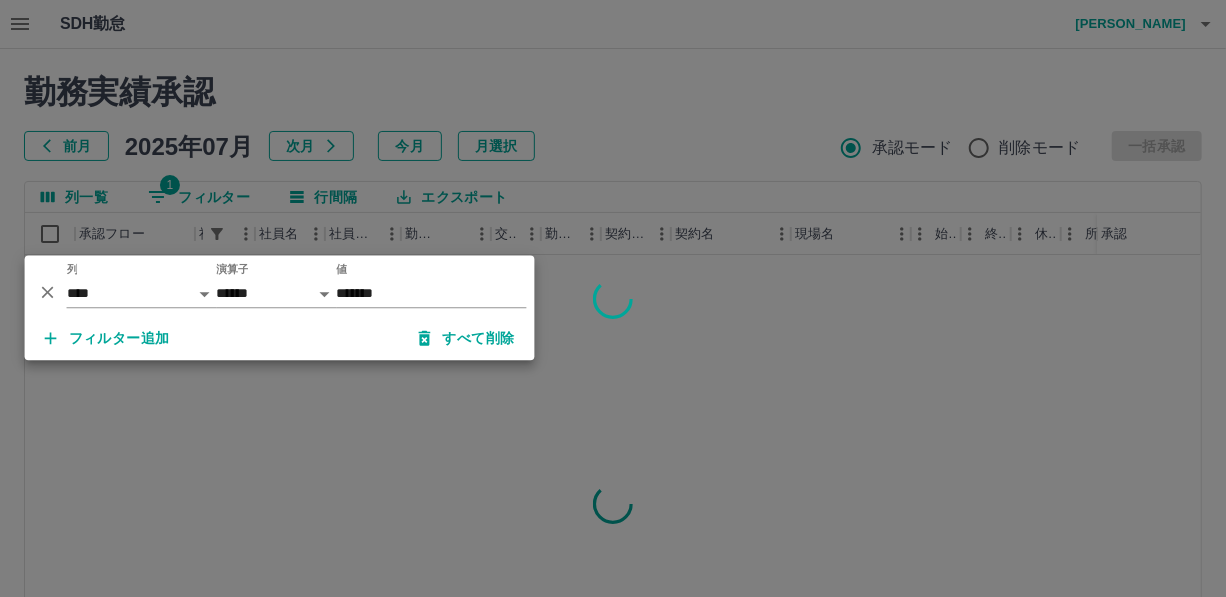click at bounding box center (613, 298) 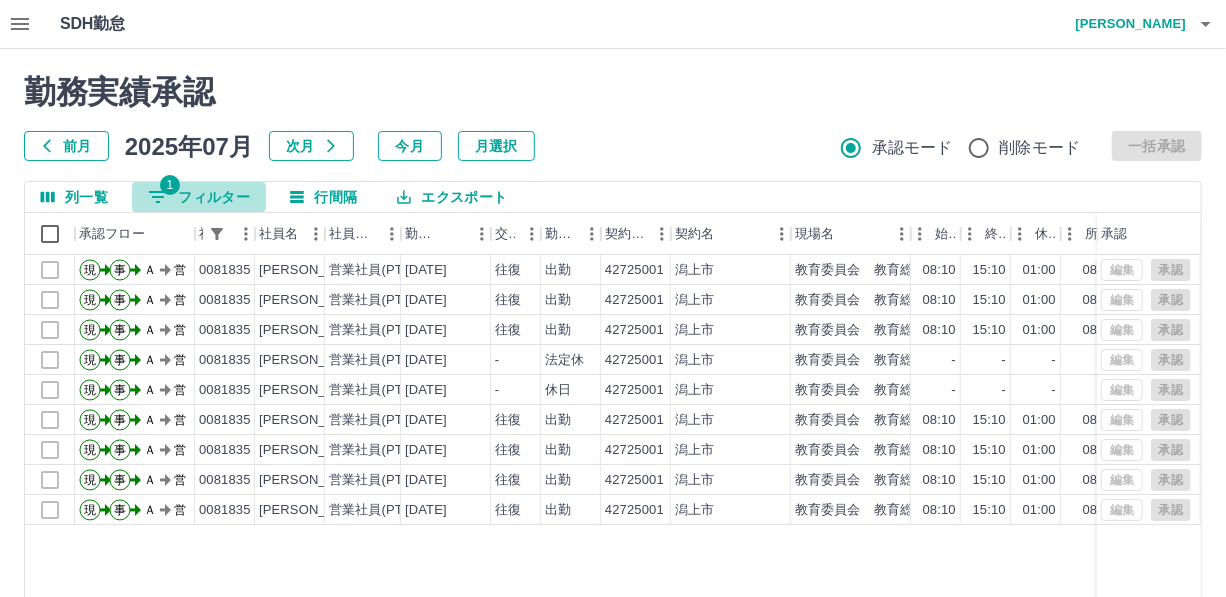 click on "1 フィルター" at bounding box center (199, 197) 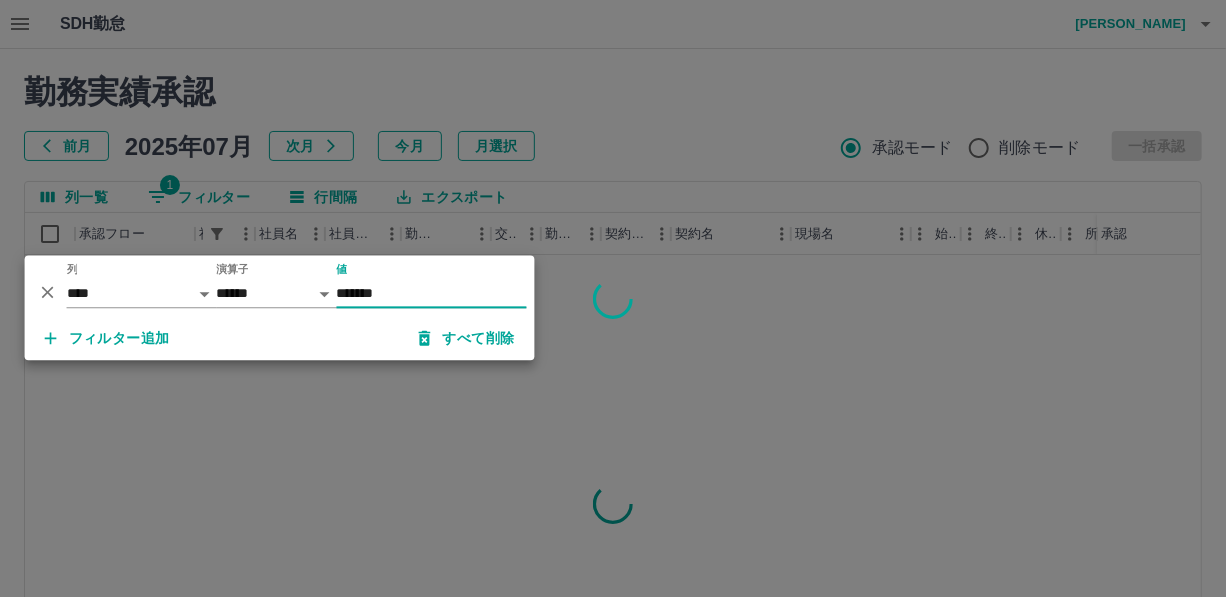 type on "*******" 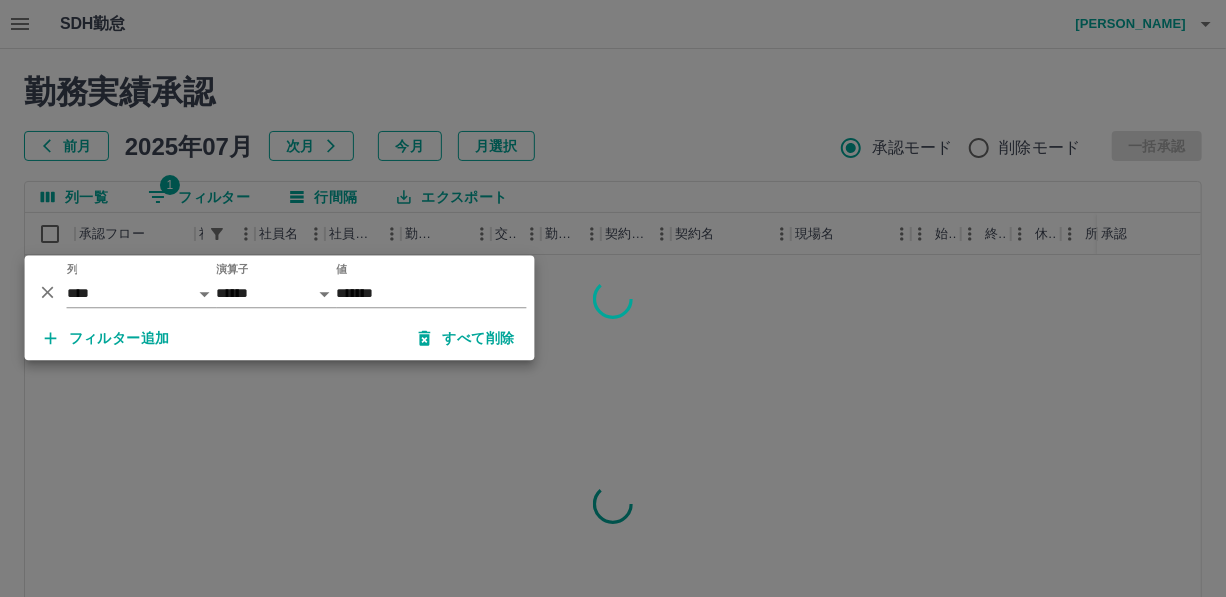 click at bounding box center [613, 298] 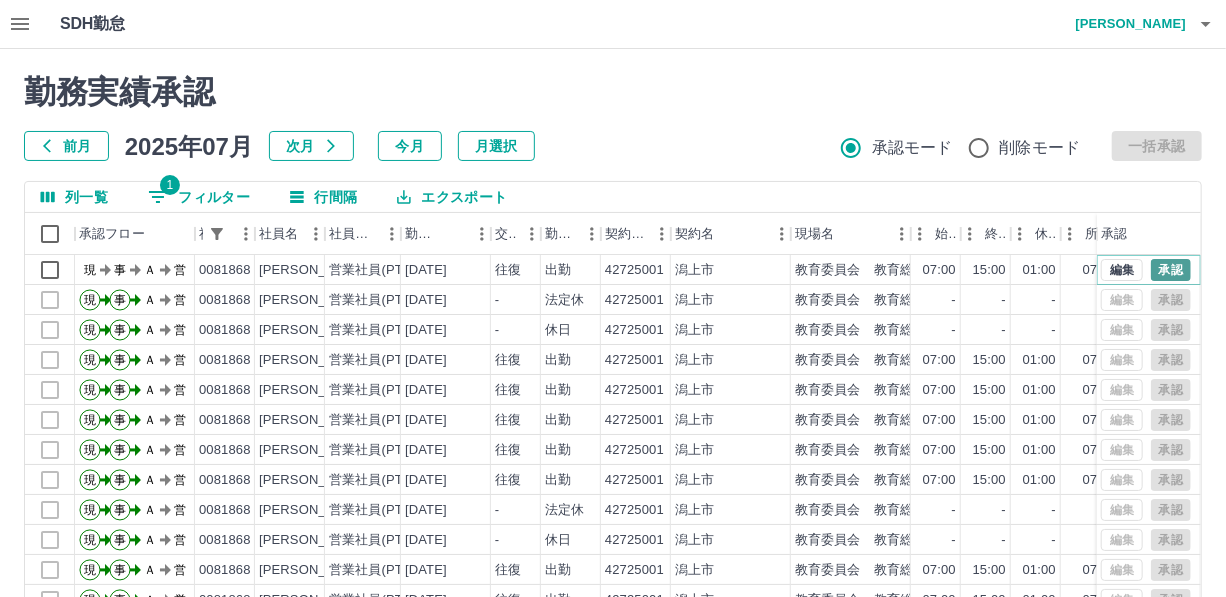 click on "承認" at bounding box center [1171, 270] 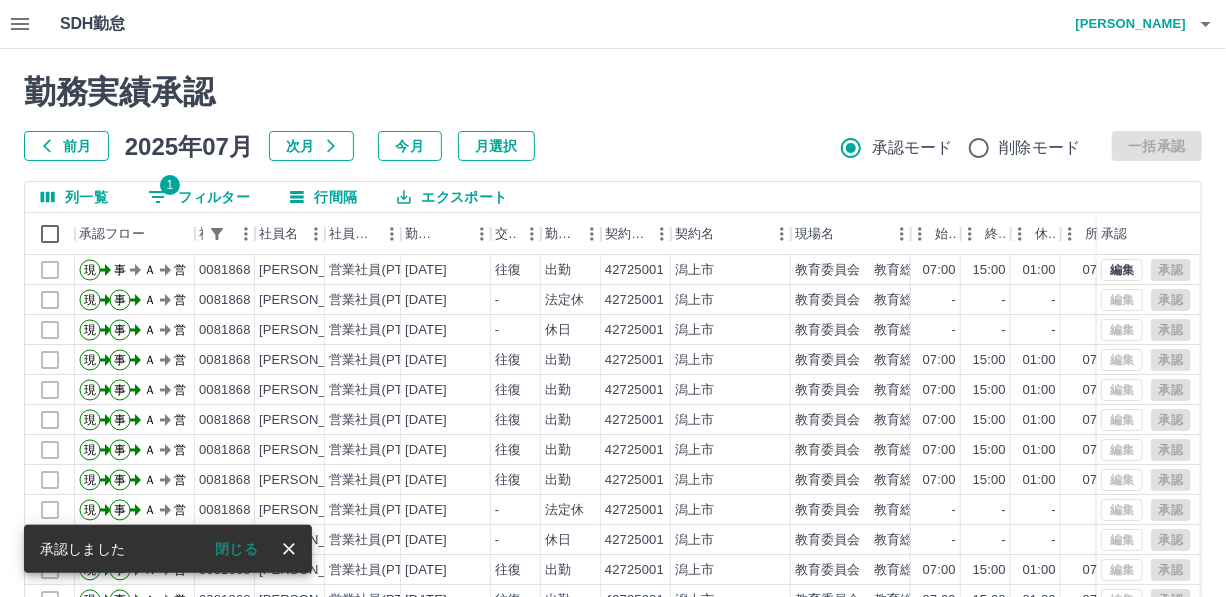 click on "1 フィルター" at bounding box center [199, 197] 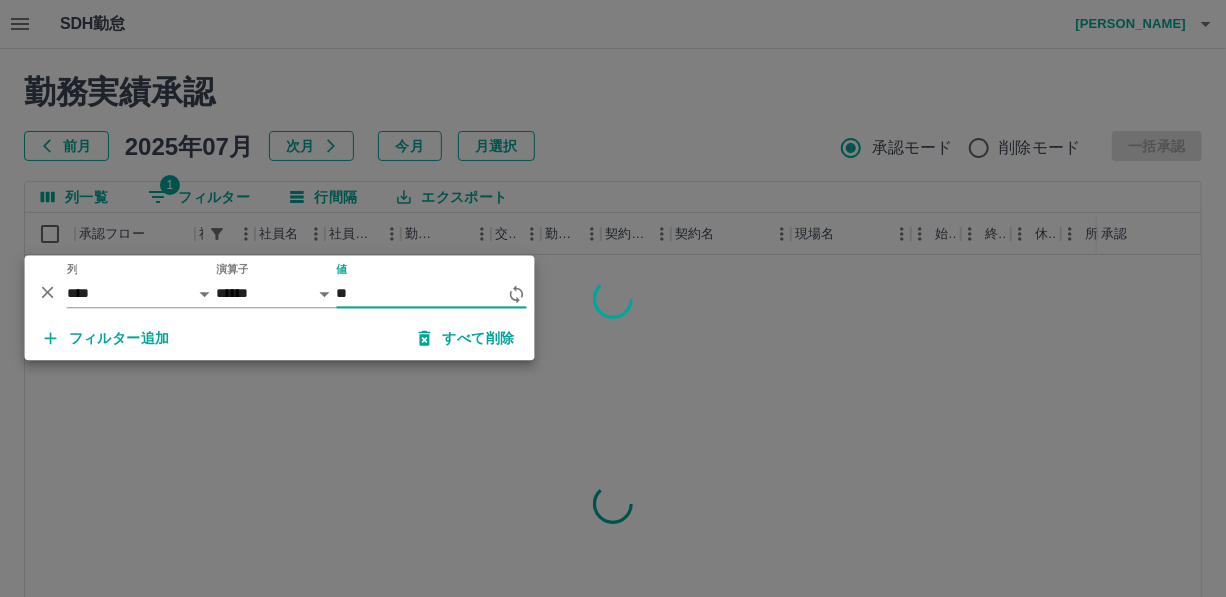 type on "*" 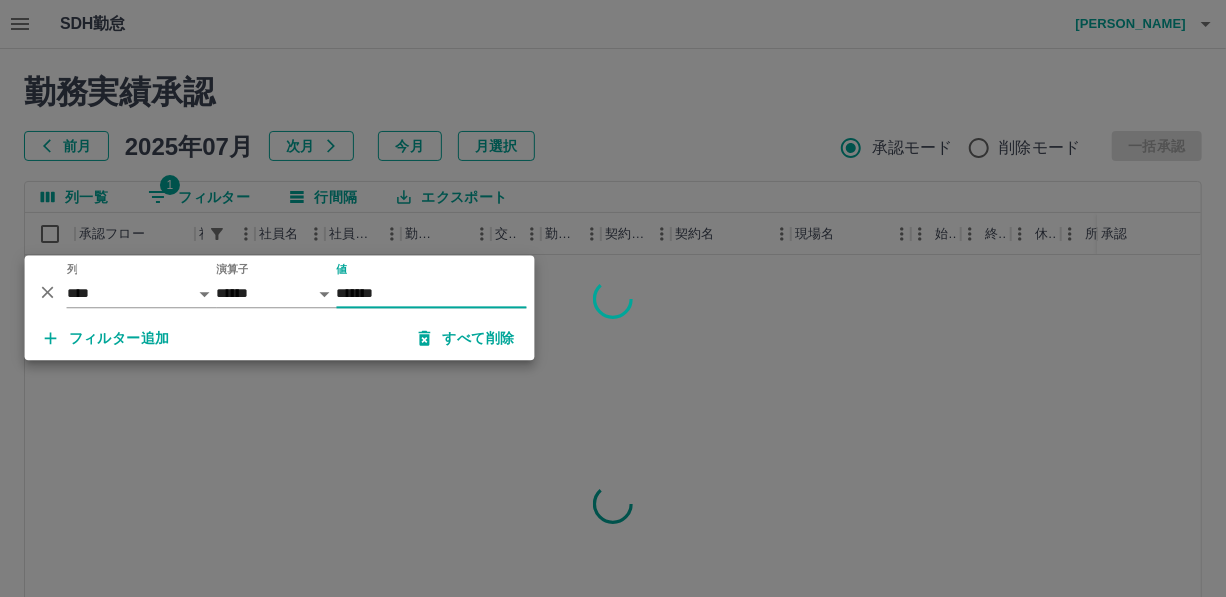 type on "*******" 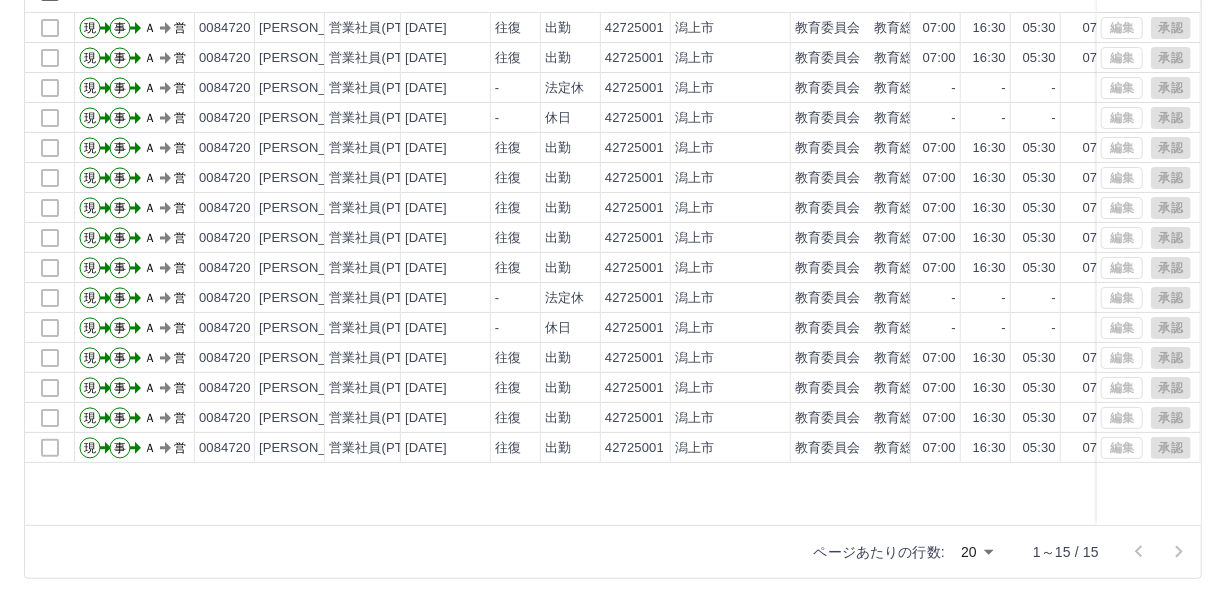 scroll, scrollTop: 0, scrollLeft: 0, axis: both 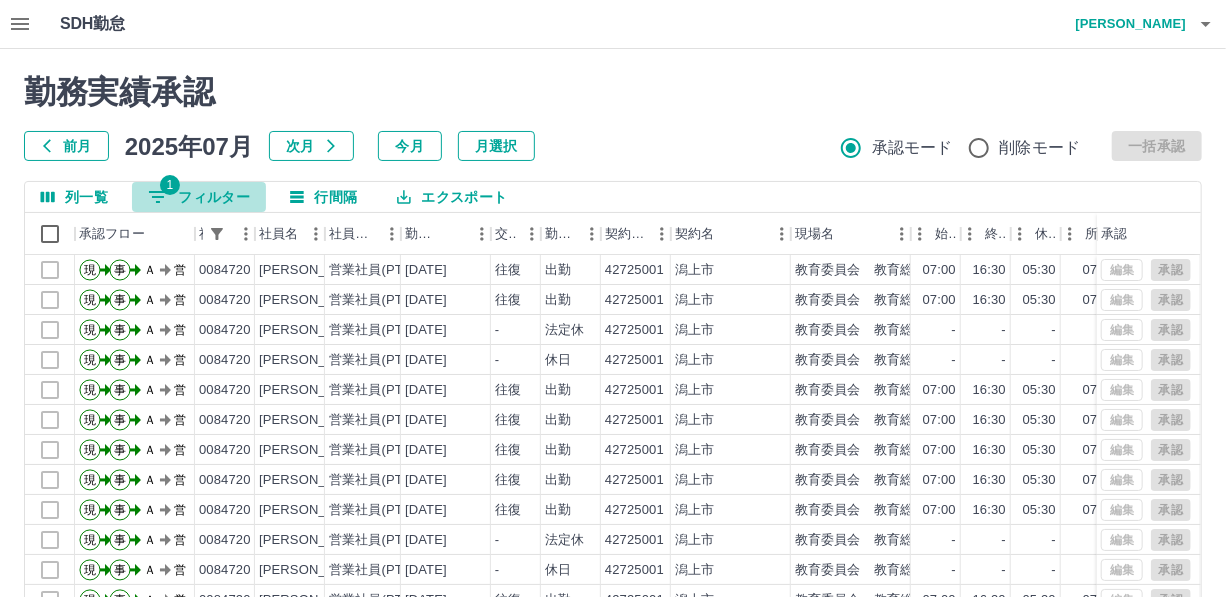 click on "1 フィルター" at bounding box center [199, 197] 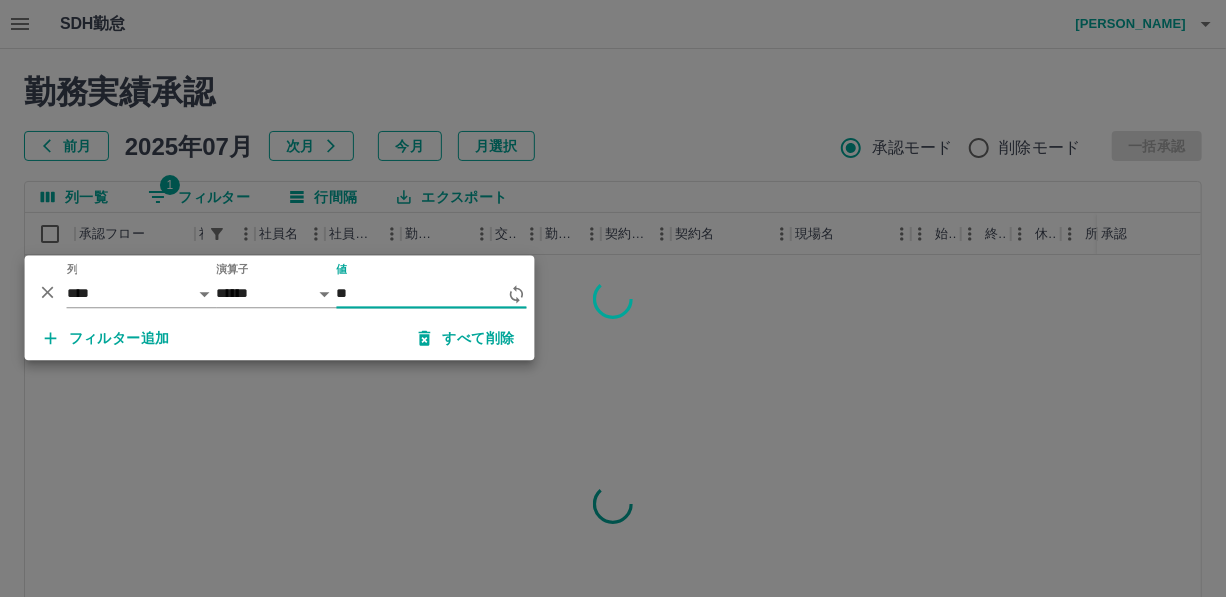 type on "*" 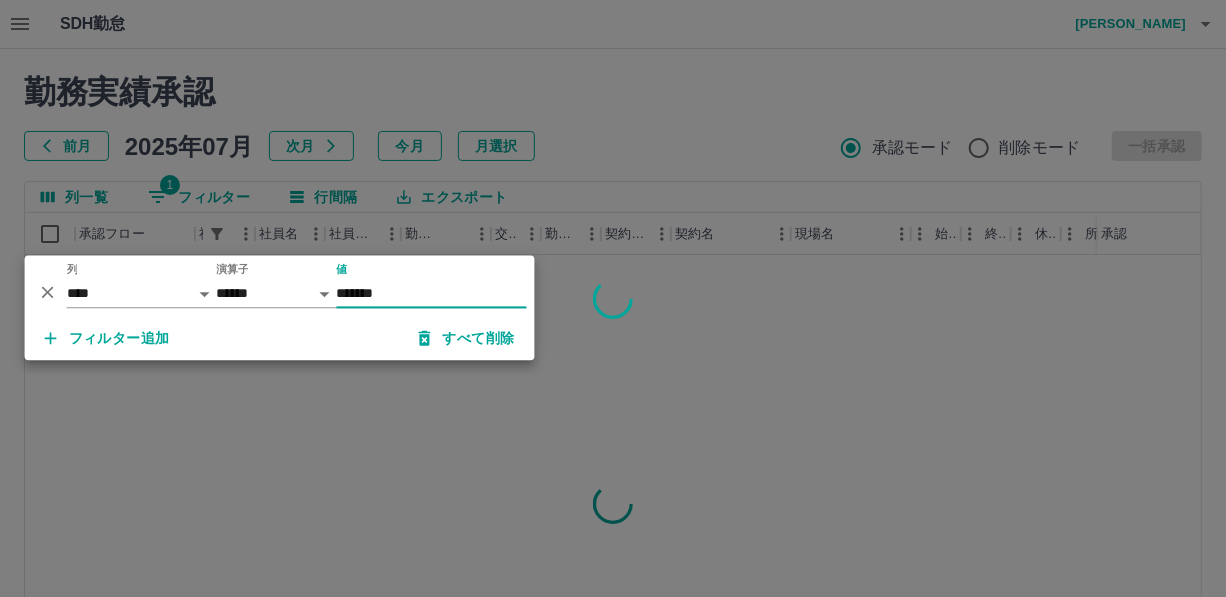 type on "*******" 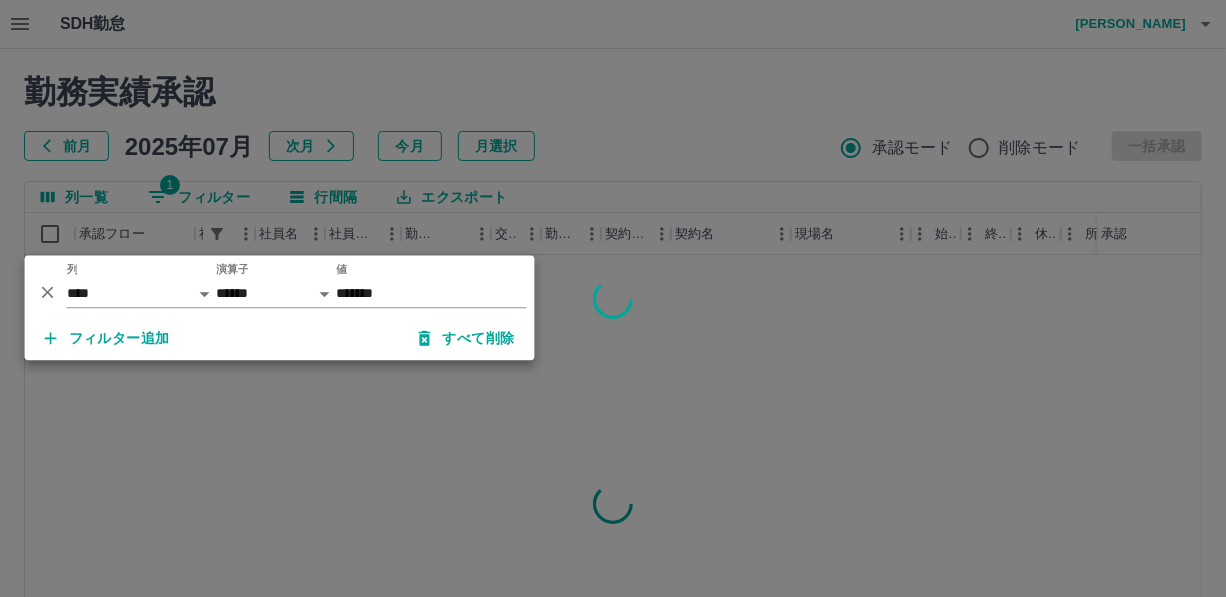 click at bounding box center (613, 298) 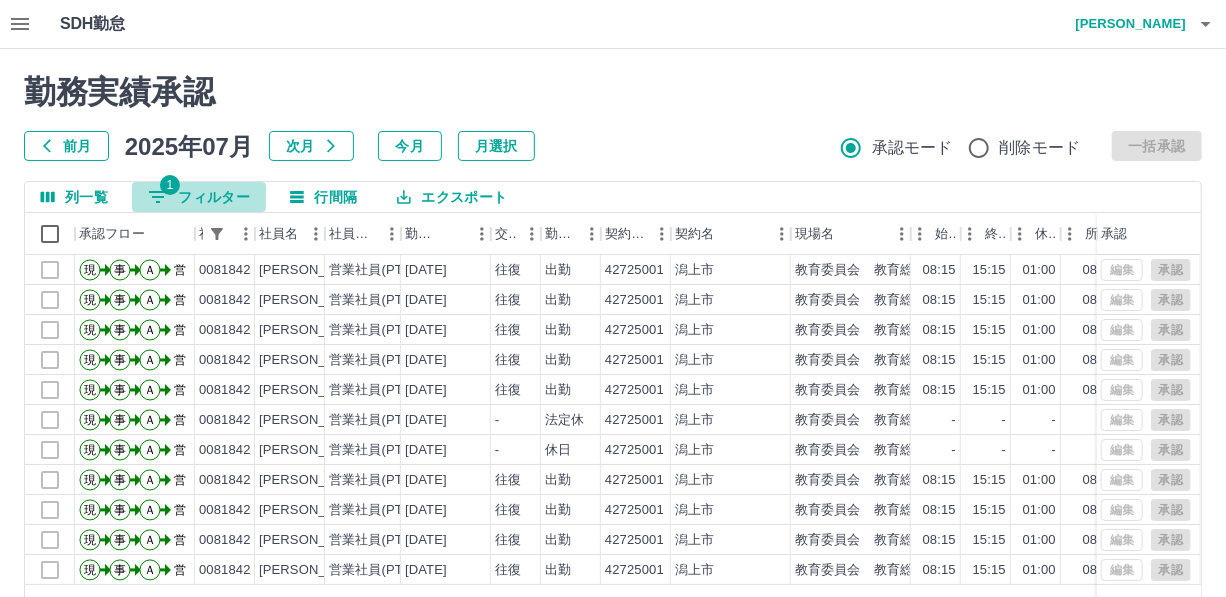 click on "1 フィルター" at bounding box center (199, 197) 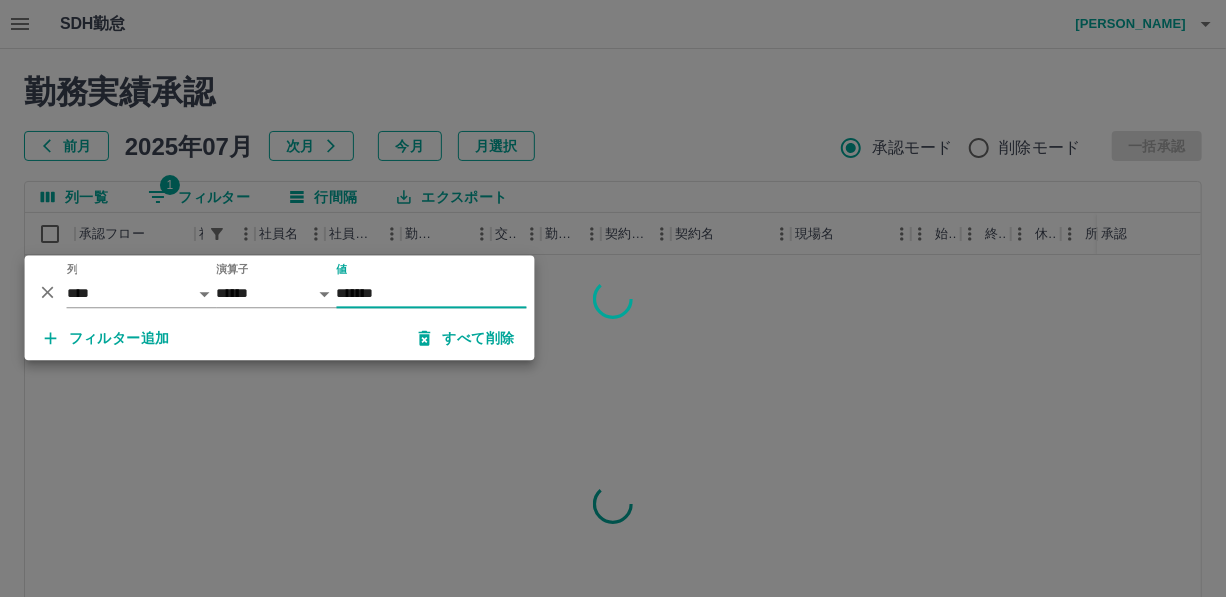 type on "*******" 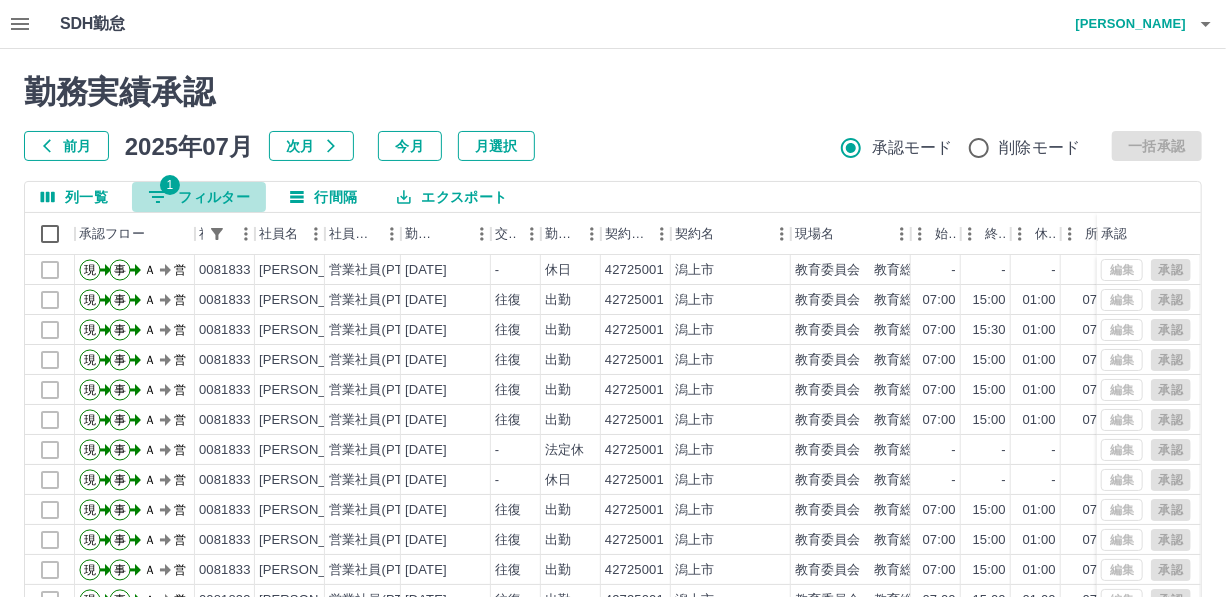 click on "1 フィルター" at bounding box center (199, 197) 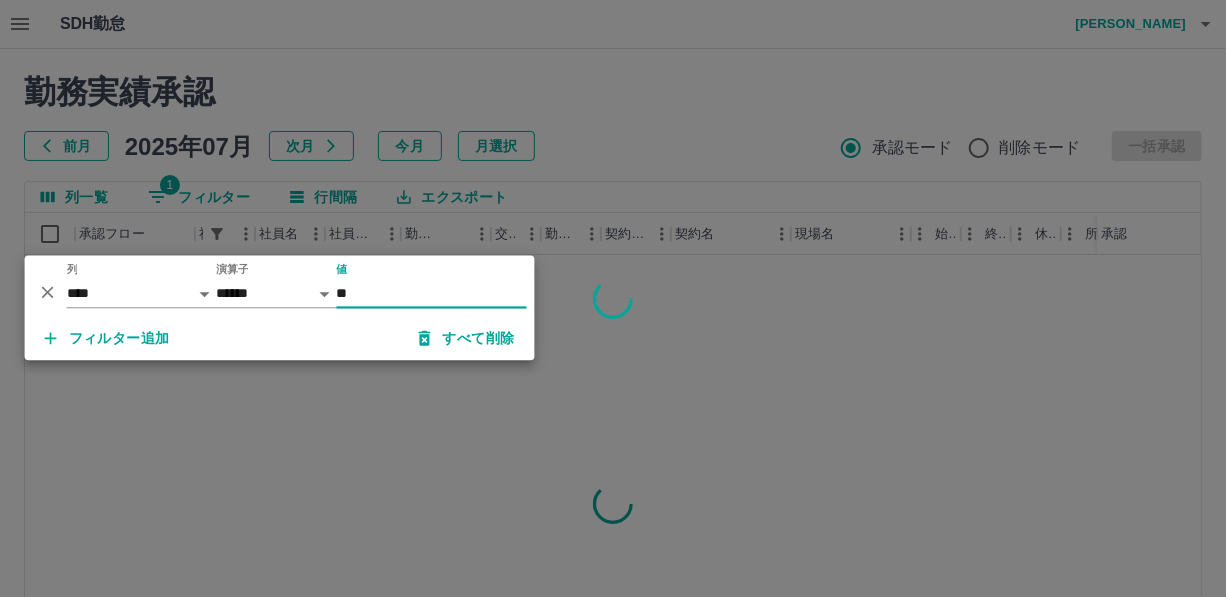 type on "*" 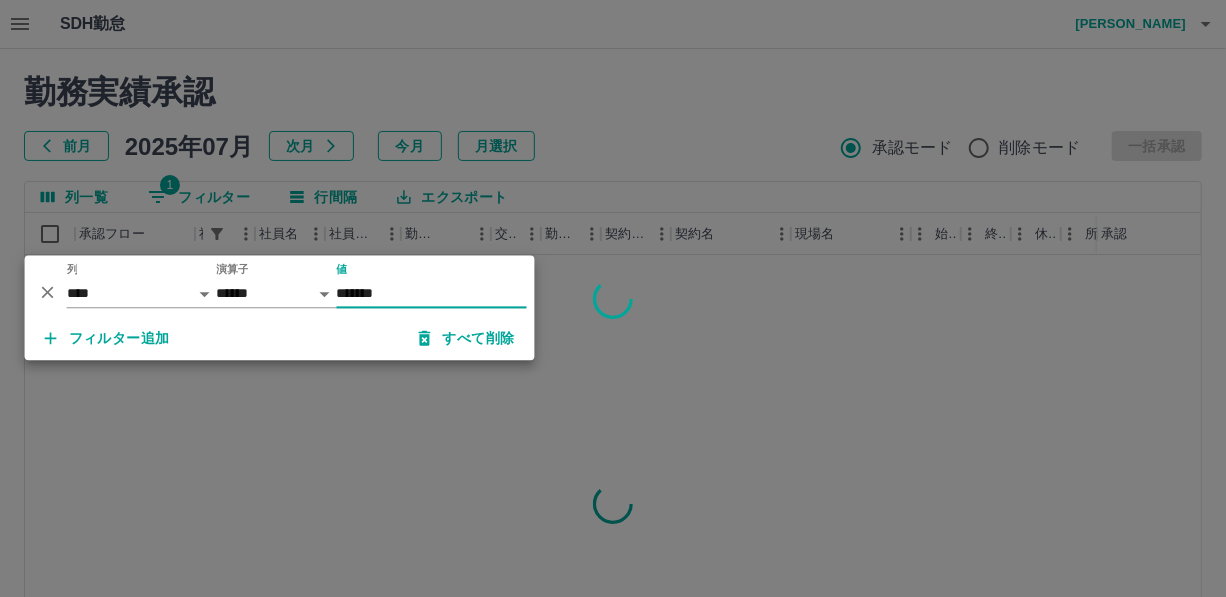 type on "*******" 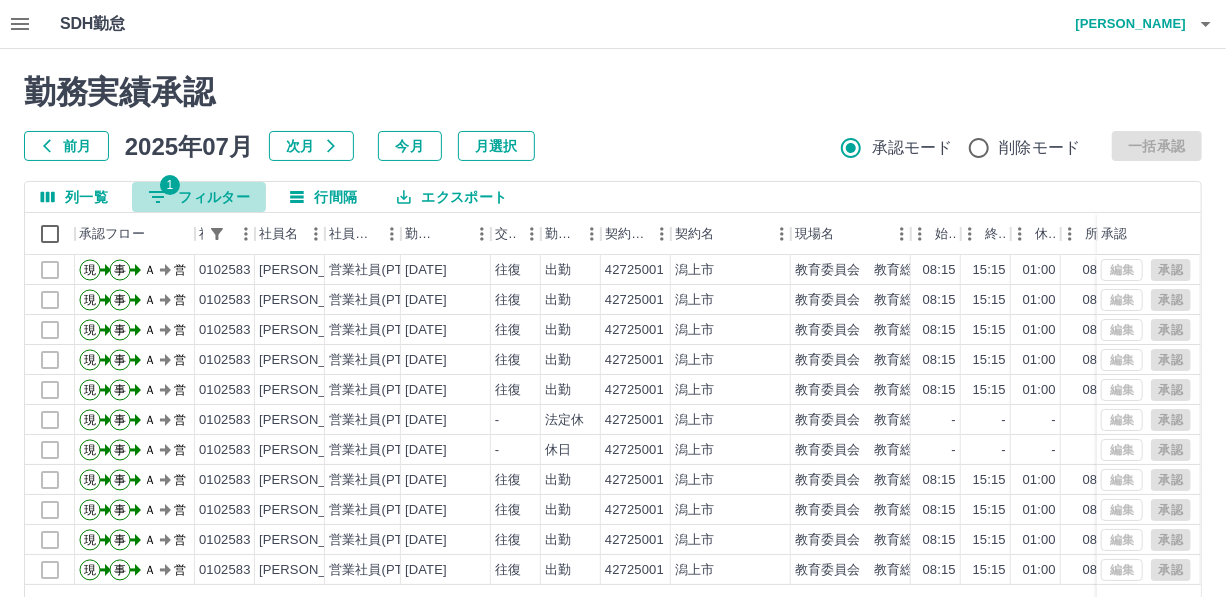click on "1 フィルター" at bounding box center [199, 197] 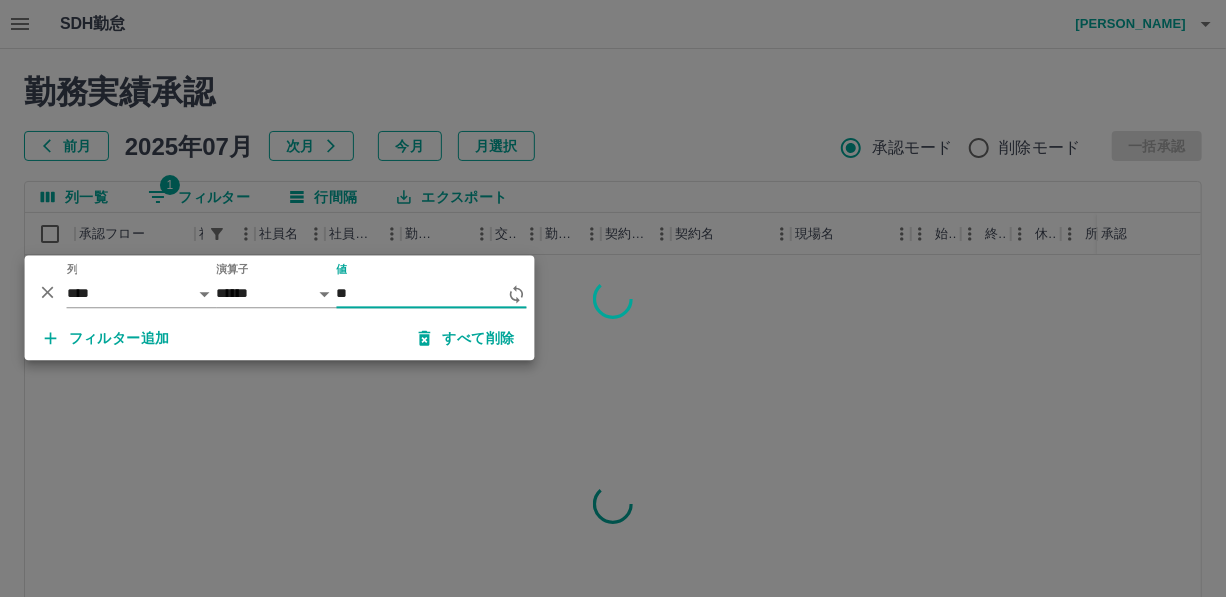 type on "*" 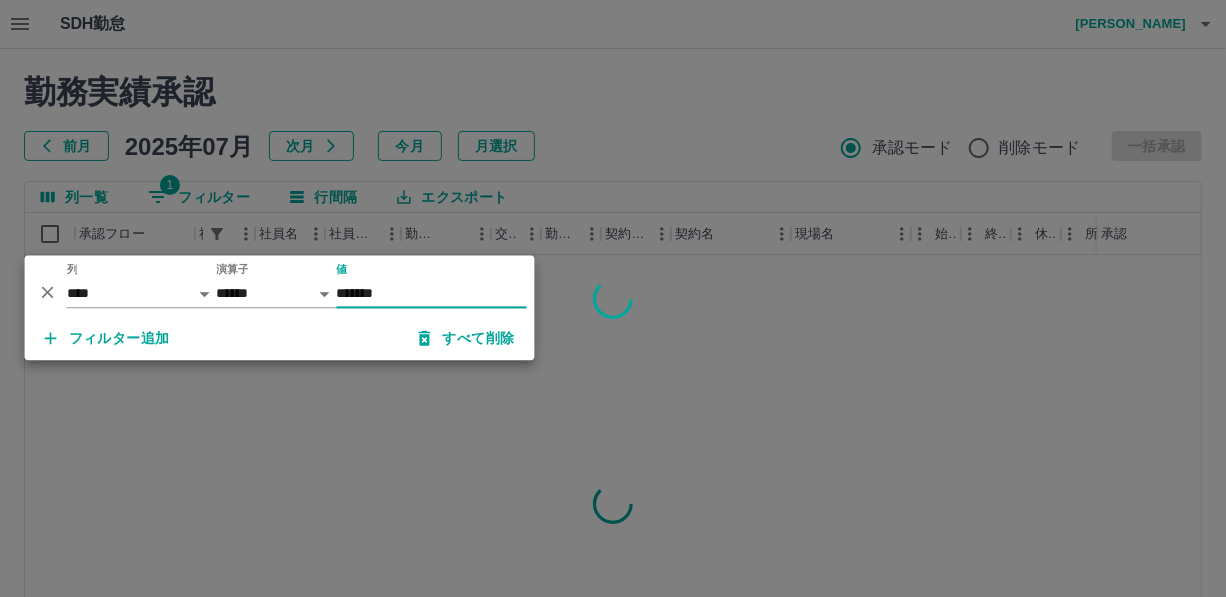 type on "*******" 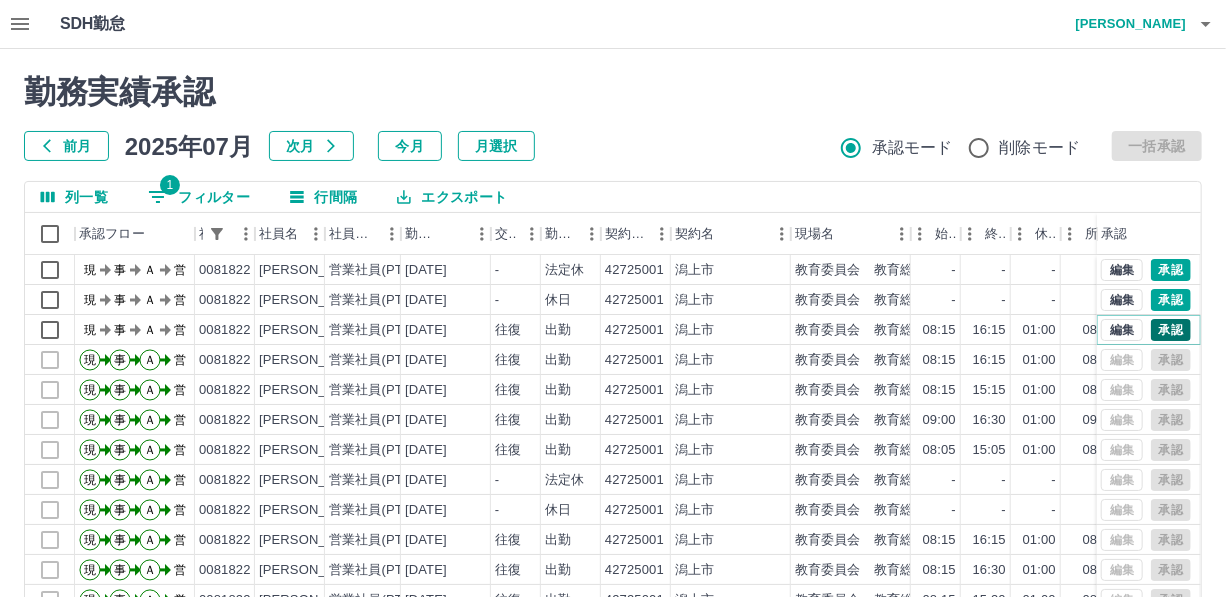 click on "承認" at bounding box center (1171, 330) 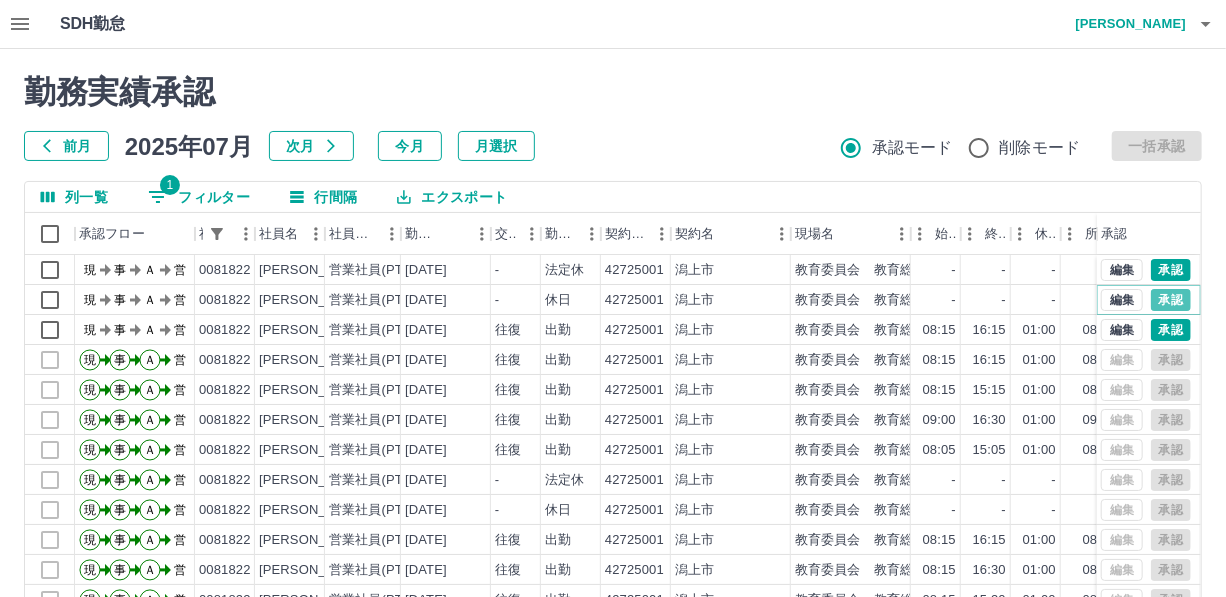 click on "承認" at bounding box center (1171, 300) 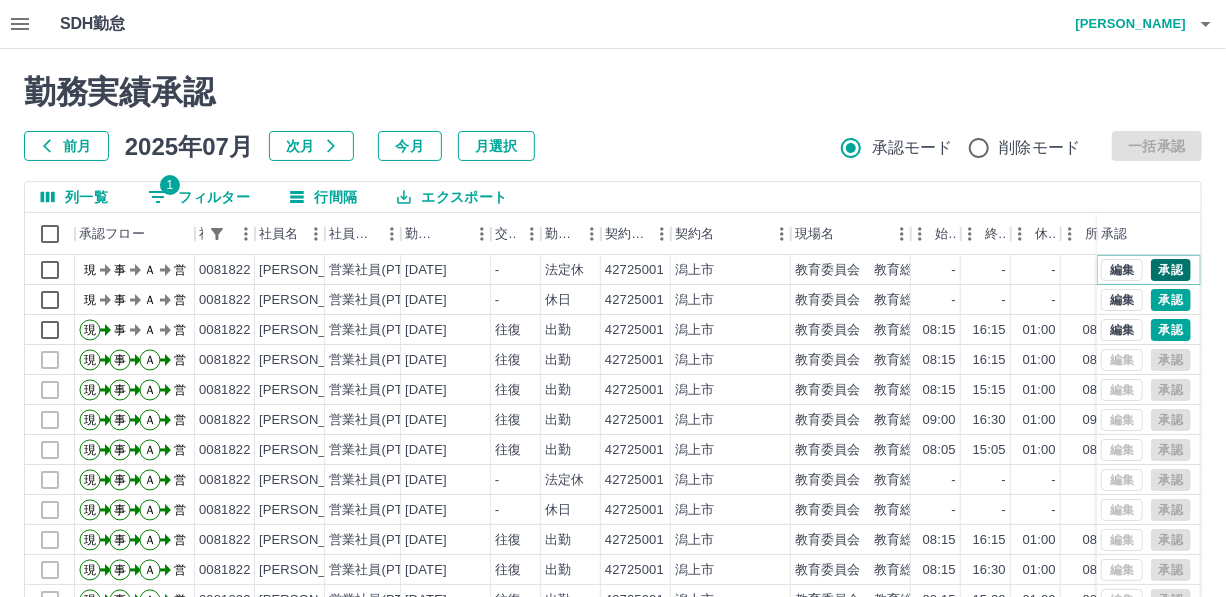 click on "承認" at bounding box center (1171, 270) 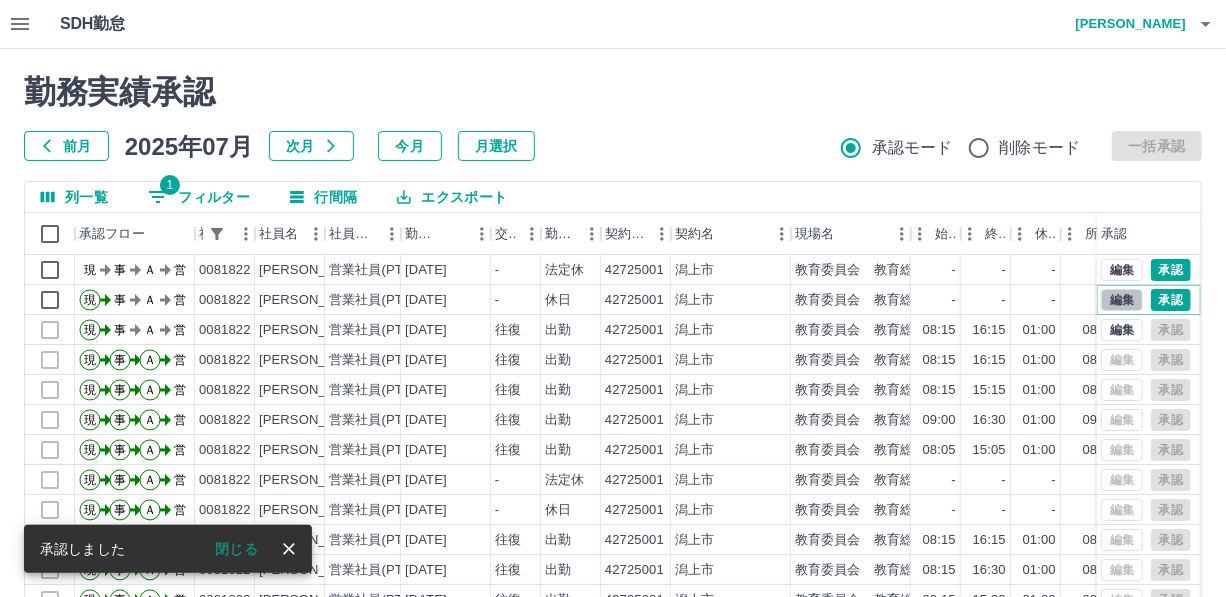 click on "編集" at bounding box center [1122, 300] 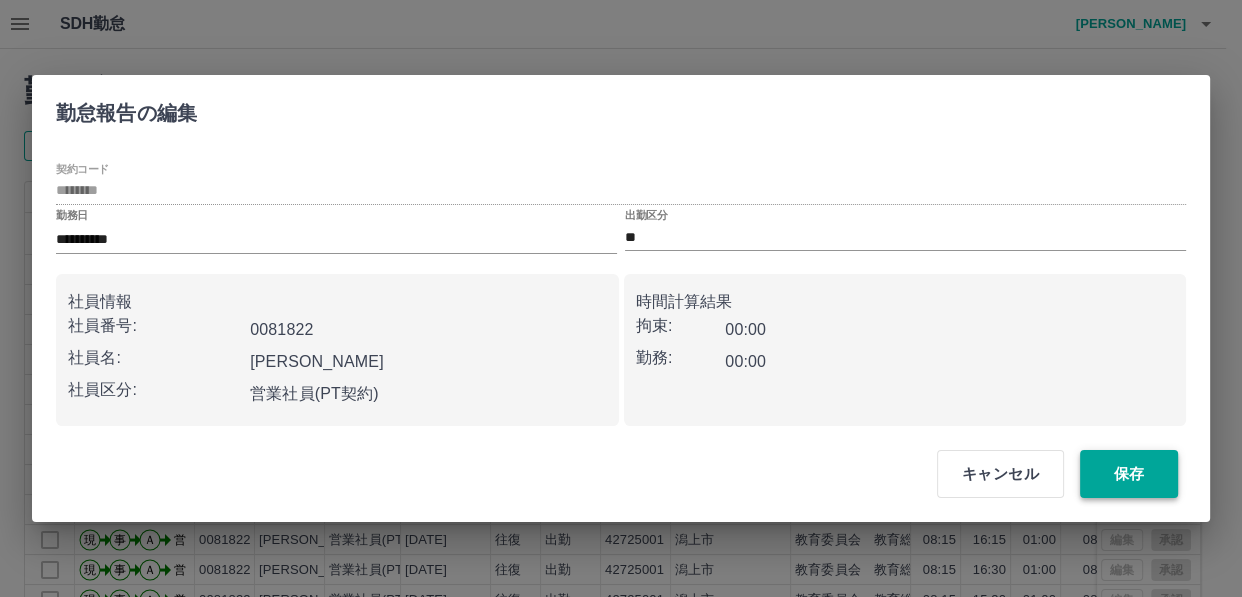 click on "保存" at bounding box center [1129, 474] 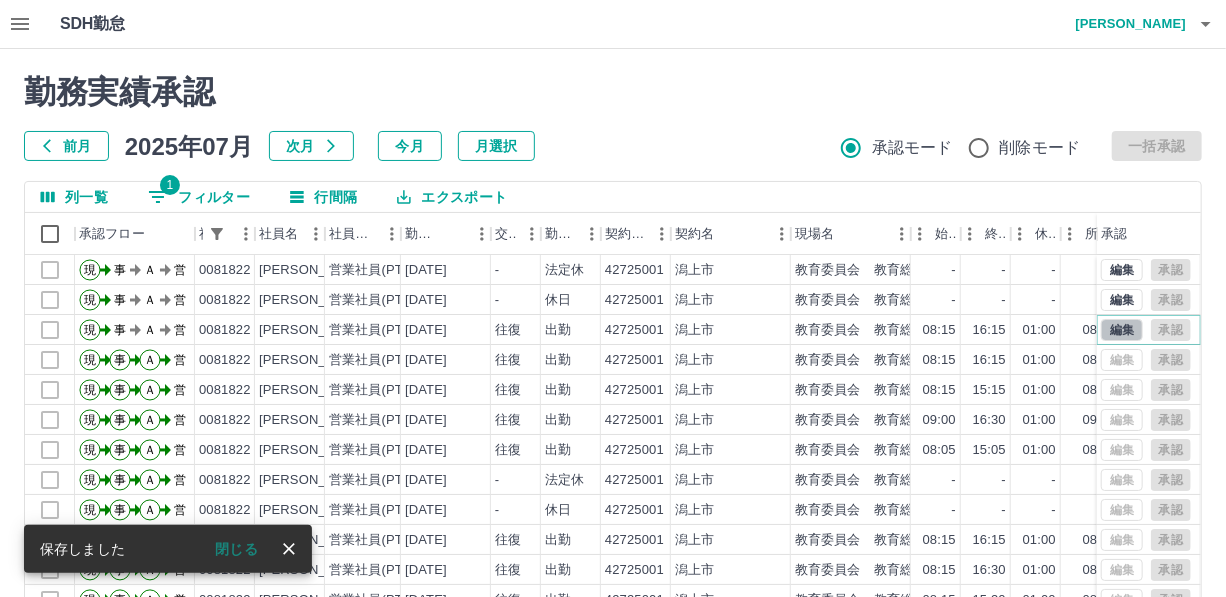click on "編集" at bounding box center (1122, 330) 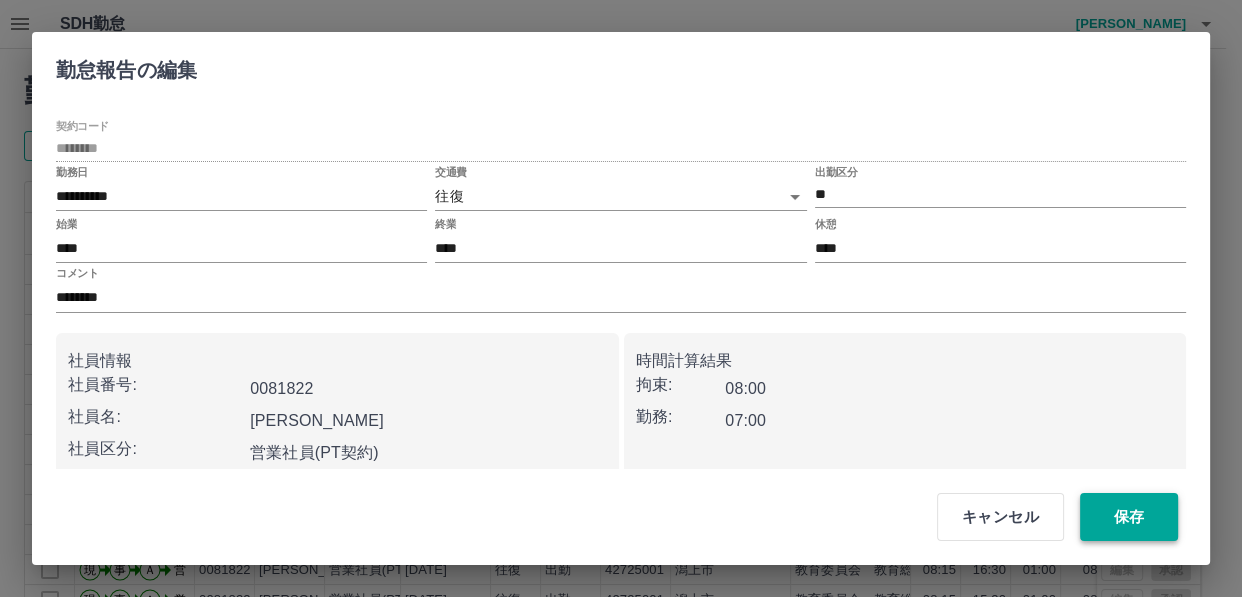 click on "保存" at bounding box center (1129, 517) 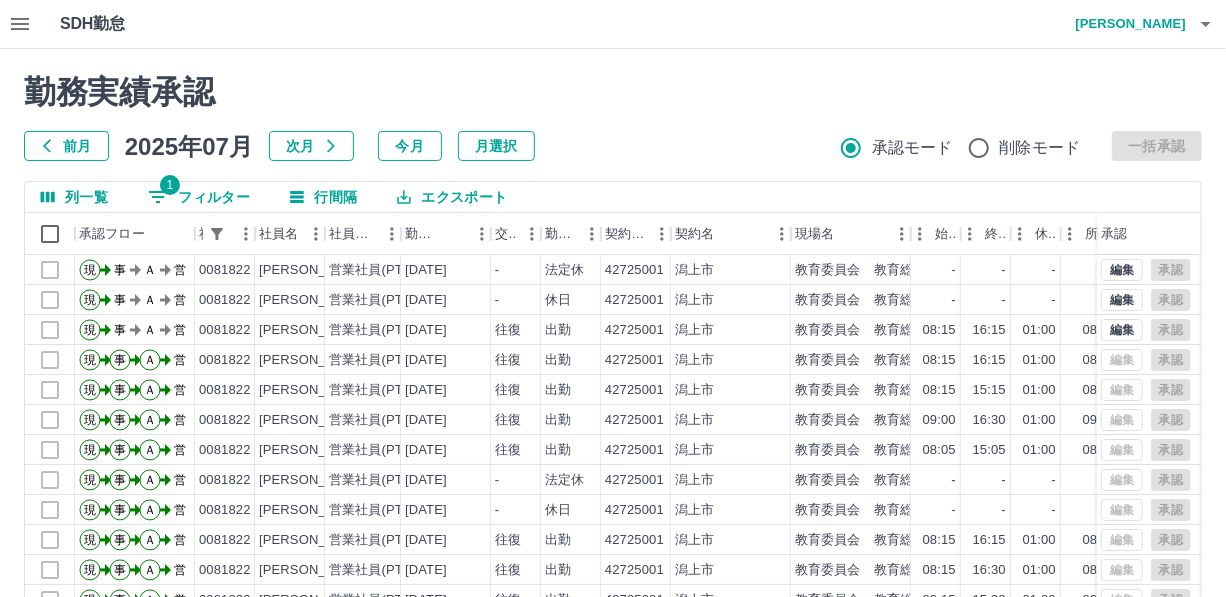 click on "1 フィルター" at bounding box center (199, 197) 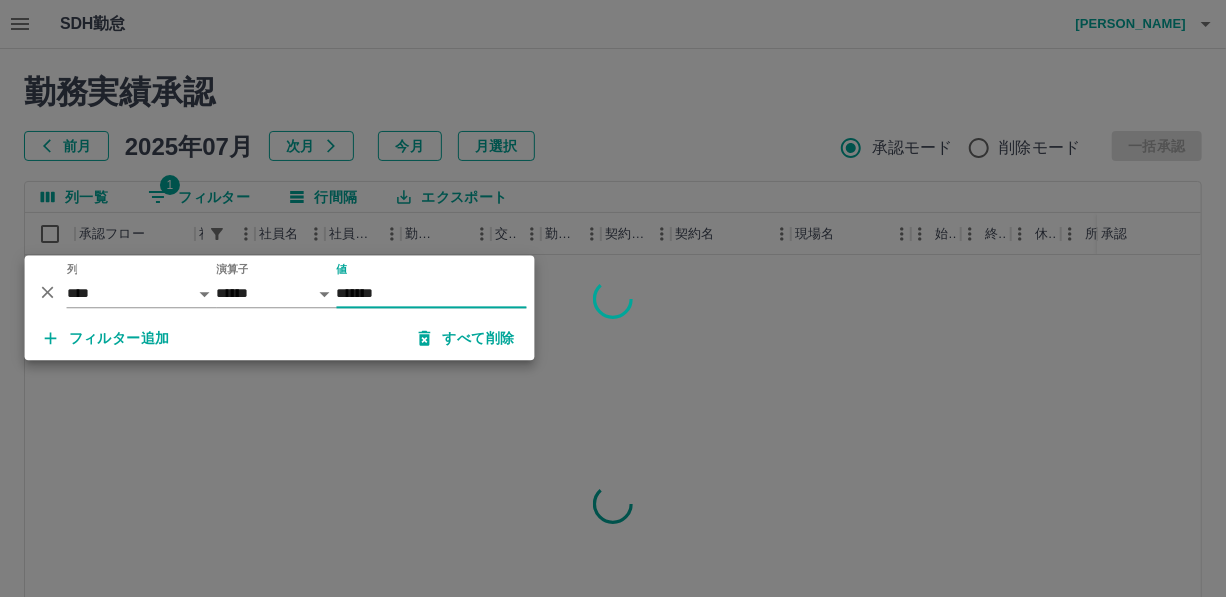type on "*******" 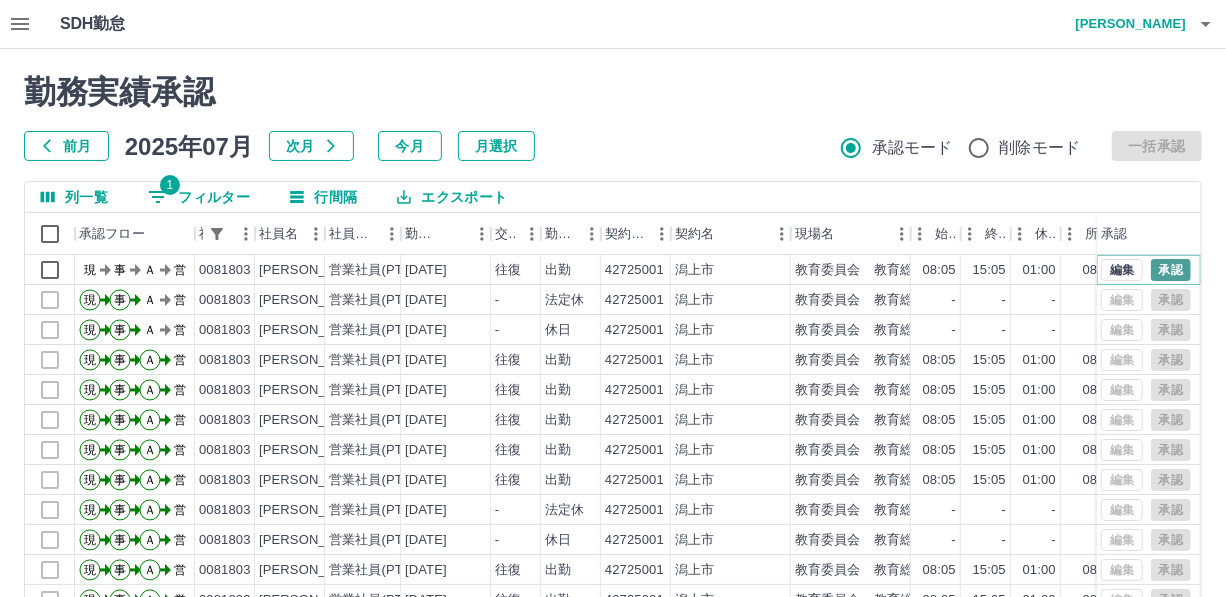 click on "承認" at bounding box center (1171, 270) 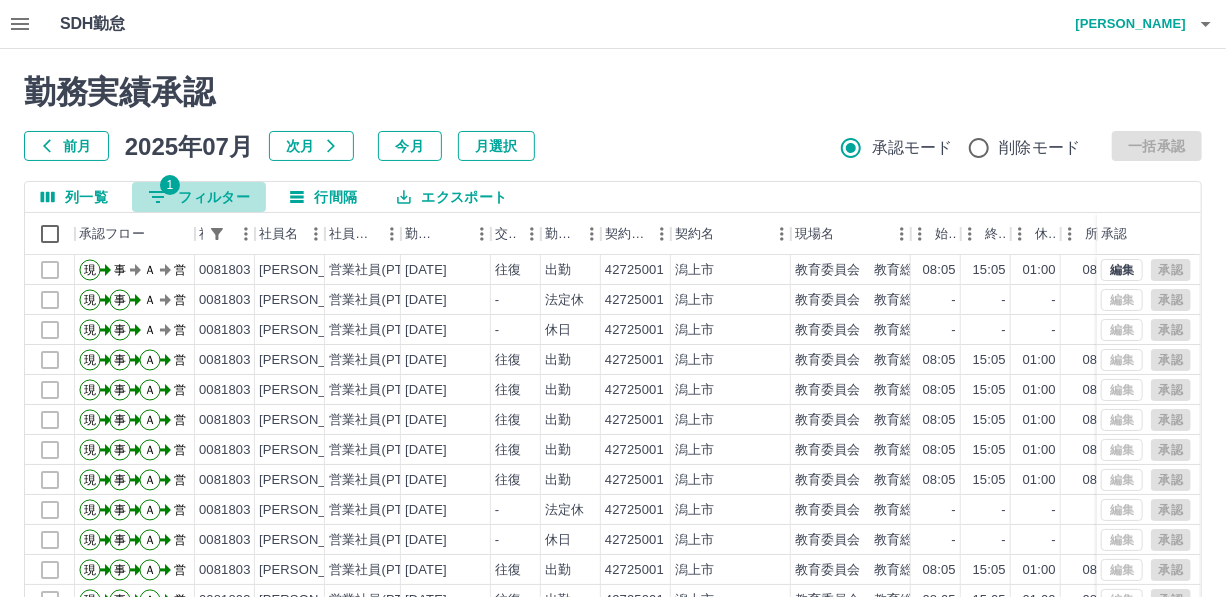 click on "1 フィルター" at bounding box center (199, 197) 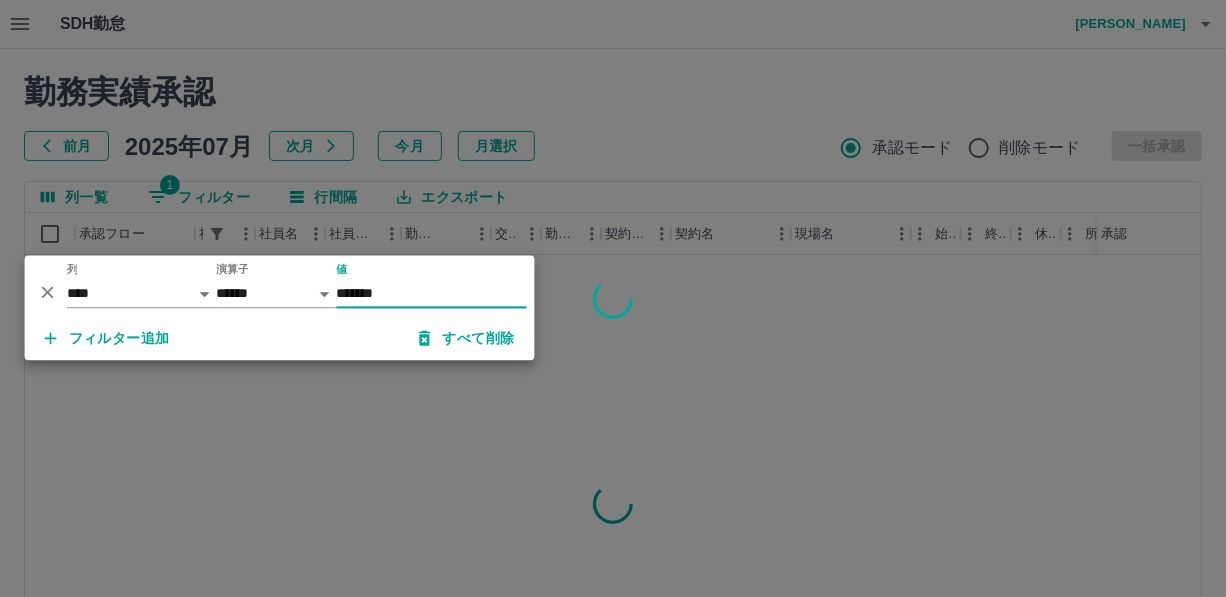 type on "*******" 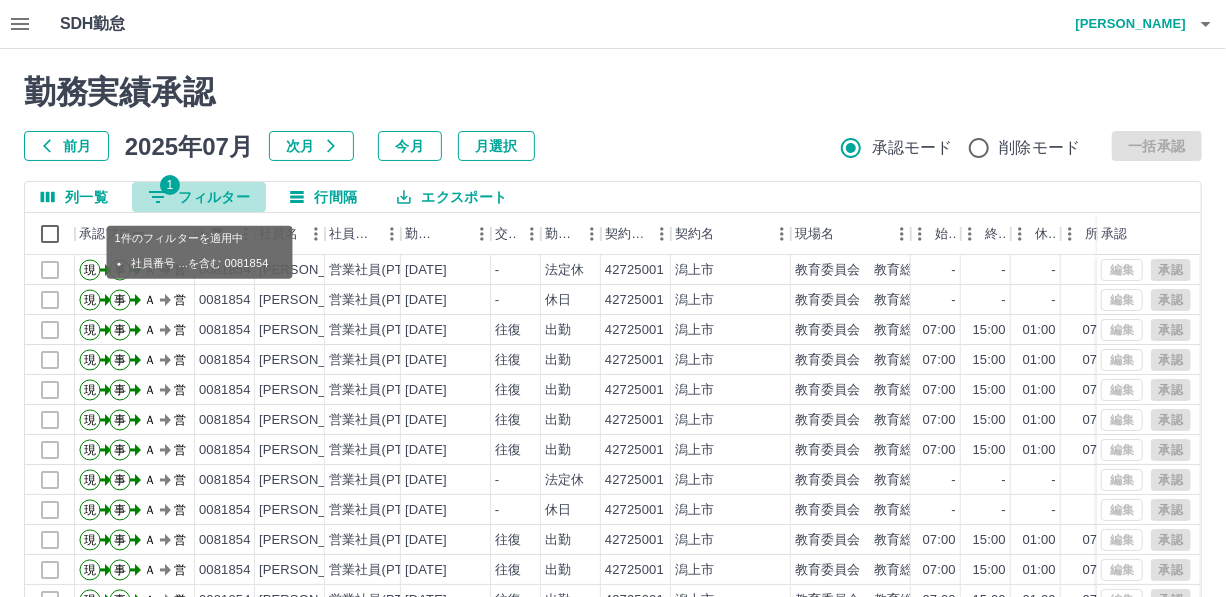 click on "1 フィルター" at bounding box center [199, 197] 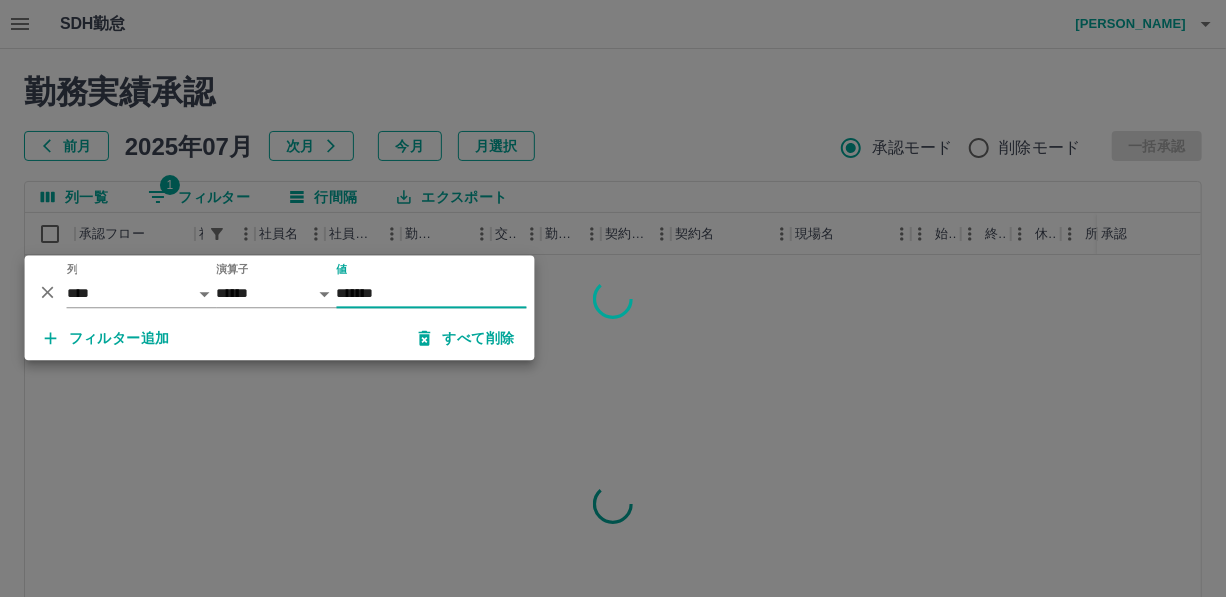 type on "*******" 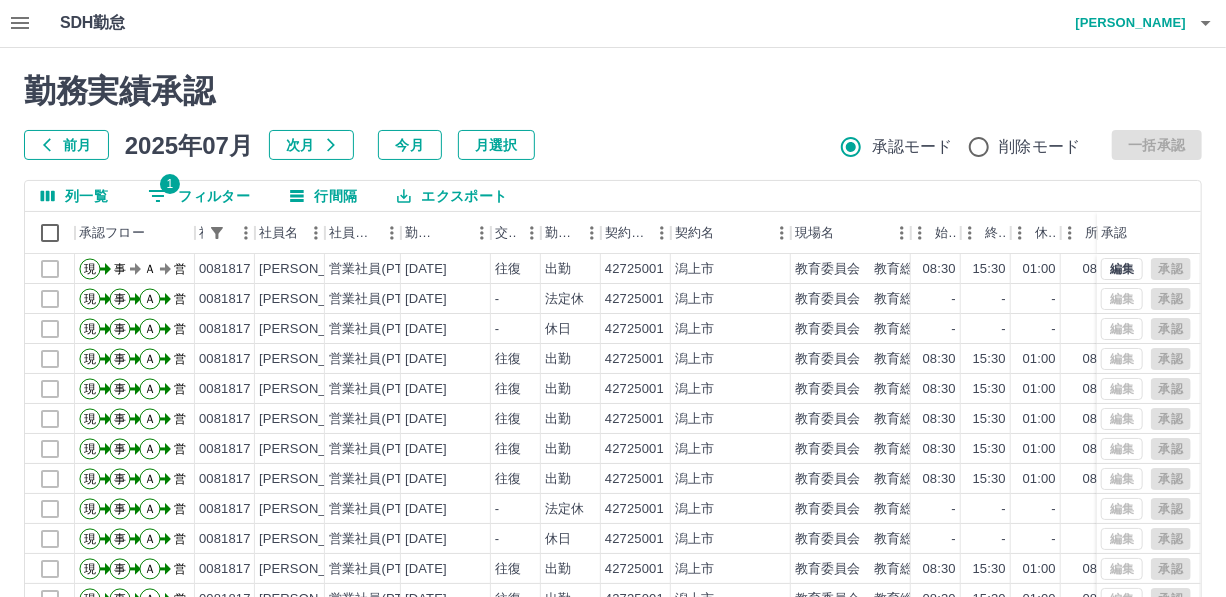 scroll, scrollTop: 0, scrollLeft: 0, axis: both 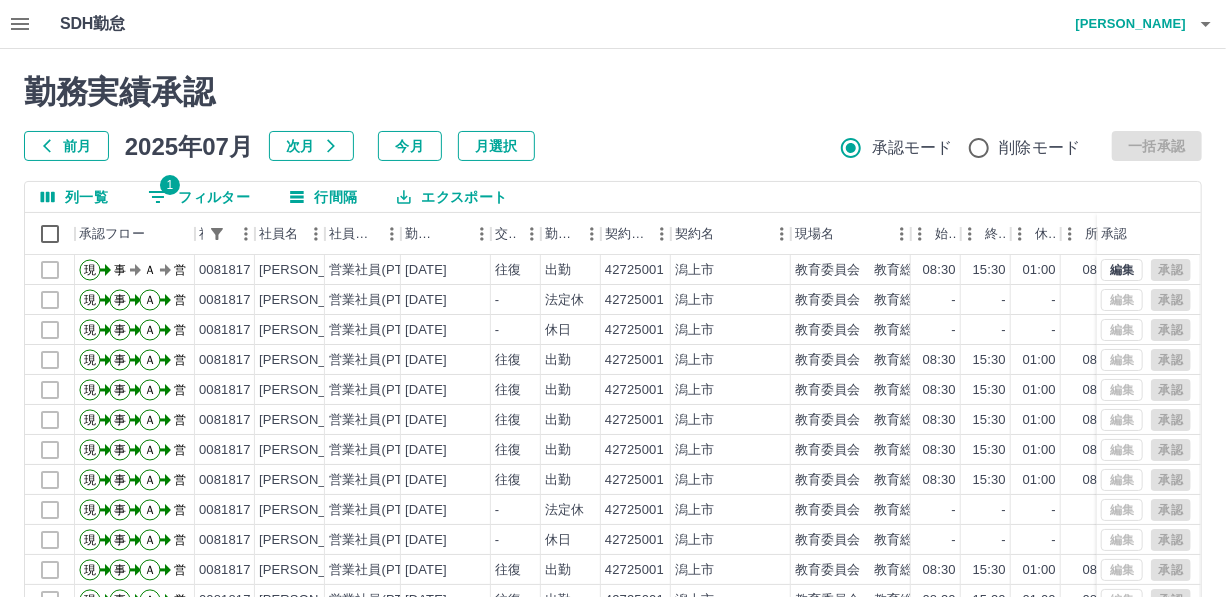 click on "1 フィルター" at bounding box center [199, 197] 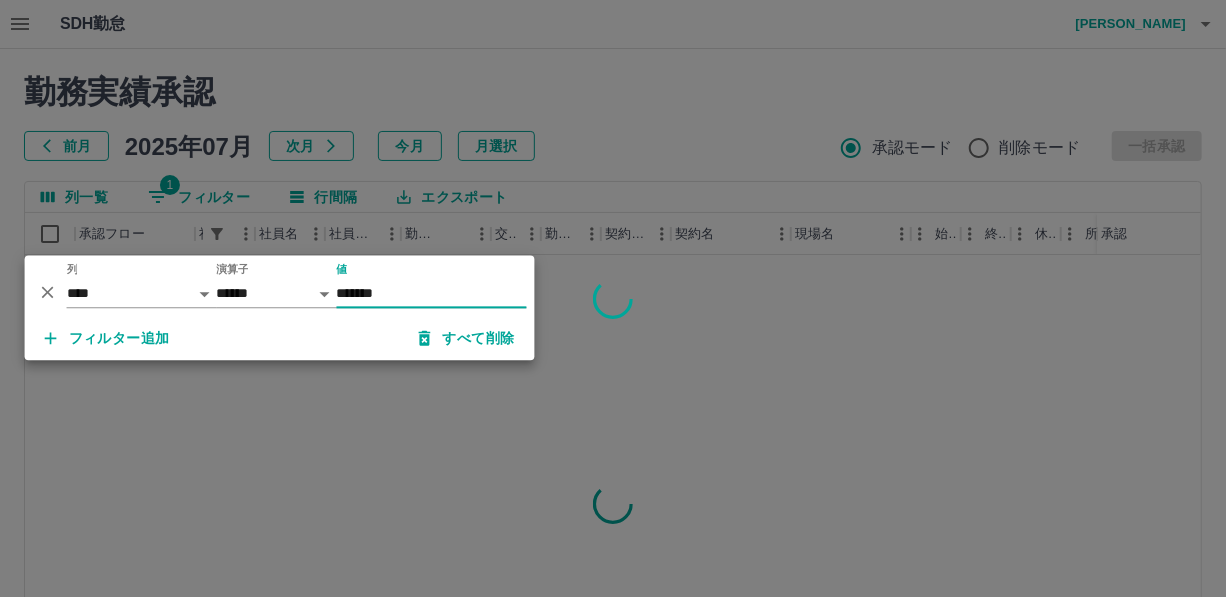 type on "*******" 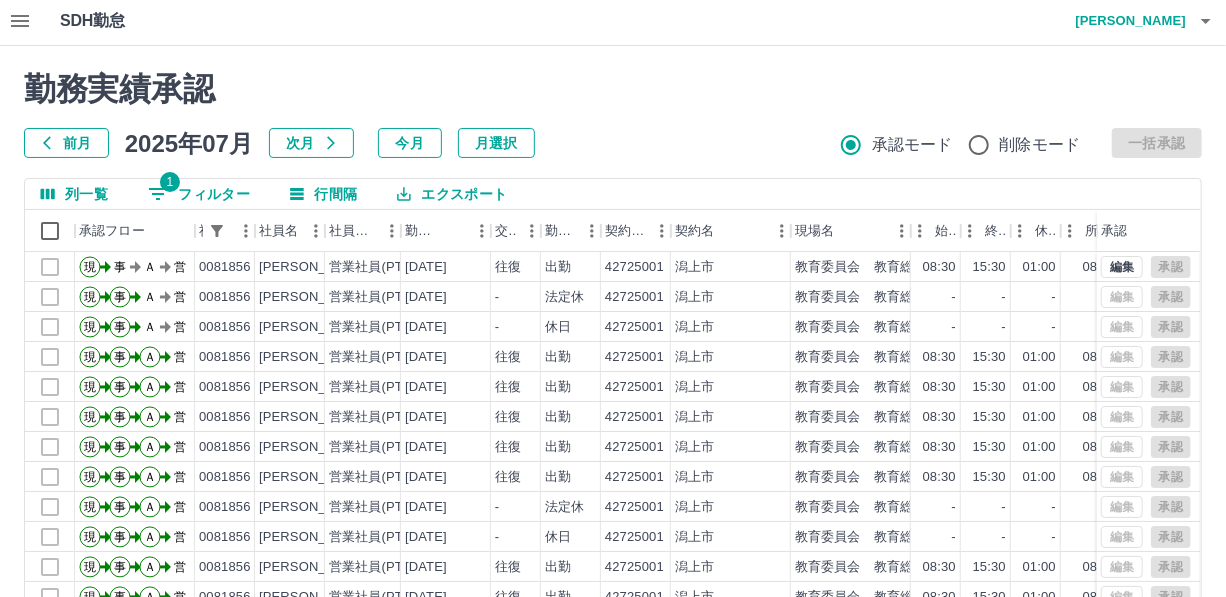 scroll, scrollTop: 0, scrollLeft: 0, axis: both 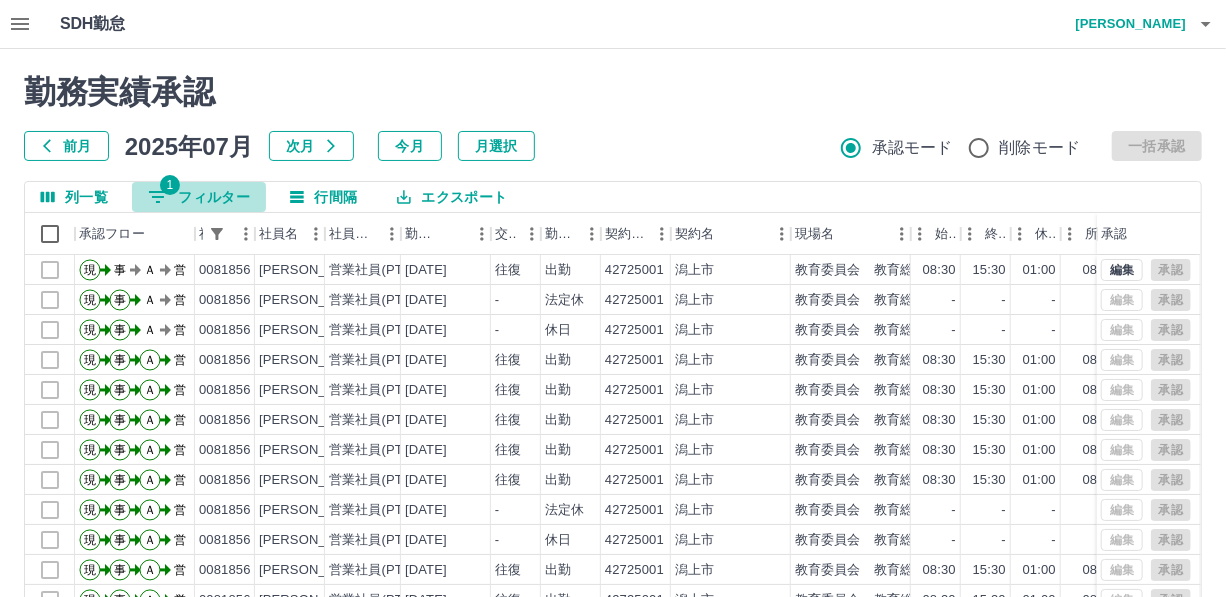 click on "1 フィルター" at bounding box center [199, 197] 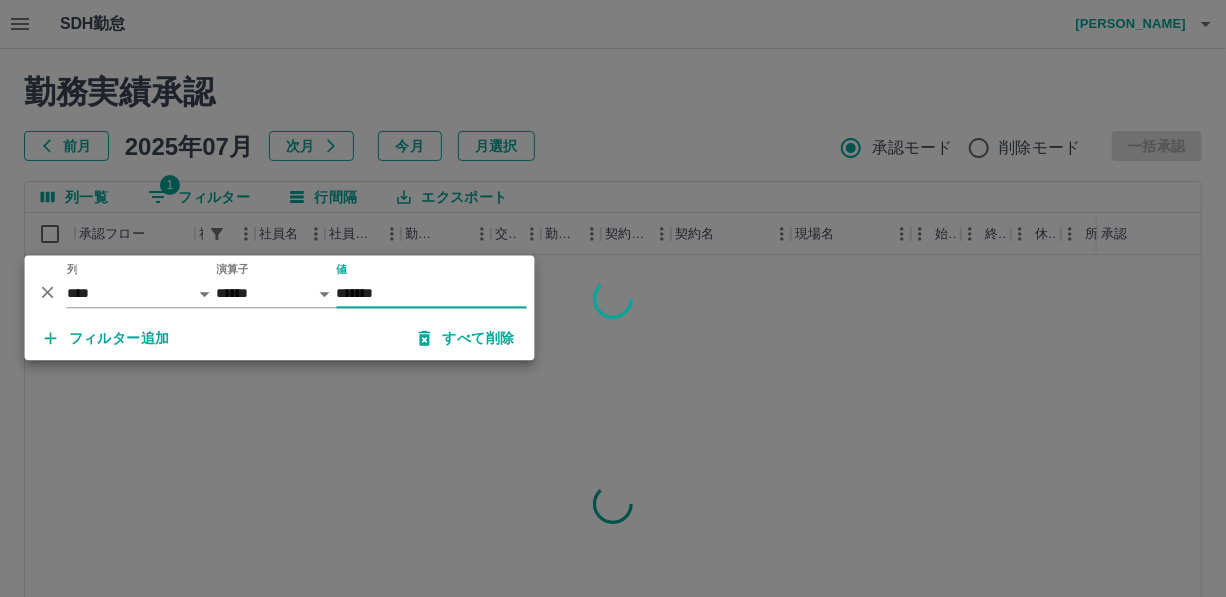 type on "*******" 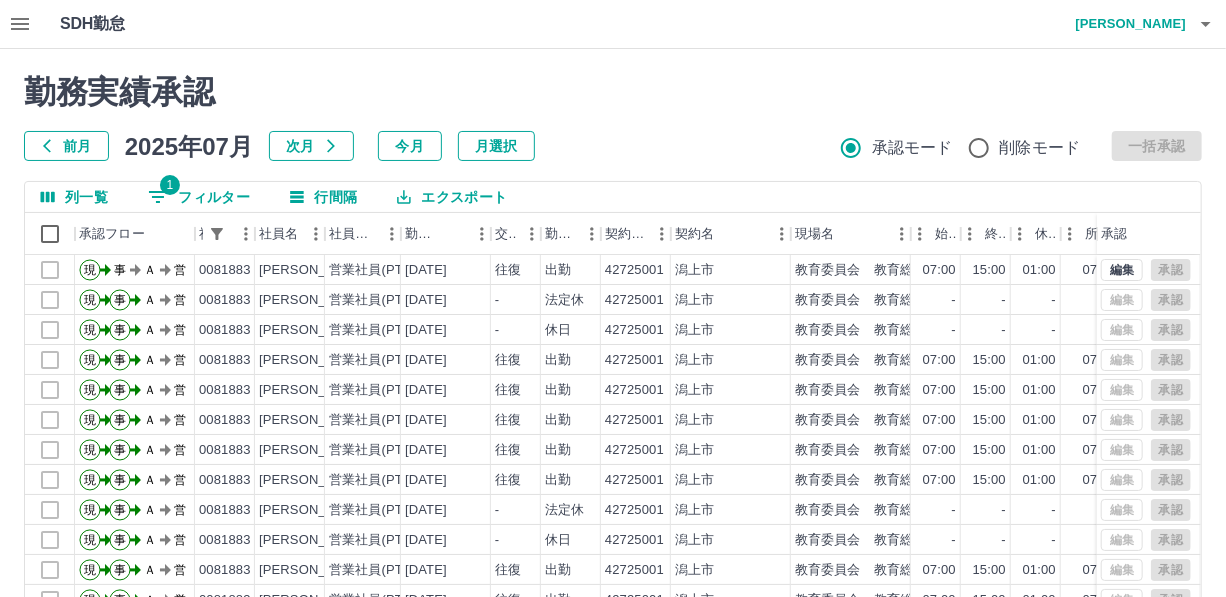 click on "1 フィルター" at bounding box center [199, 197] 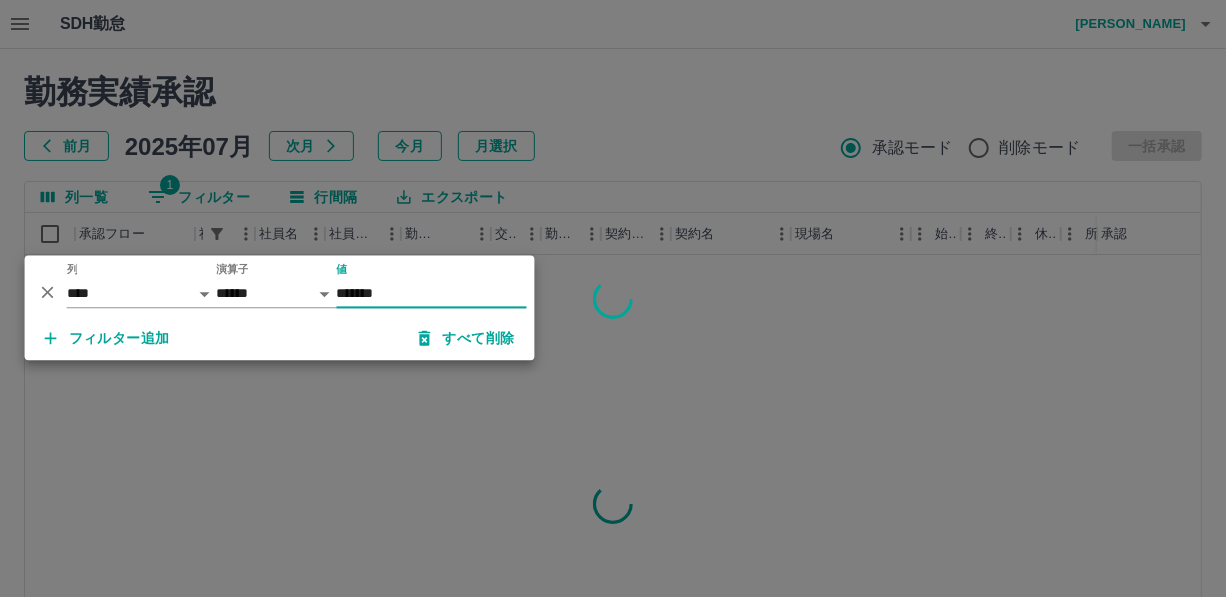 type on "*******" 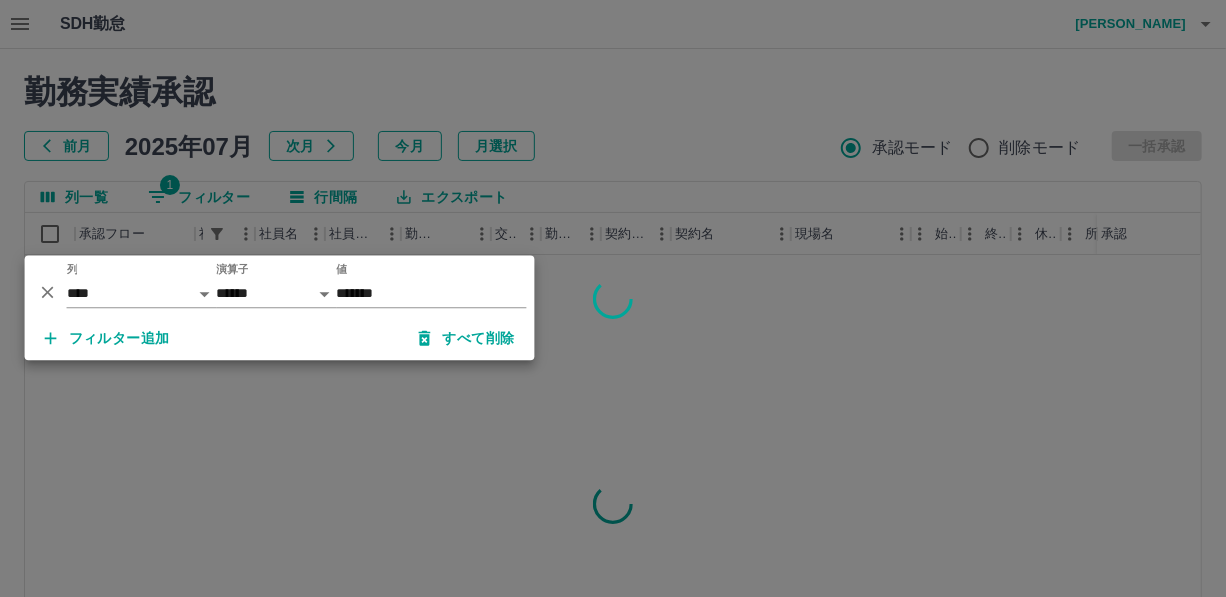 click at bounding box center (613, 298) 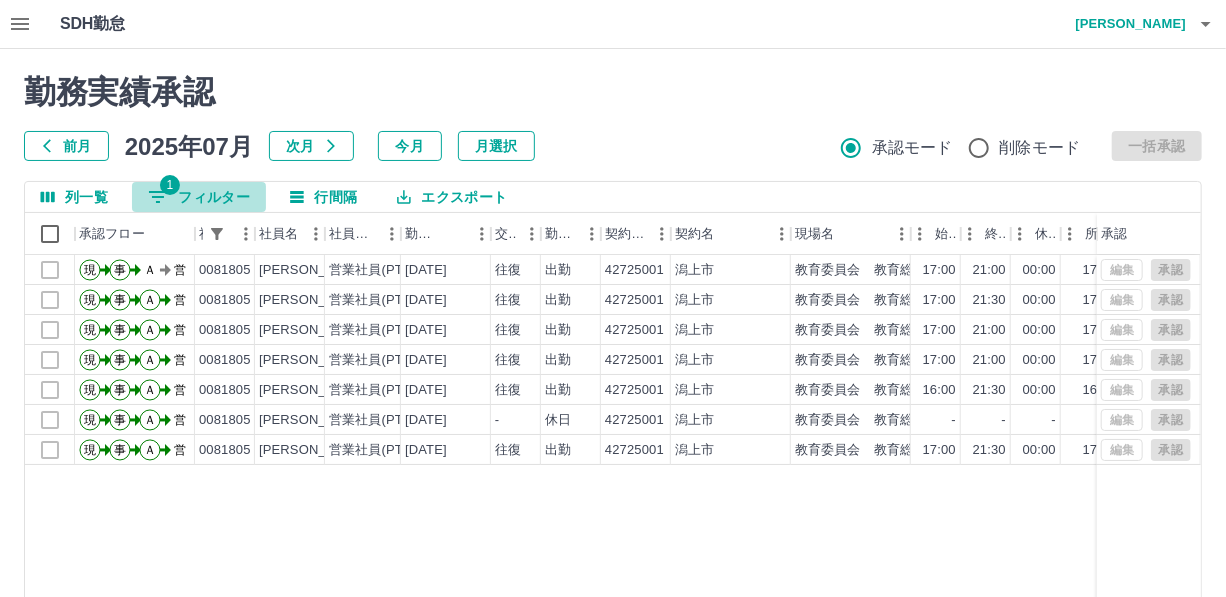 click on "1 フィルター" at bounding box center (199, 197) 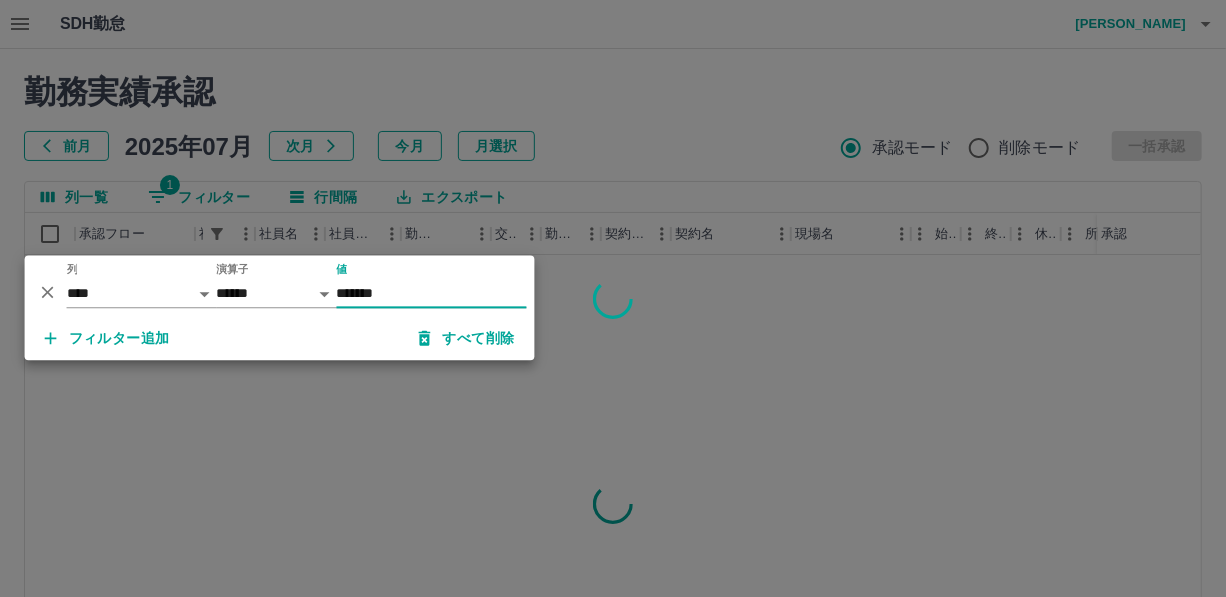 type on "*******" 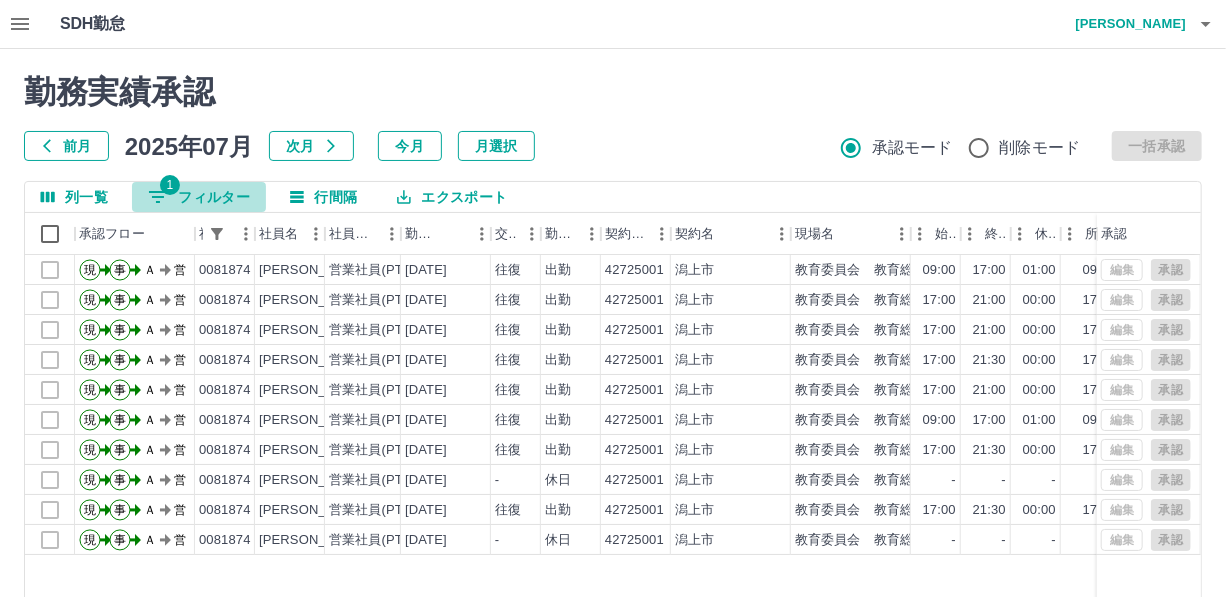 click on "1 フィルター" at bounding box center (199, 197) 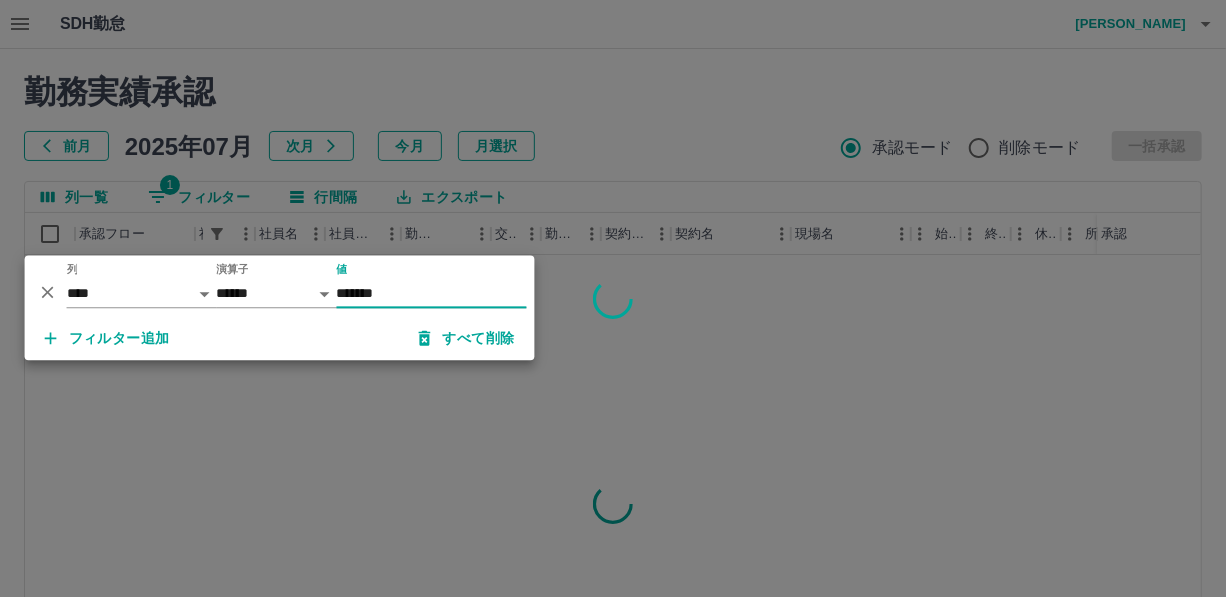 type on "*******" 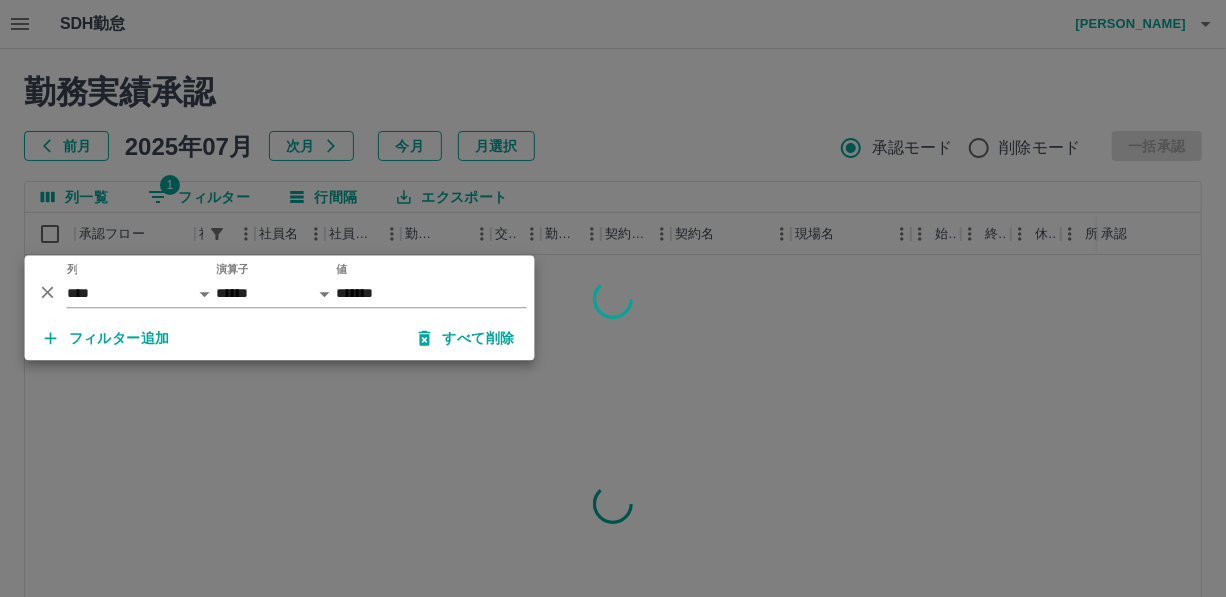 click at bounding box center [613, 298] 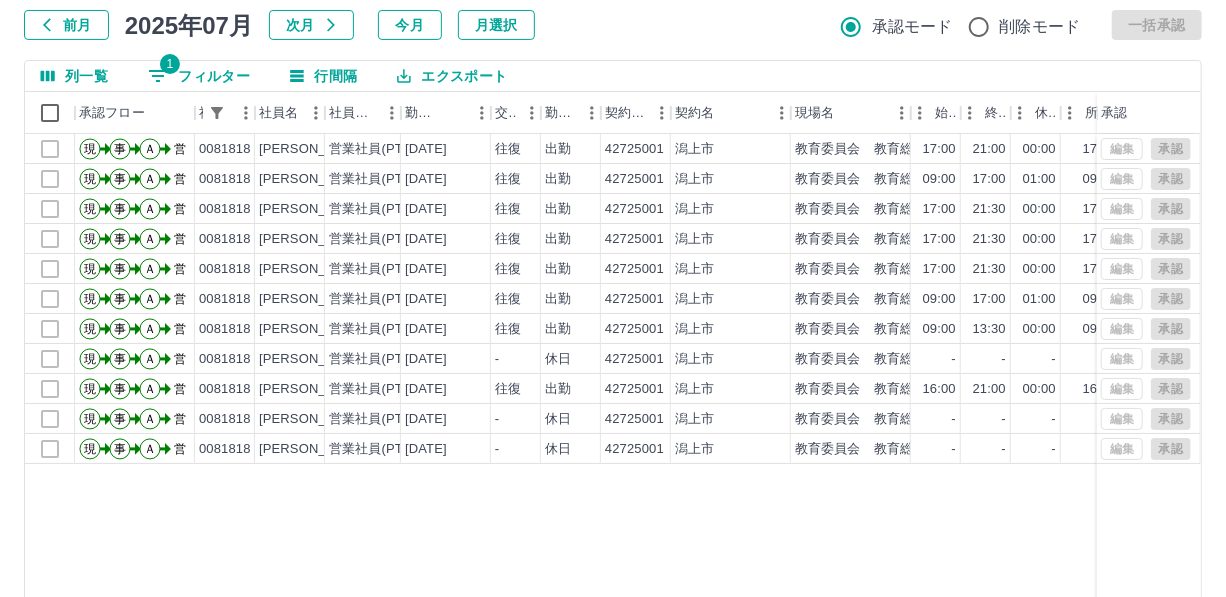 scroll, scrollTop: 90, scrollLeft: 0, axis: vertical 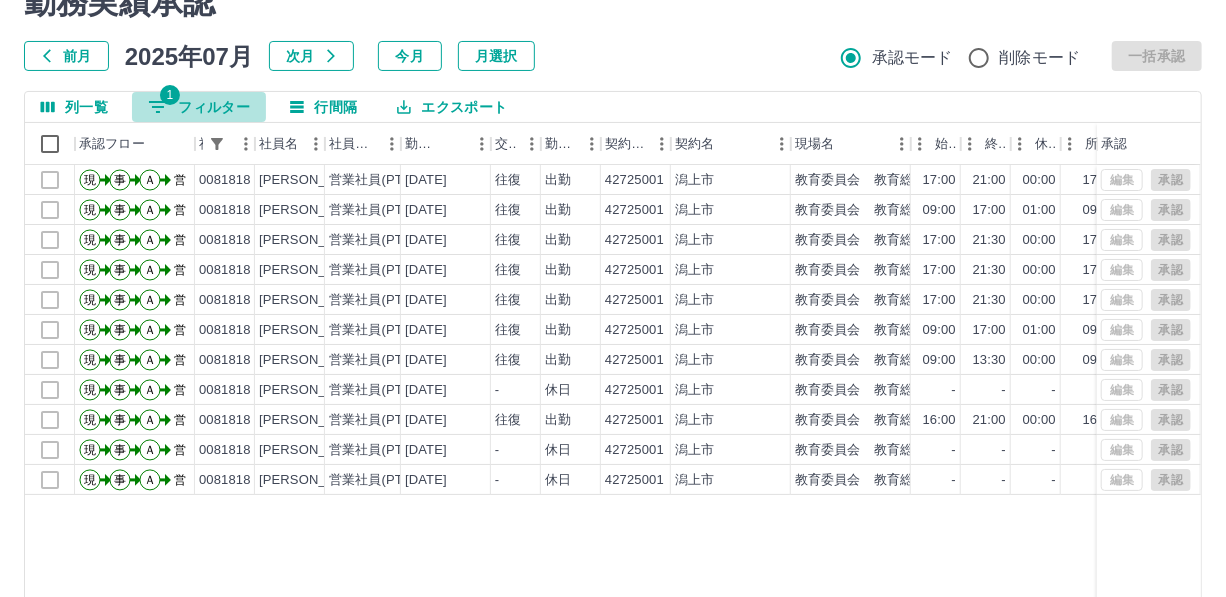 click on "1 フィルター" at bounding box center [199, 107] 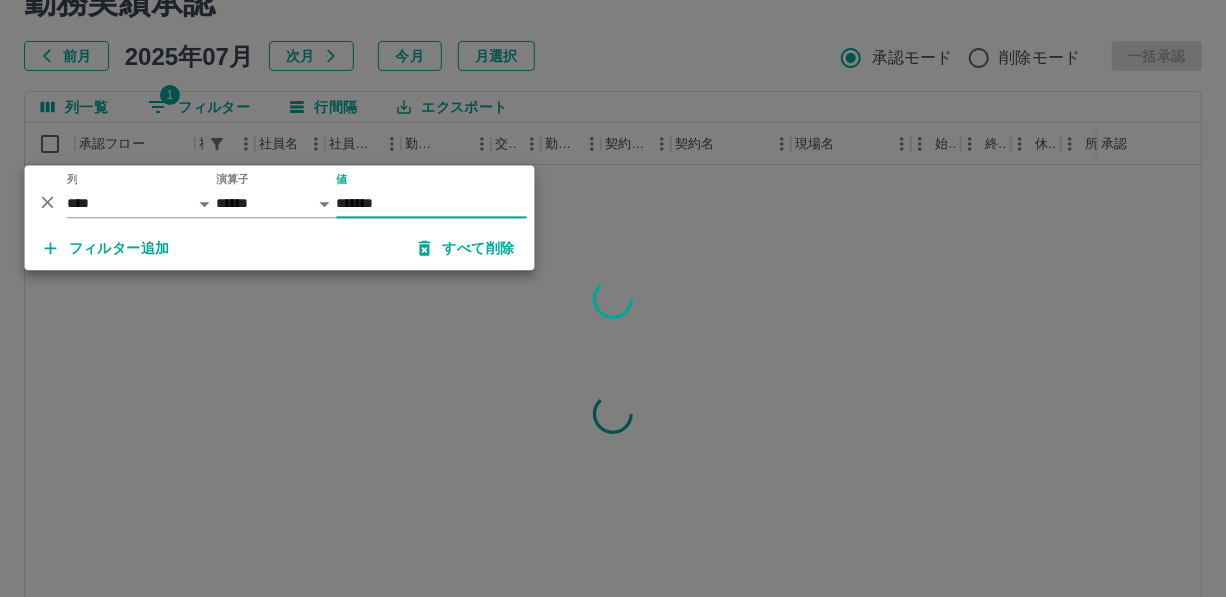 type on "*******" 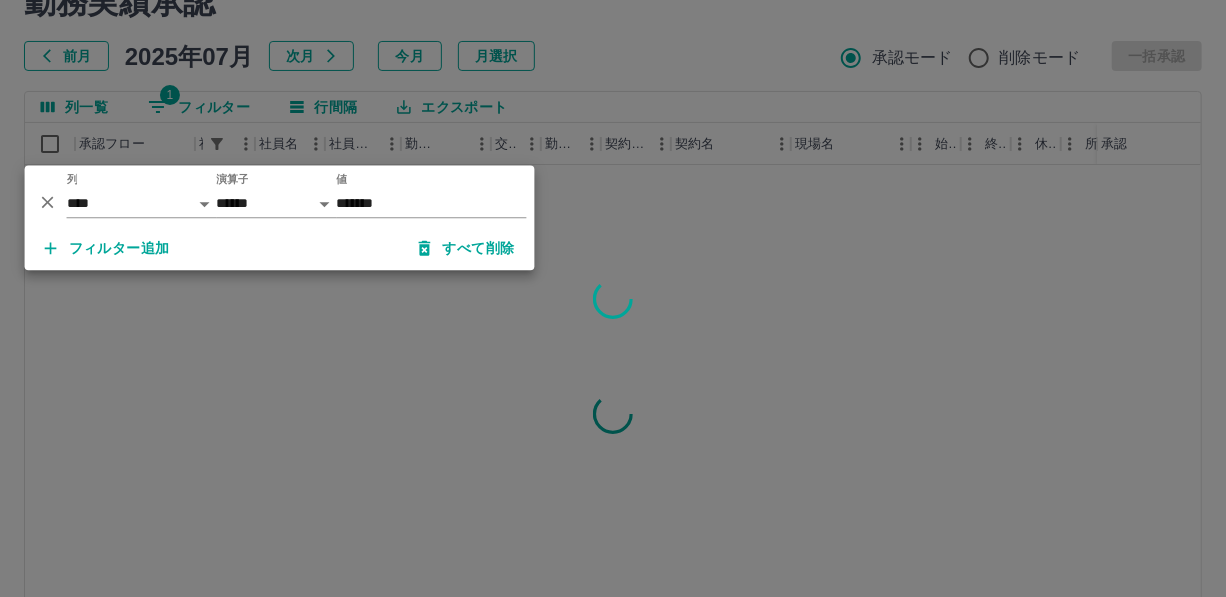 click at bounding box center (613, 298) 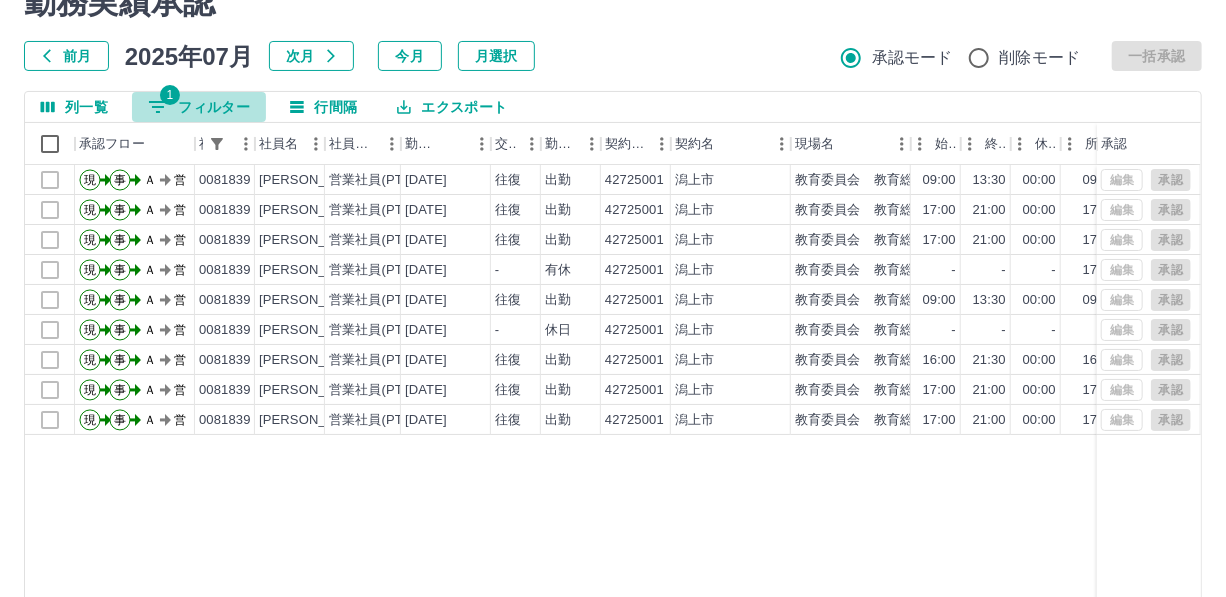 click on "1 フィルター" at bounding box center (199, 107) 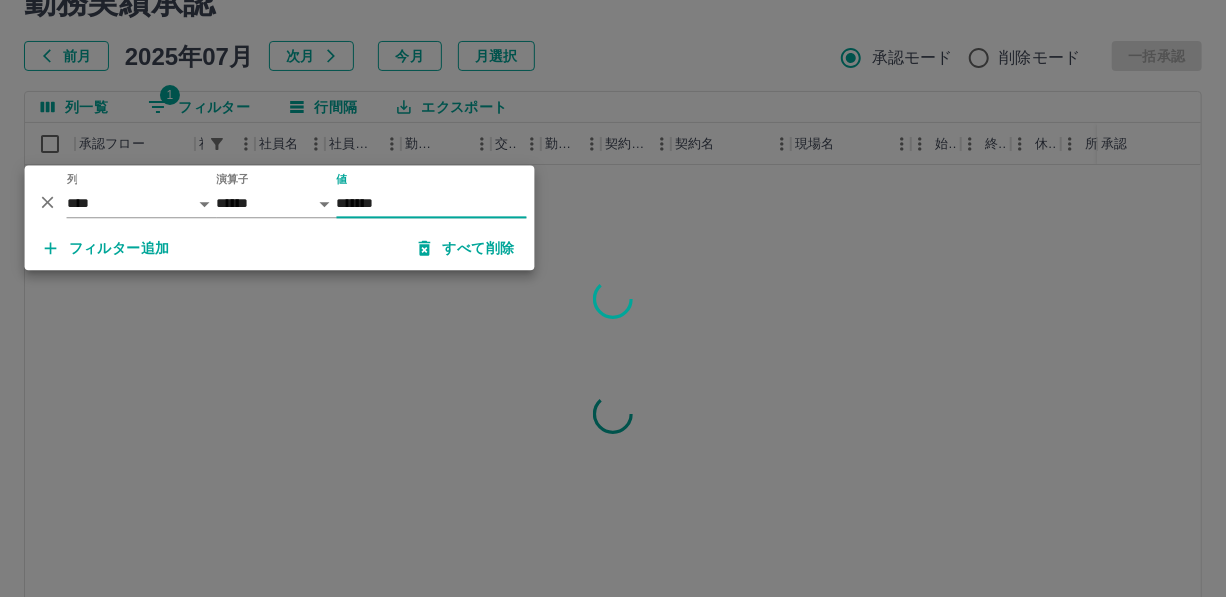 type on "*******" 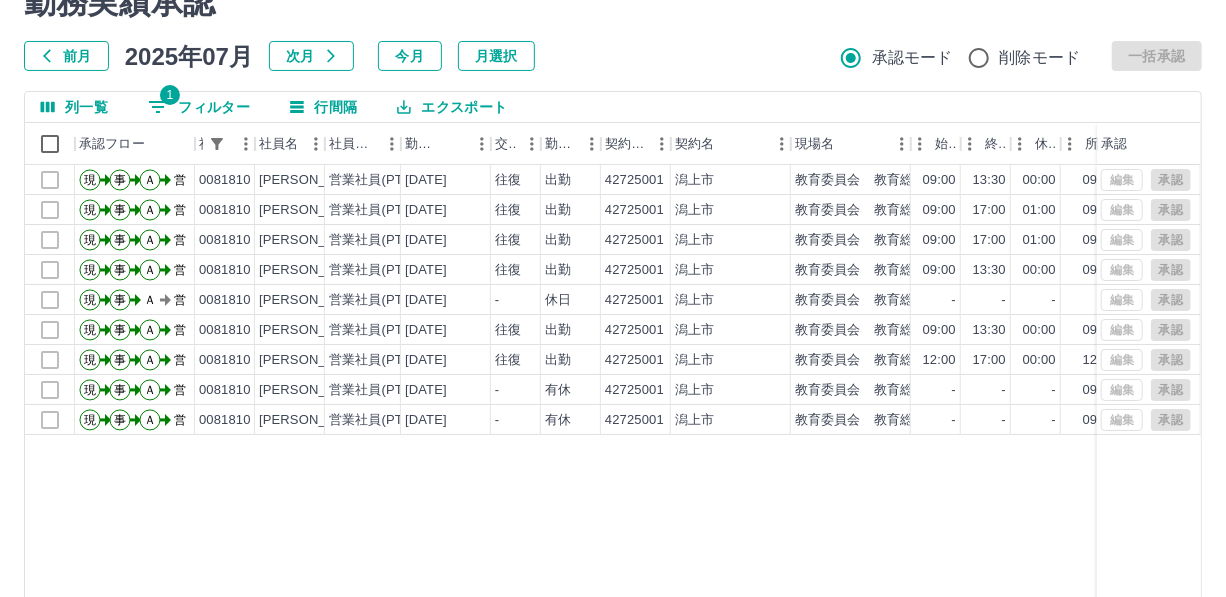 click on "1 フィルター" at bounding box center (199, 107) 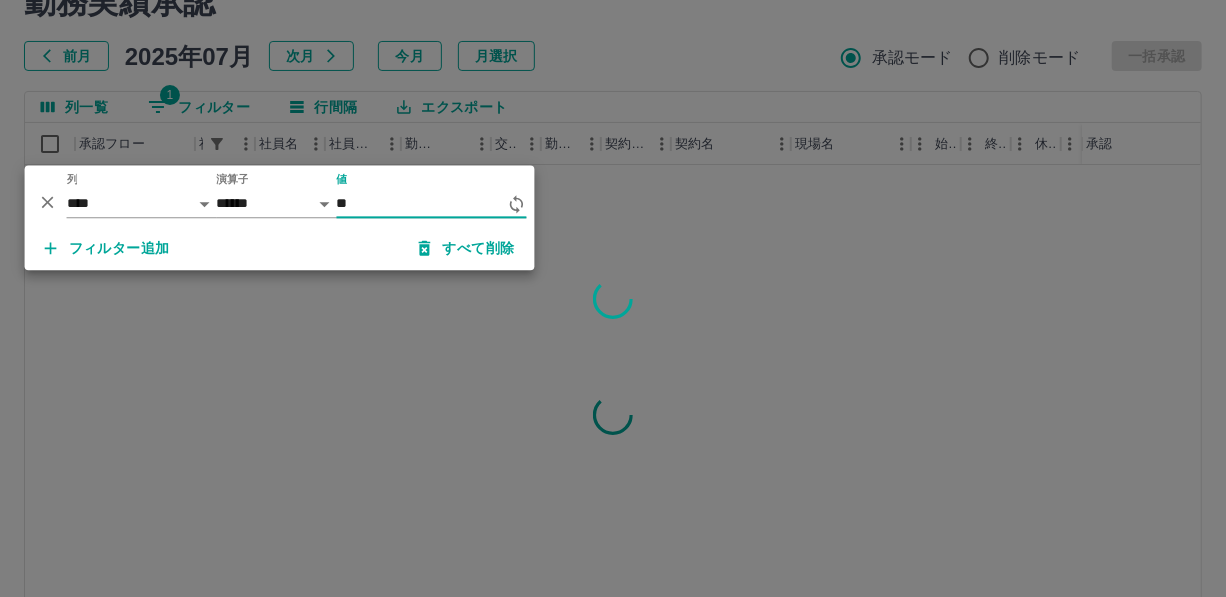 type on "*" 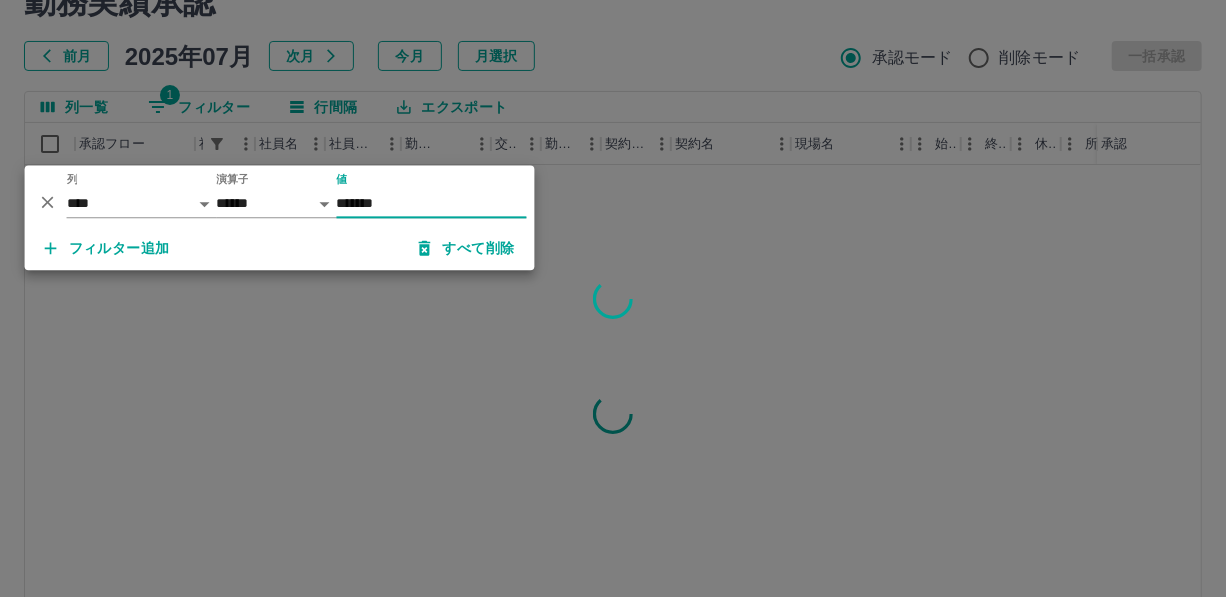 type on "*******" 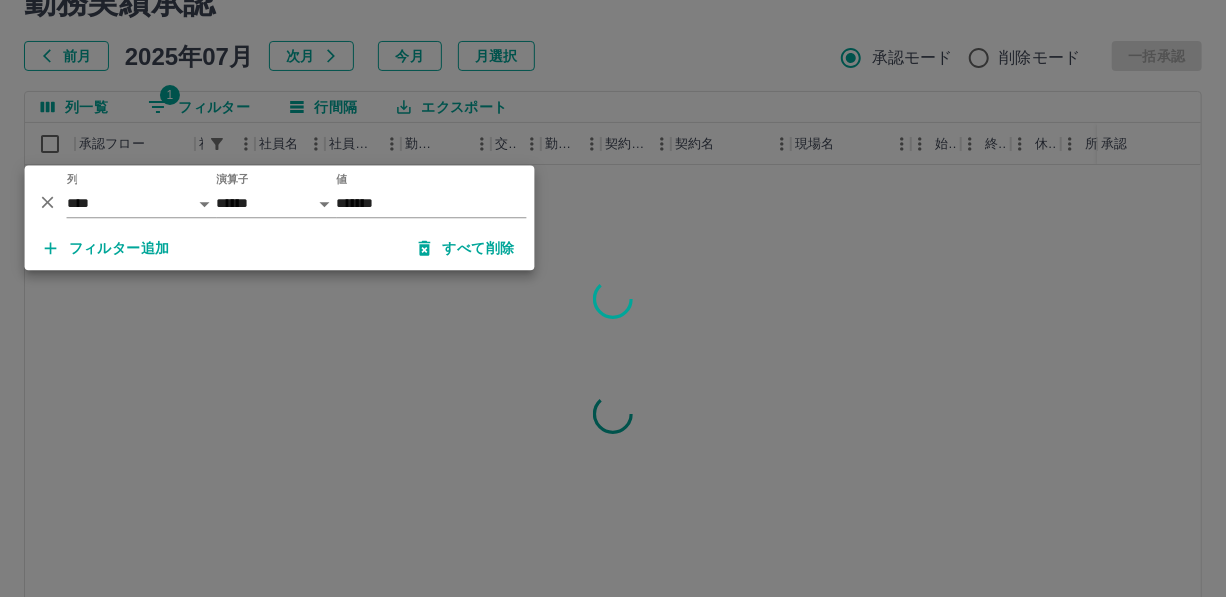 click at bounding box center [613, 298] 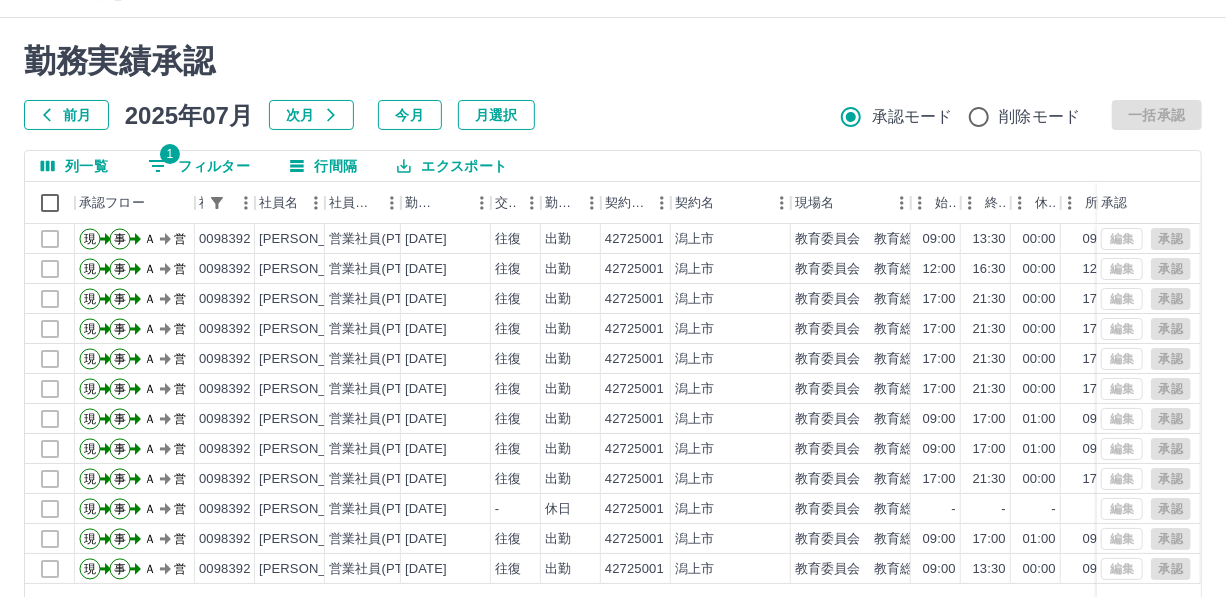 scroll, scrollTop: 0, scrollLeft: 0, axis: both 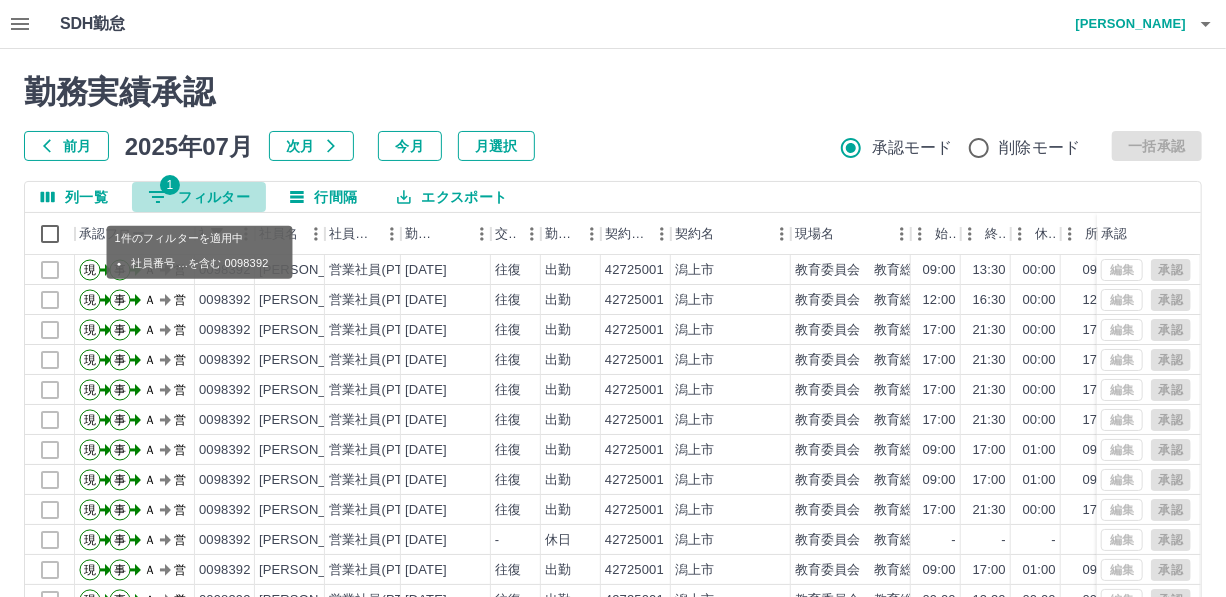 click on "1 フィルター" at bounding box center [199, 197] 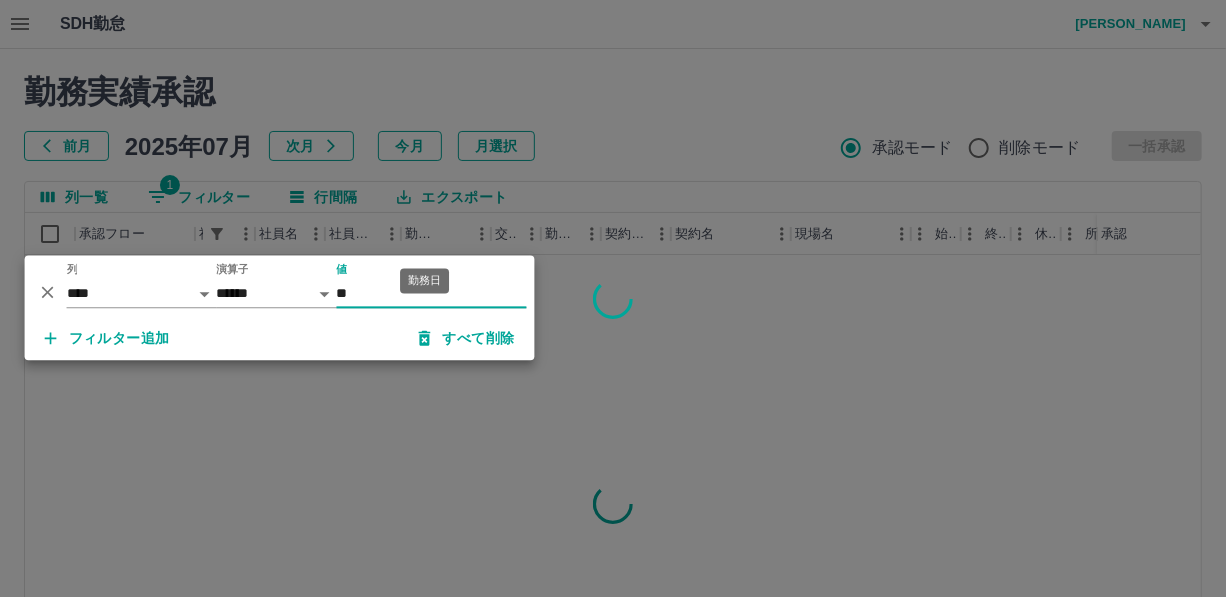 type on "*" 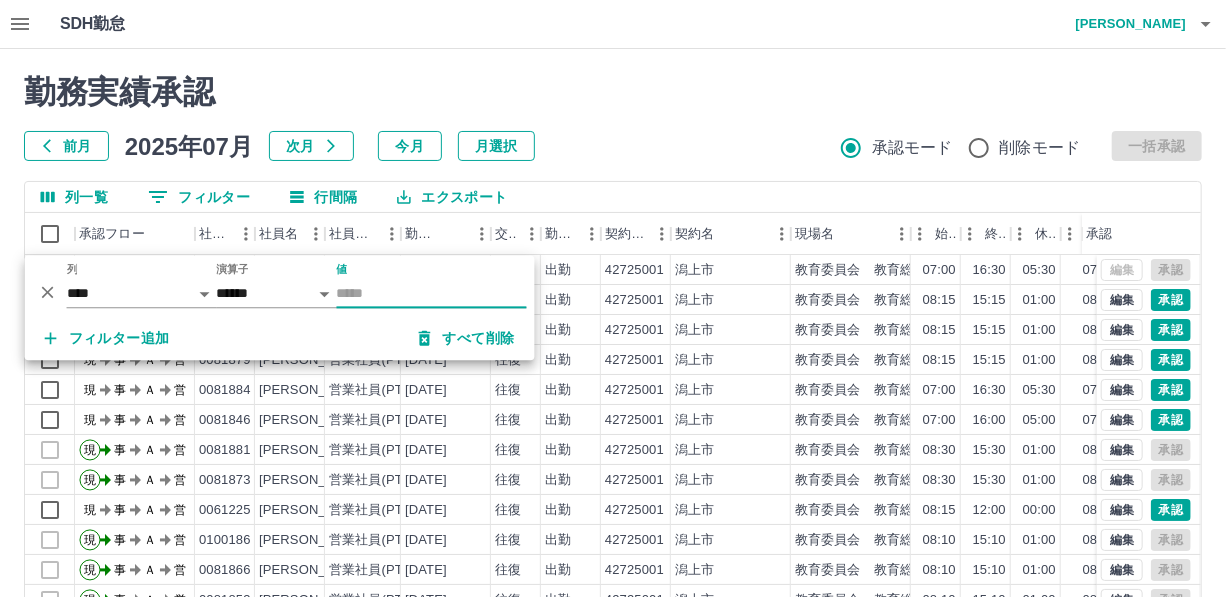 type 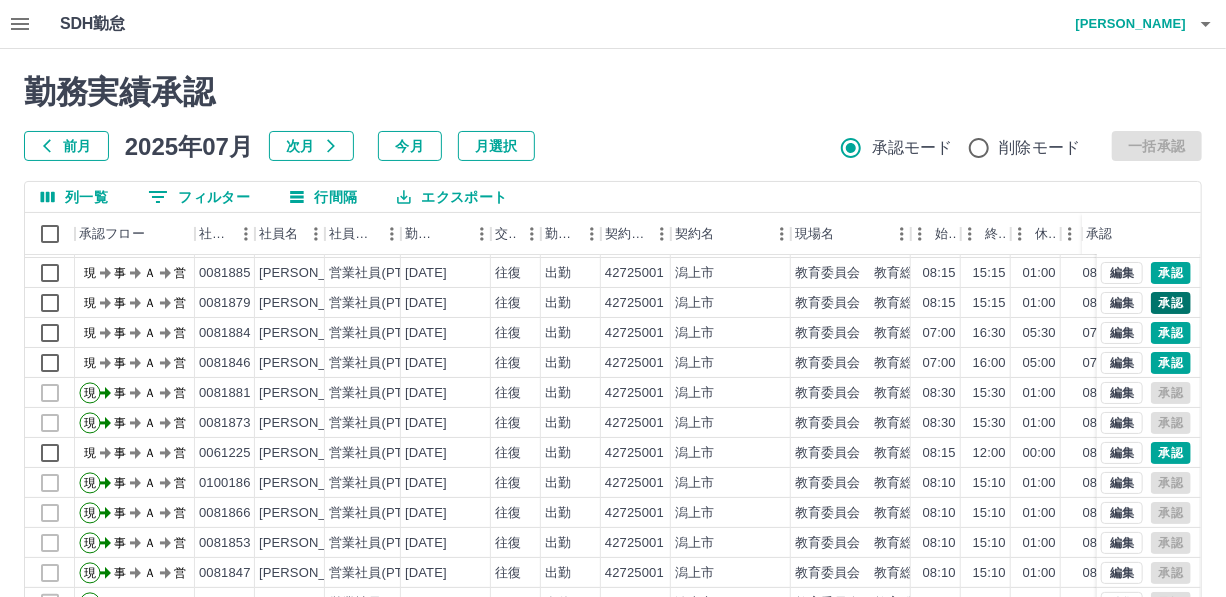 scroll, scrollTop: 0, scrollLeft: 0, axis: both 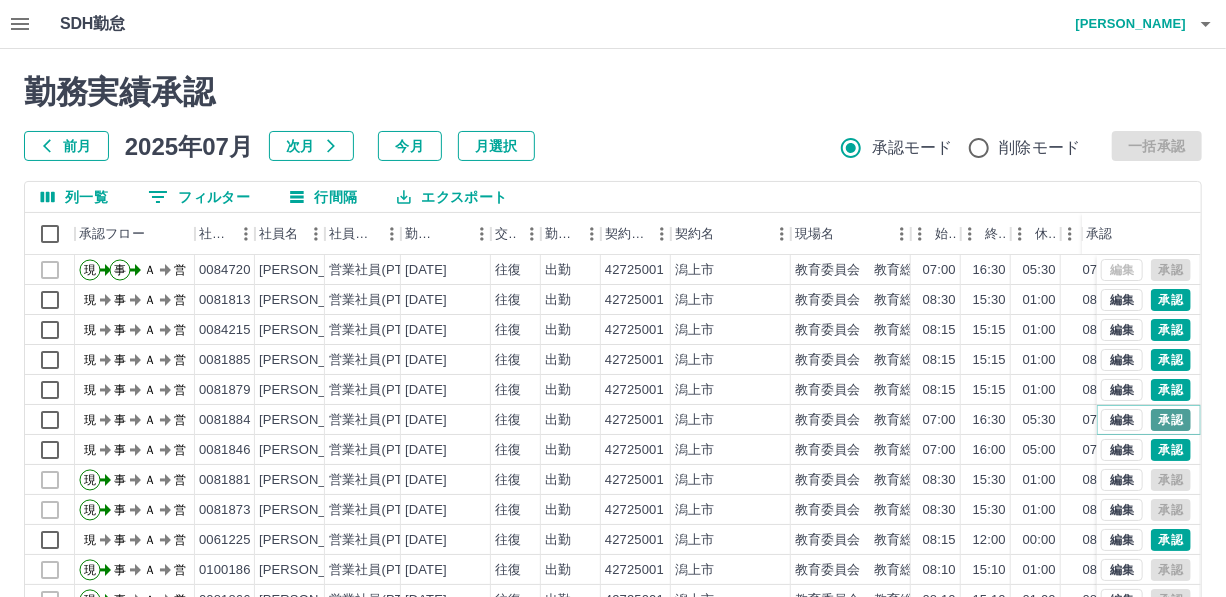 click on "承認" at bounding box center [1171, 420] 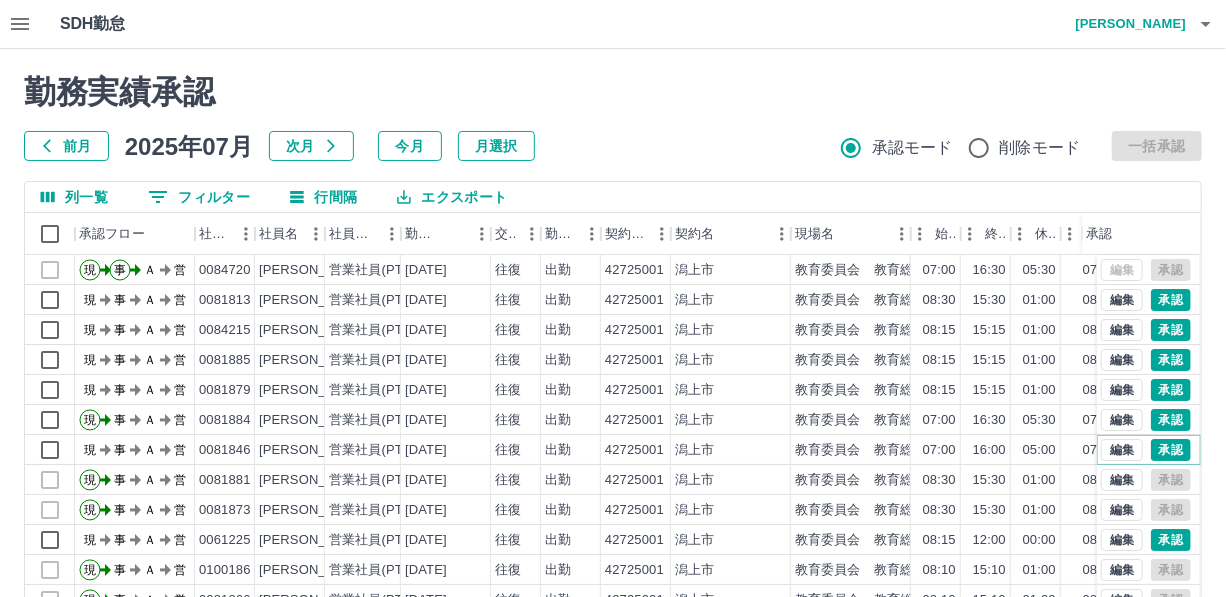 click on "承認" at bounding box center [1171, 450] 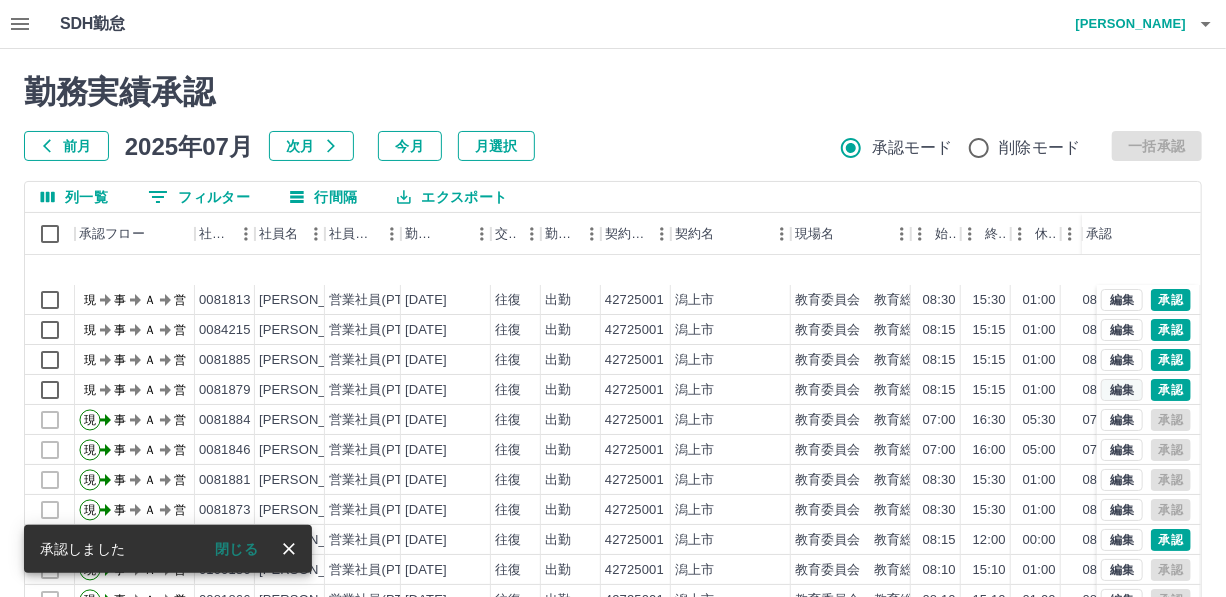 scroll, scrollTop: 101, scrollLeft: 0, axis: vertical 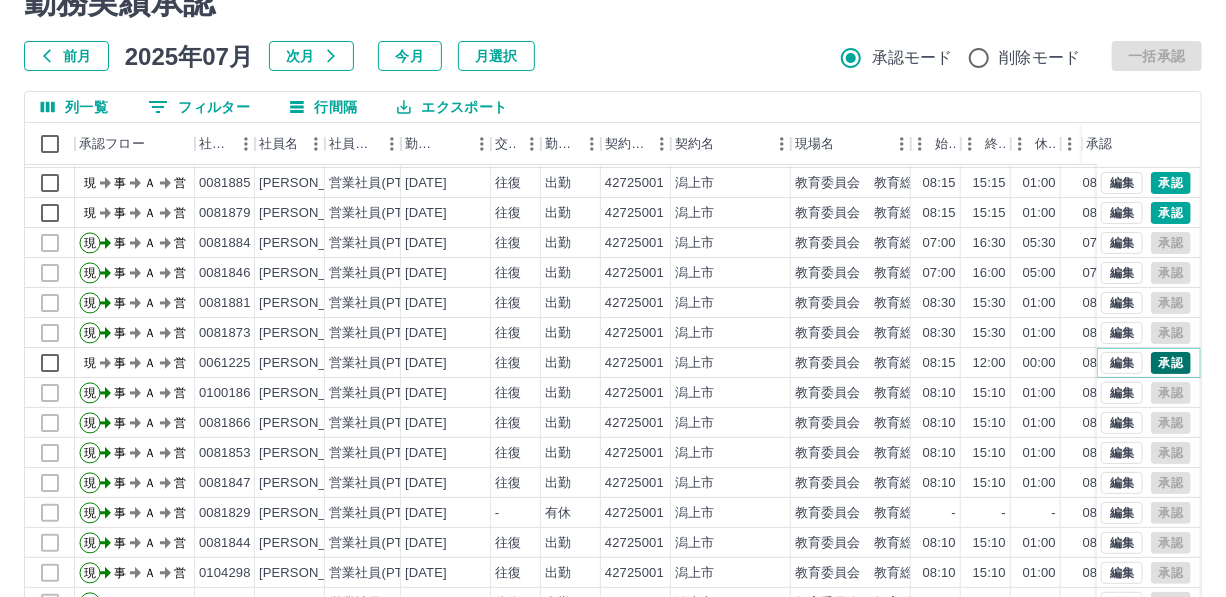 click on "承認" at bounding box center [1171, 363] 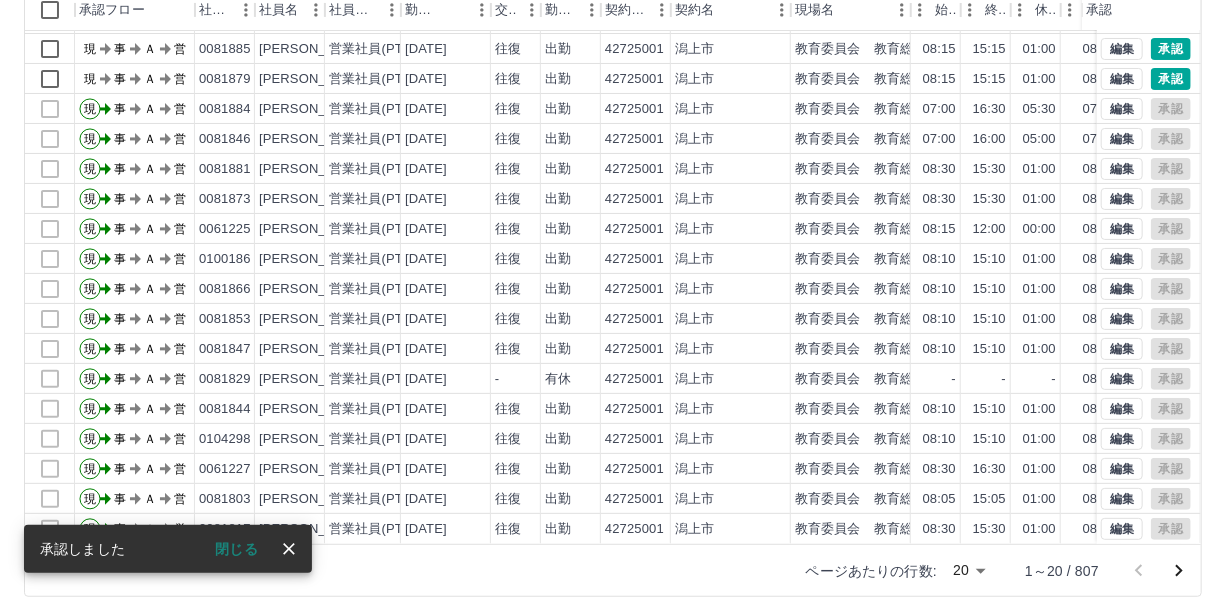 scroll, scrollTop: 248, scrollLeft: 0, axis: vertical 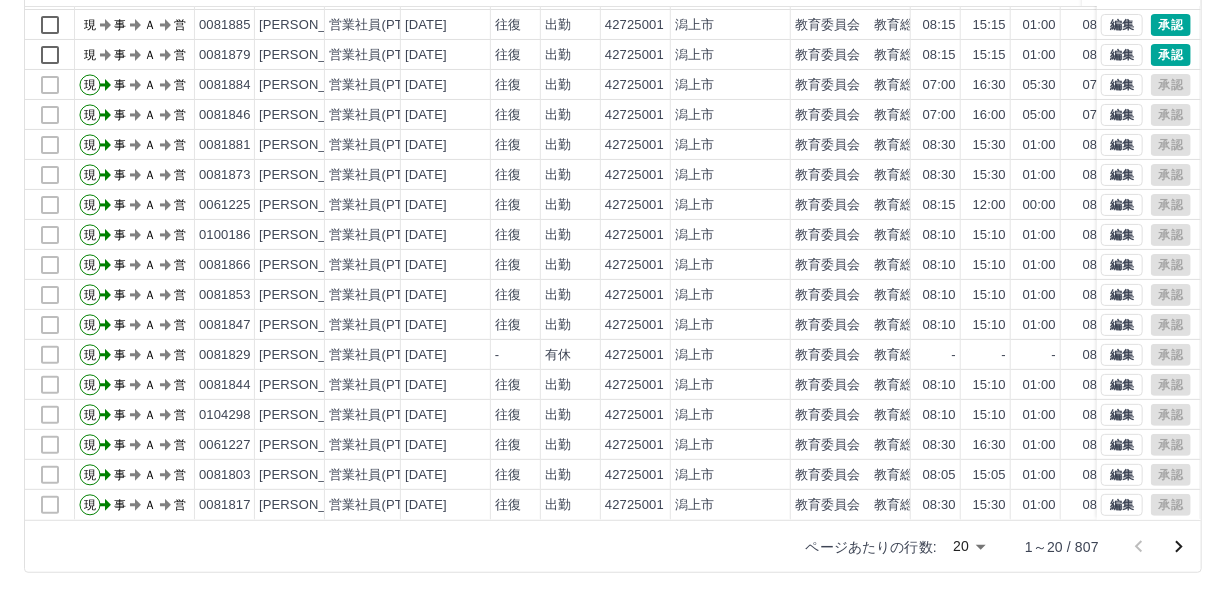 click on "SDH勤怠 [PERSON_NAME] 勤務実績承認 前月 [DATE] 次月 今月 月選択 承認モード 削除モード 一括承認 列一覧 0 フィルター 行間隔 エクスポート 承認フロー 社員番号 社員名 社員区分 勤務日 交通費 勤務区分 契約コード 契約名 現場名 始業 終業 休憩 所定開始 所定終業 所定休憩 拘束 勤務 遅刻等 承認 現 事 Ａ 営 0081813 [PERSON_NAME] 営業社員(PT契約) [DATE] 往復 出勤 42725001 潟上市 教育委員会　教育総務課 08:30 15:30 01:00 08:30 15:30 01:00 07:00 06:00 00:00 現 事 Ａ 営 0084215 [PERSON_NAME] 営業社員(PT契約) [DATE] 往復 出勤 42725001 潟上市 教育委員会　教育総務課 08:15 15:15 01:00 08:15 15:15 01:00 07:00 06:00 00:00 現 事 Ａ 営 0081885 [PERSON_NAME] 営業社員(PT契約) [DATE] 往復 出勤 42725001 潟上市 教育委員会　教育総務課 08:15 15:15 01:00 08:15 15:15 01:00 07:00 06:00 00:00 現 事 Ａ 営 0081879 [PERSON_NAME]" at bounding box center [613, 174] 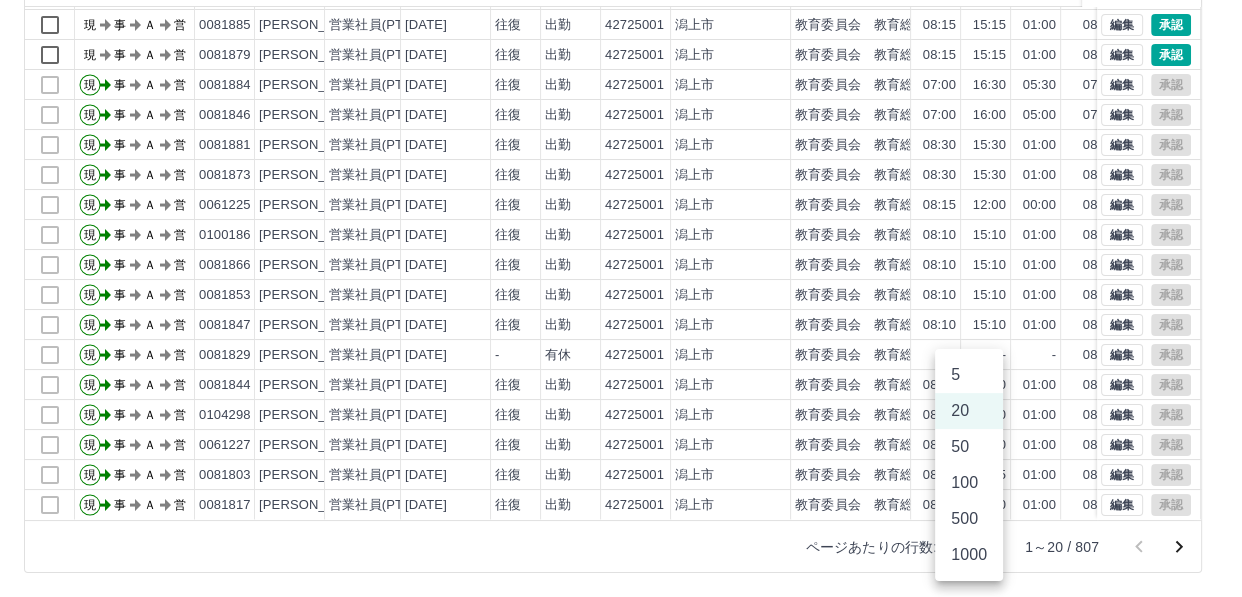 click on "500" at bounding box center (969, 519) 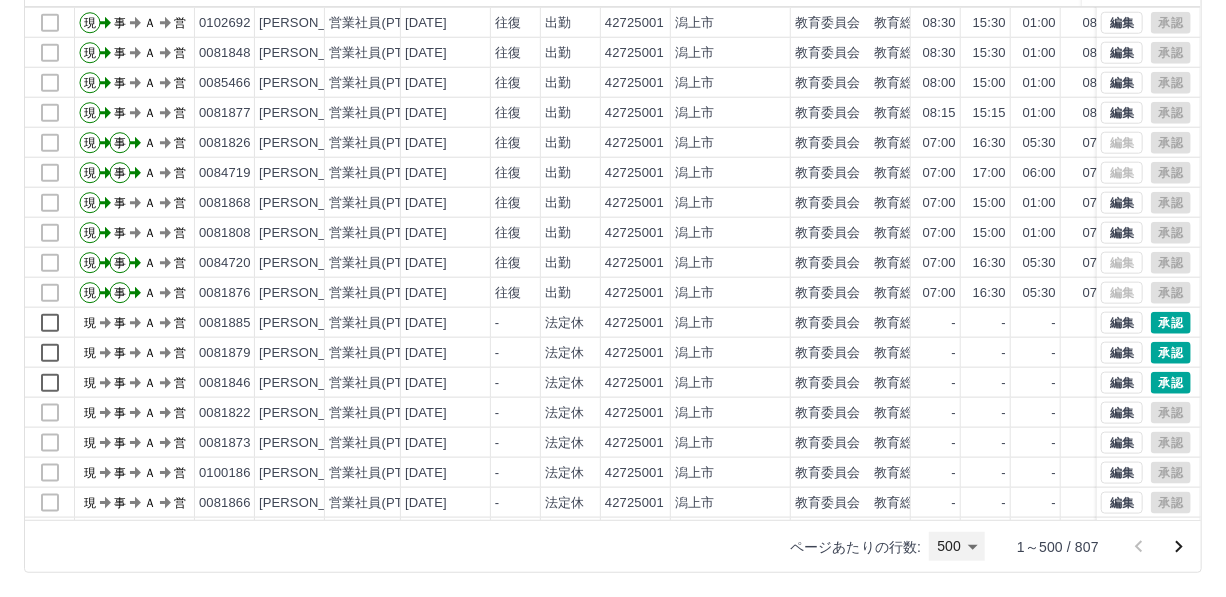 scroll, scrollTop: 909, scrollLeft: 0, axis: vertical 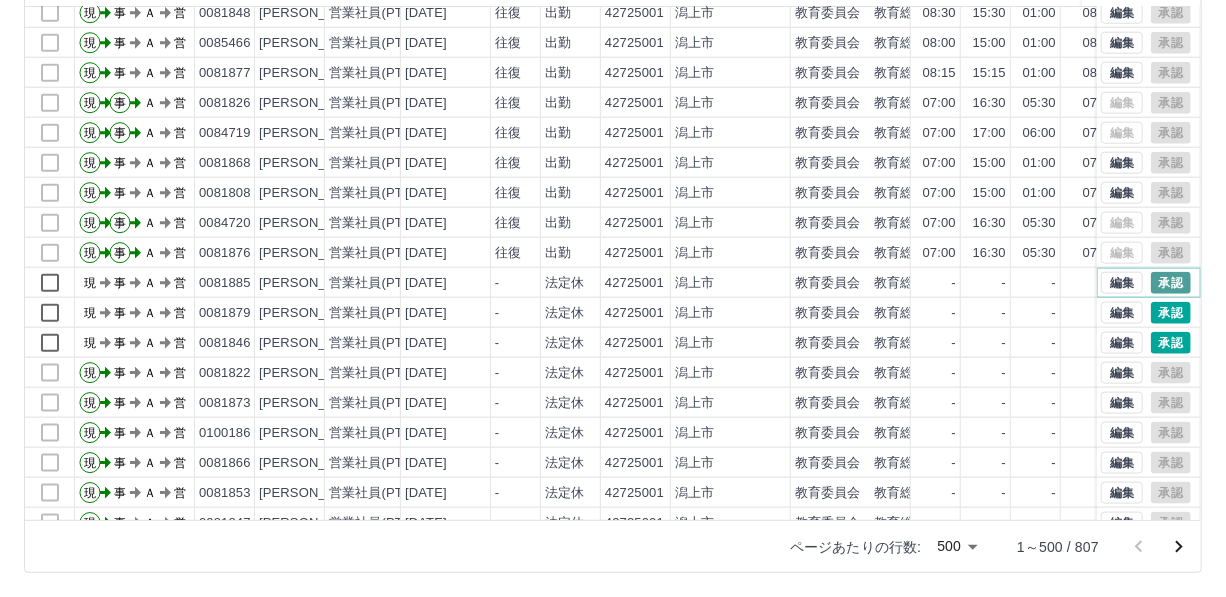 click on "承認" at bounding box center [1171, 283] 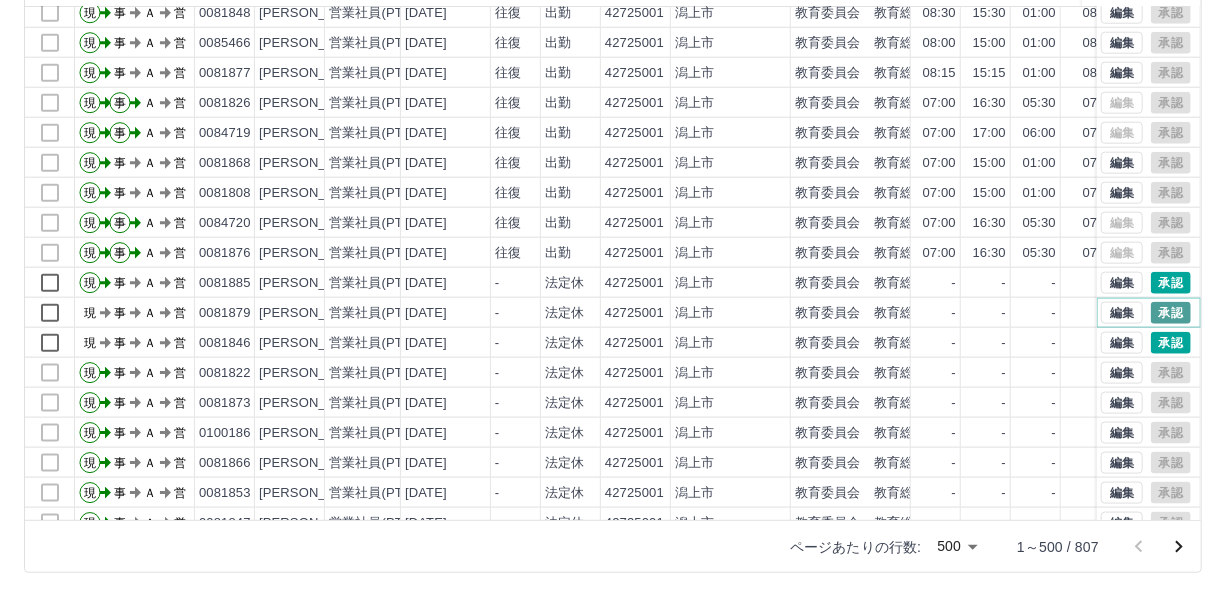 click on "承認" at bounding box center (1171, 313) 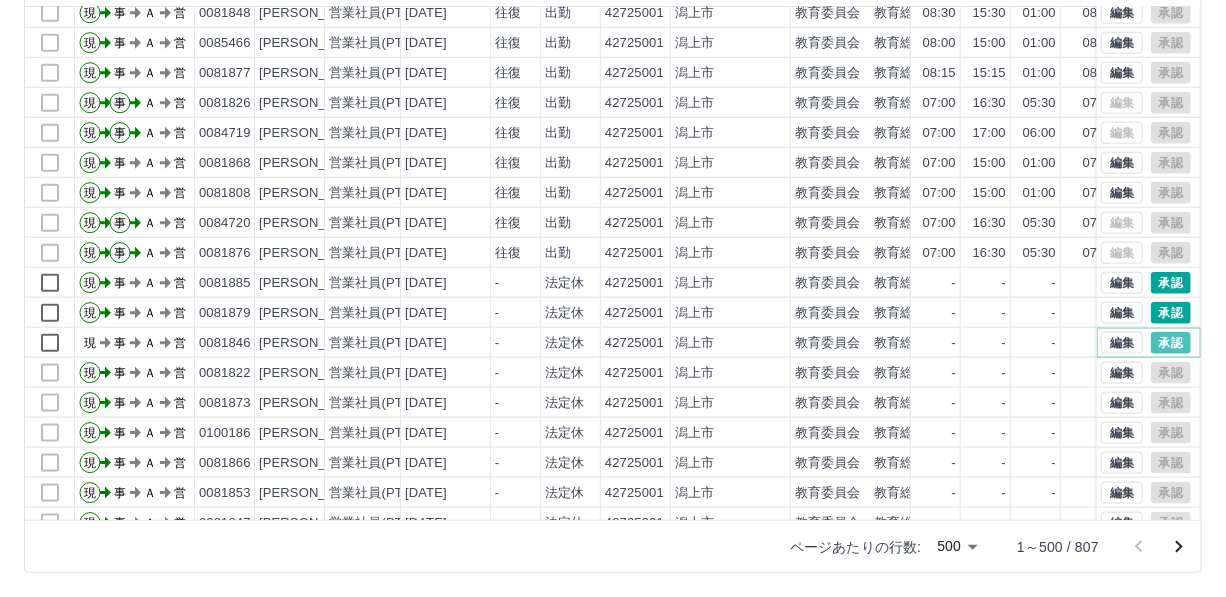 click on "承認" at bounding box center [1171, 343] 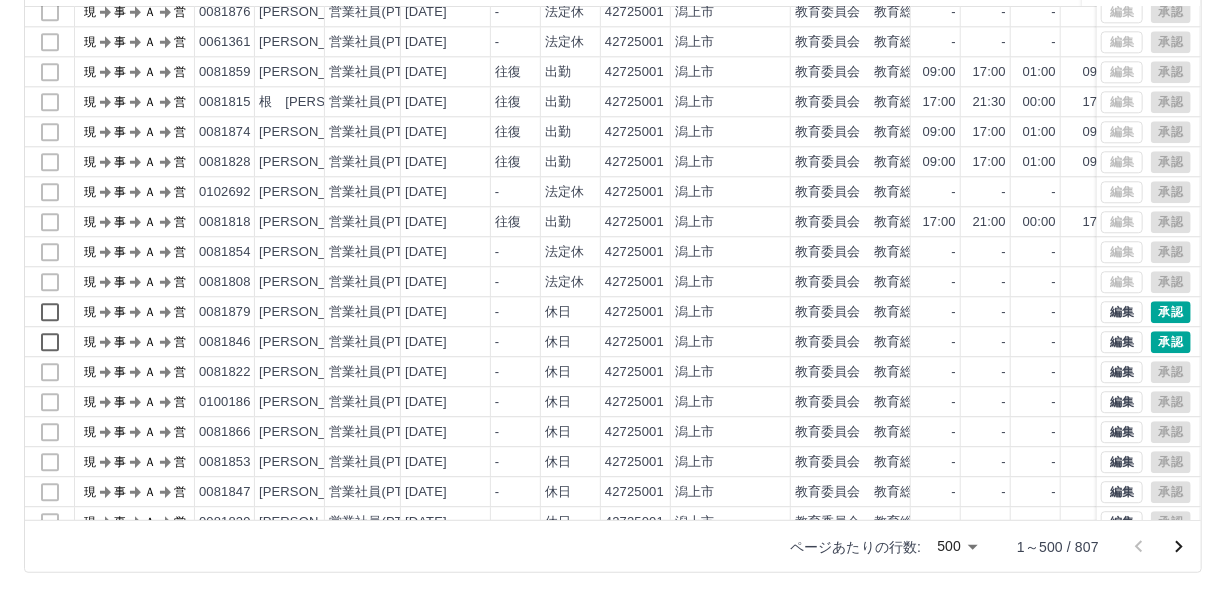 scroll, scrollTop: 2272, scrollLeft: 0, axis: vertical 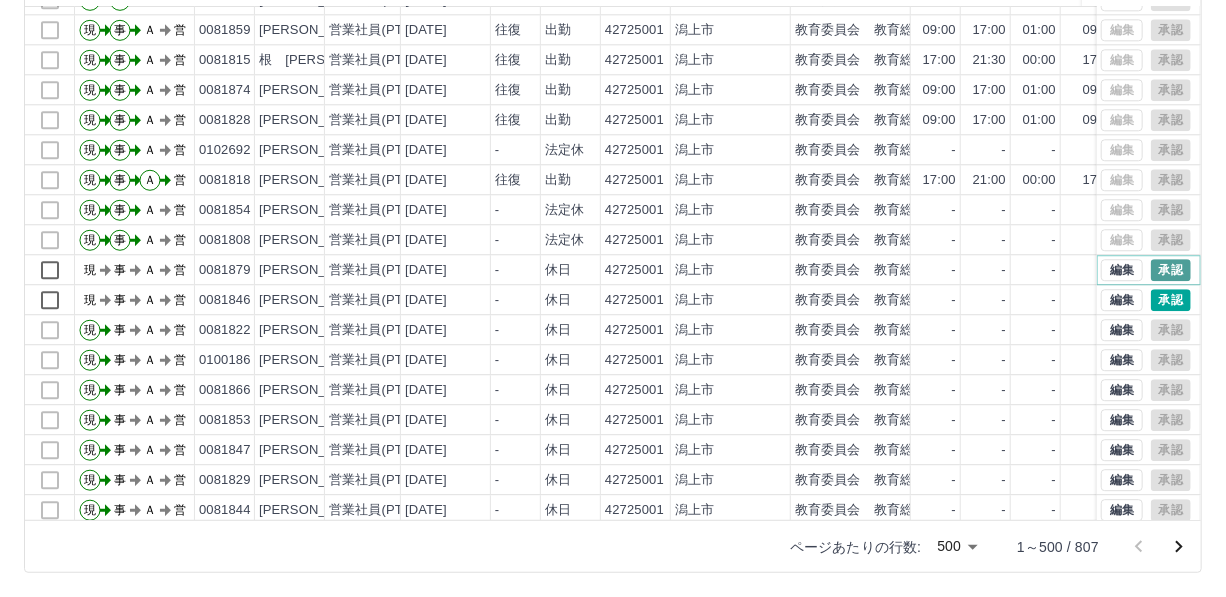 click on "承認" at bounding box center [1171, 270] 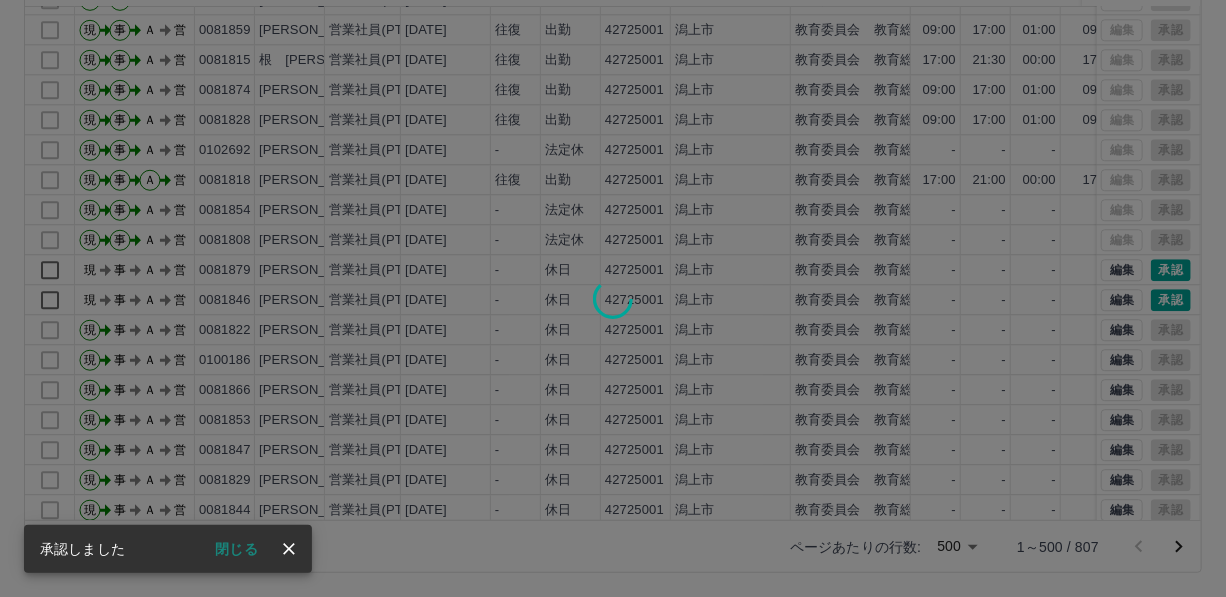 click at bounding box center (613, 298) 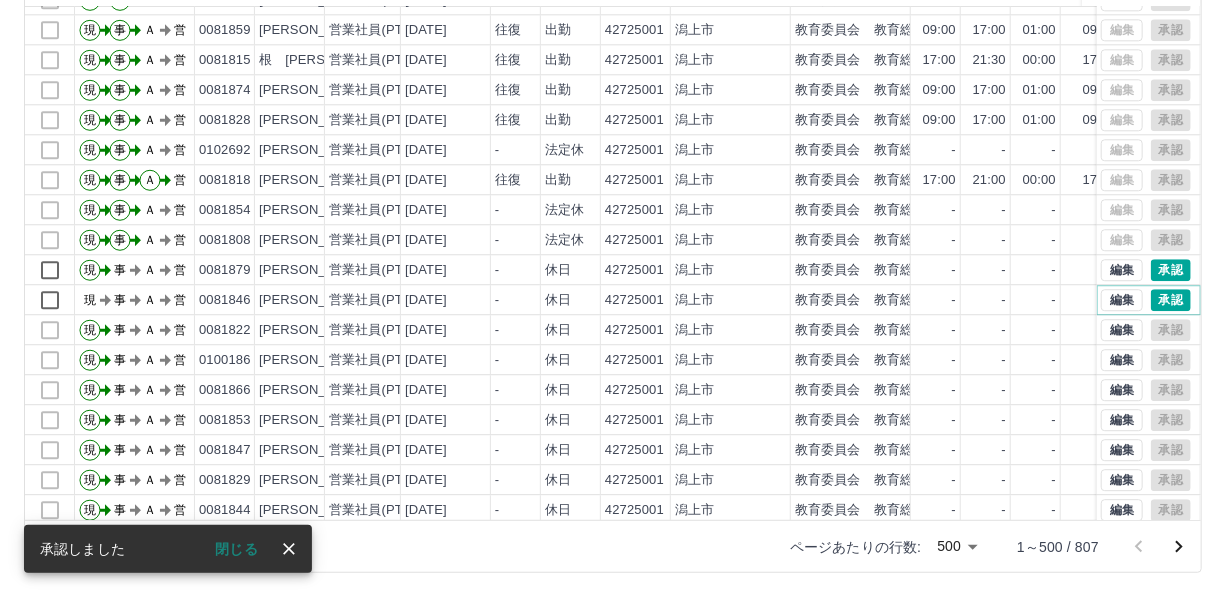 click on "承認" at bounding box center [1171, 300] 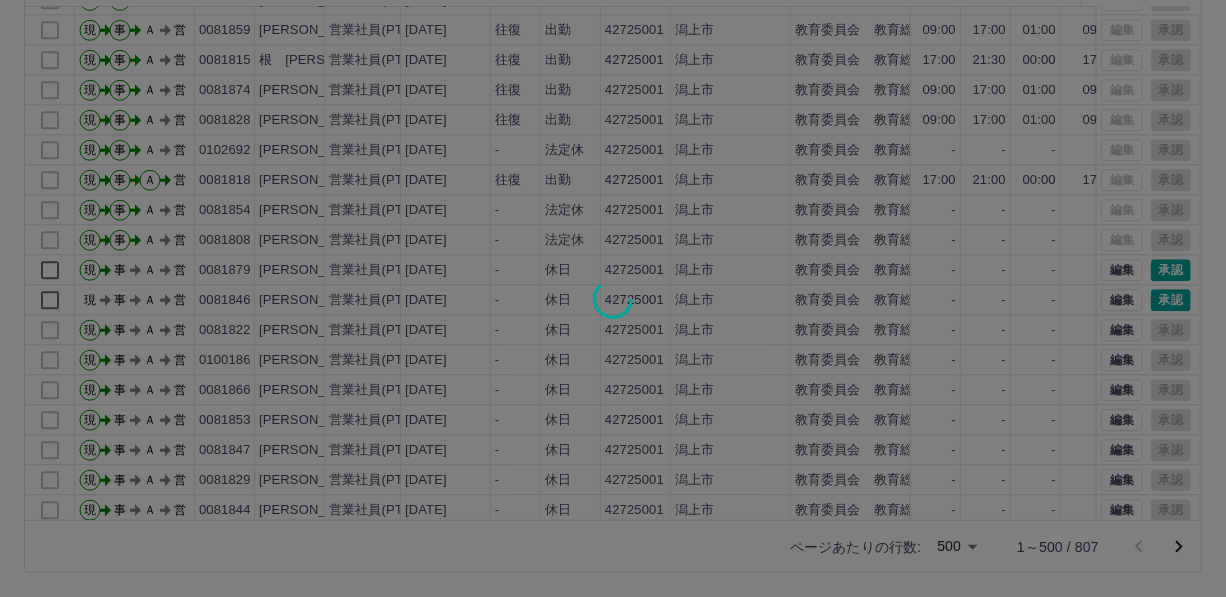 click at bounding box center (613, 298) 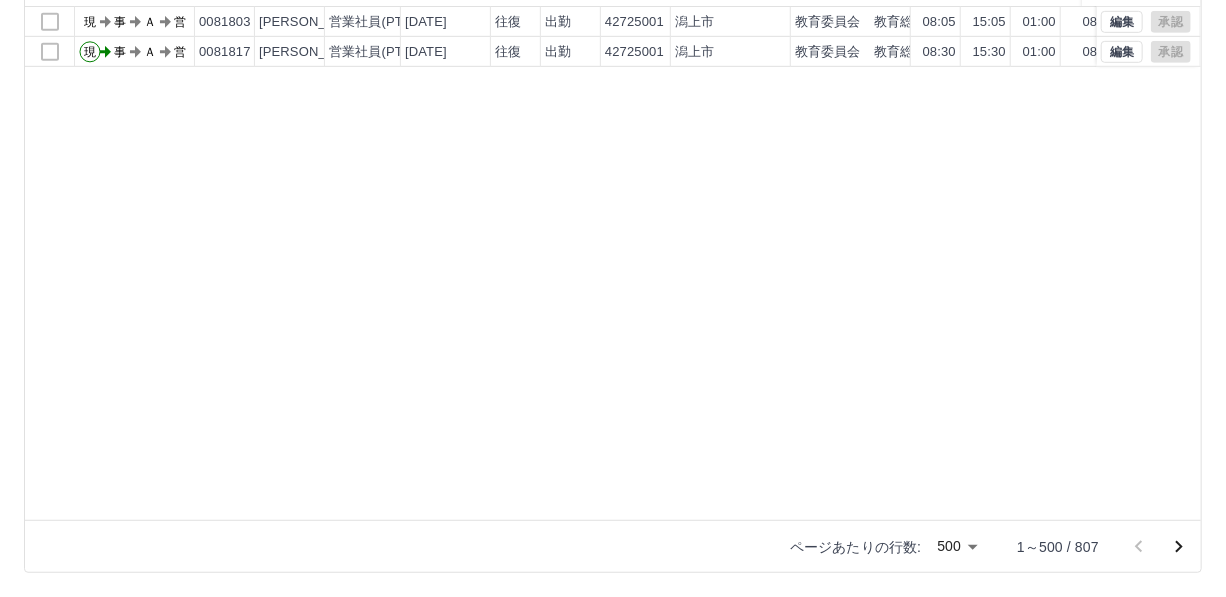 scroll, scrollTop: 0, scrollLeft: 0, axis: both 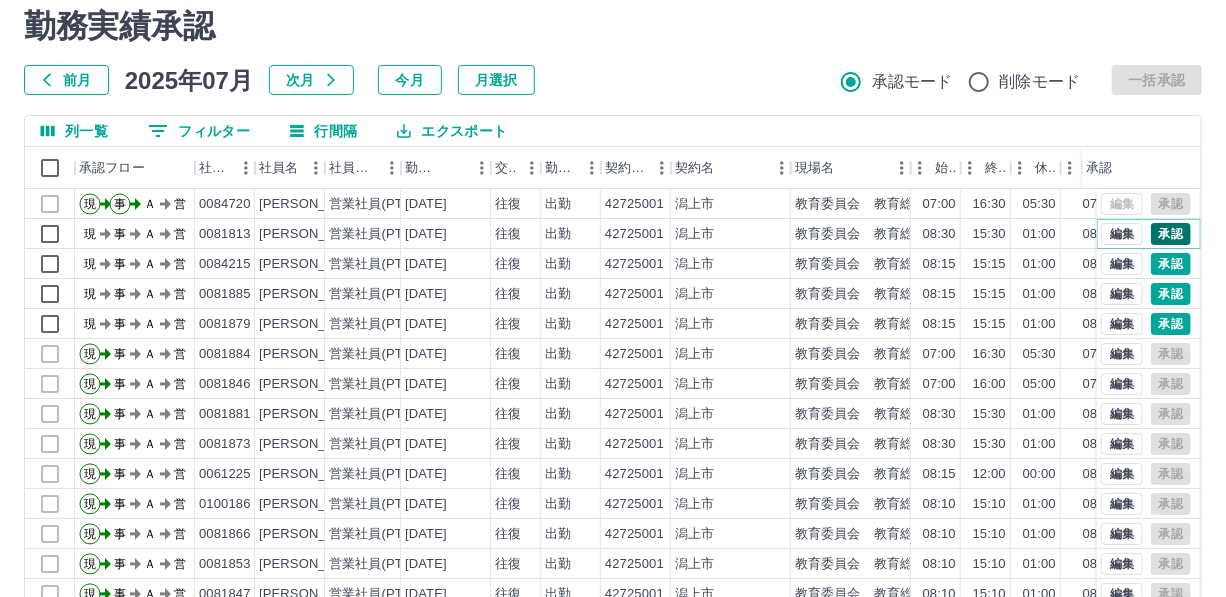 click on "承認" at bounding box center [1171, 234] 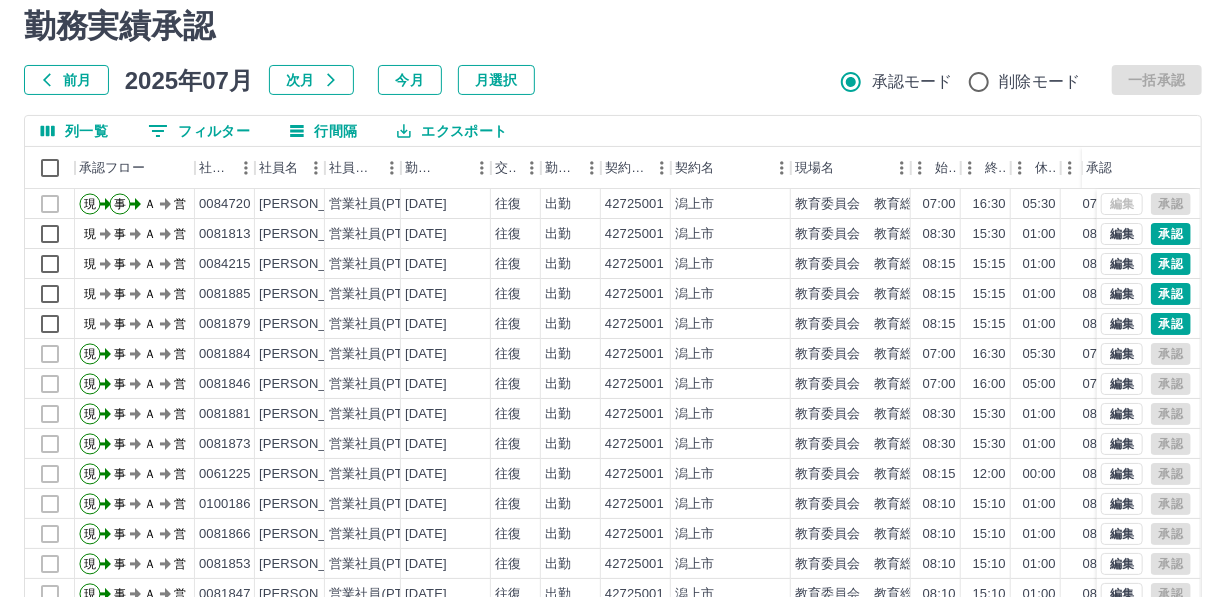 click at bounding box center [613, 298] 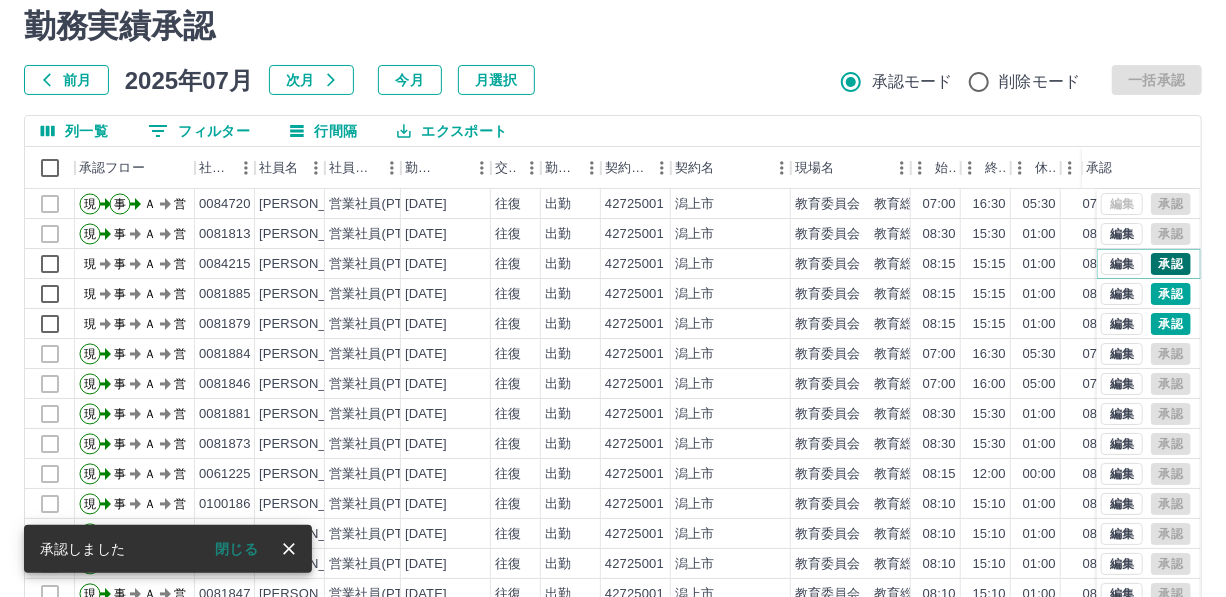 click on "承認" at bounding box center (1171, 264) 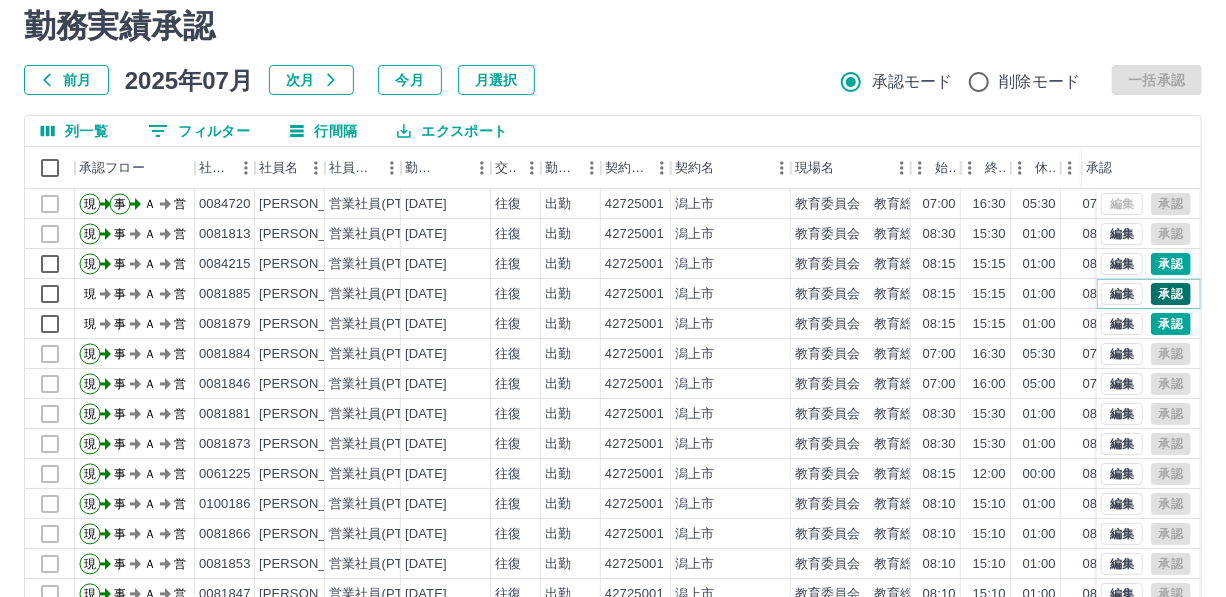 click on "承認" at bounding box center (1171, 294) 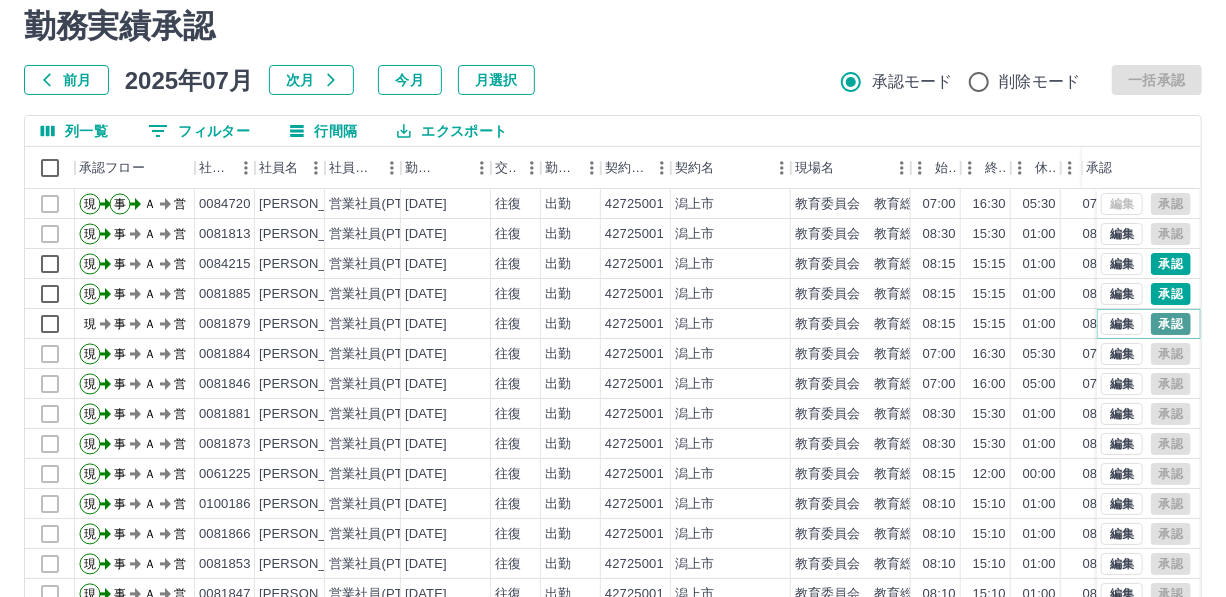 click on "承認" at bounding box center [1171, 324] 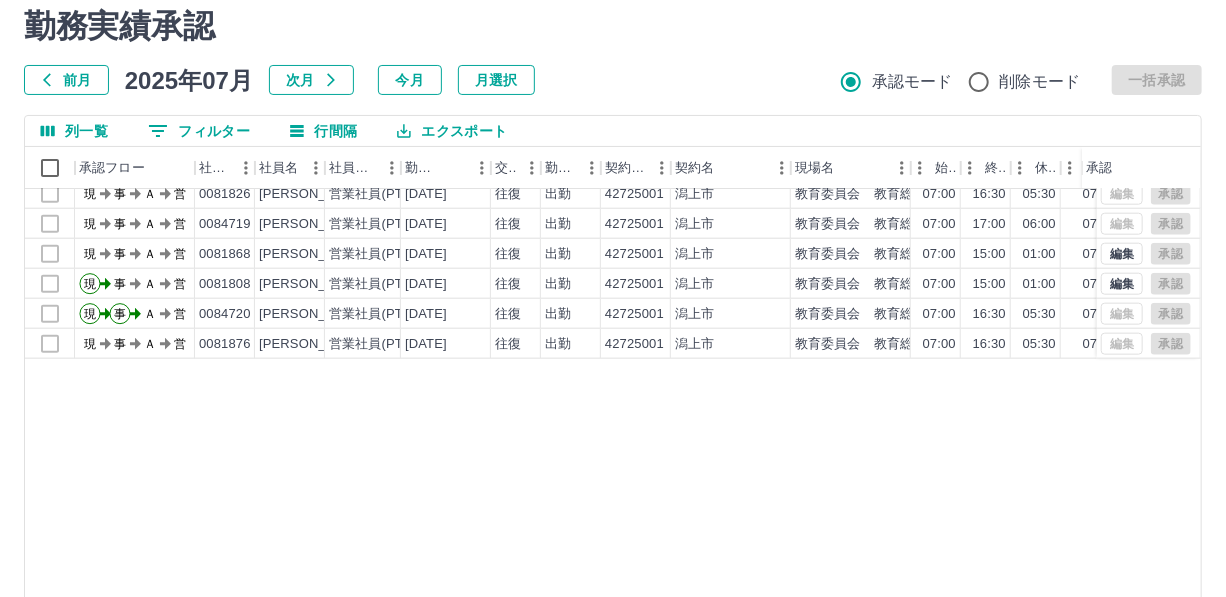 scroll, scrollTop: 454, scrollLeft: 0, axis: vertical 